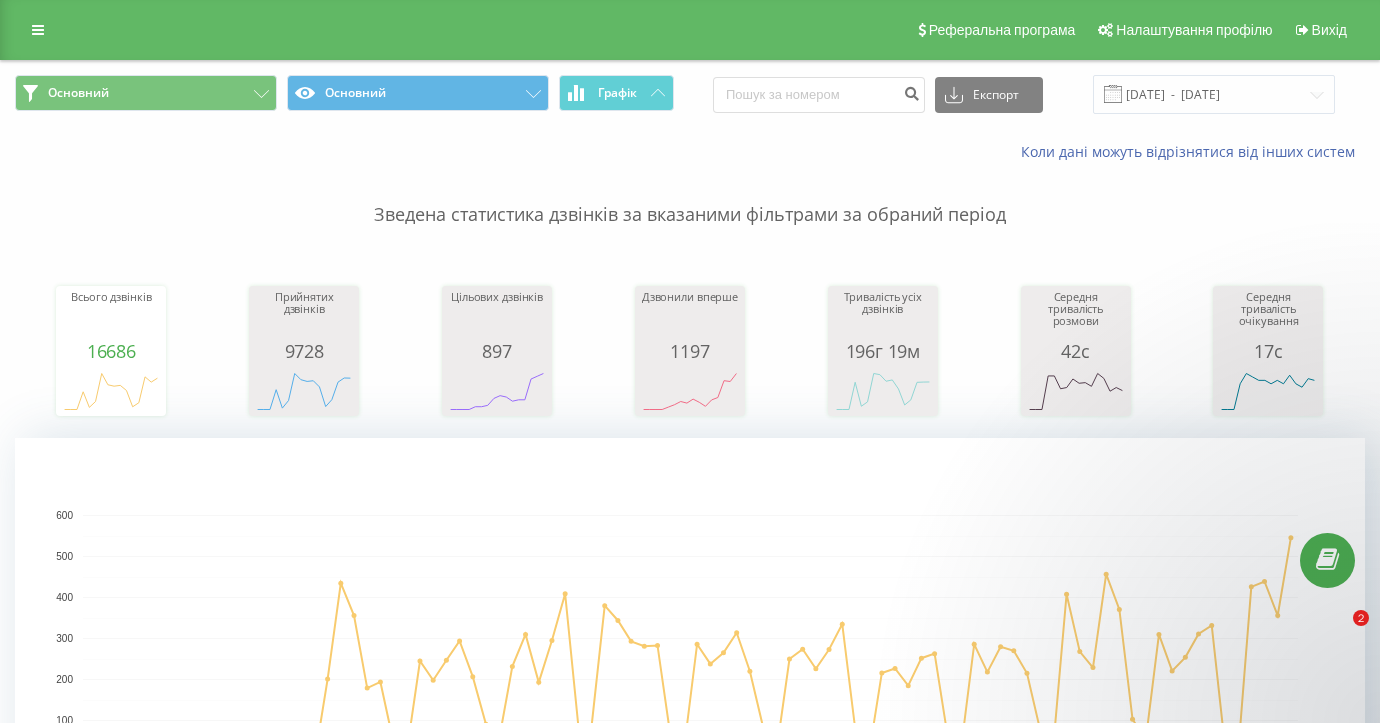 scroll, scrollTop: 820, scrollLeft: 0, axis: vertical 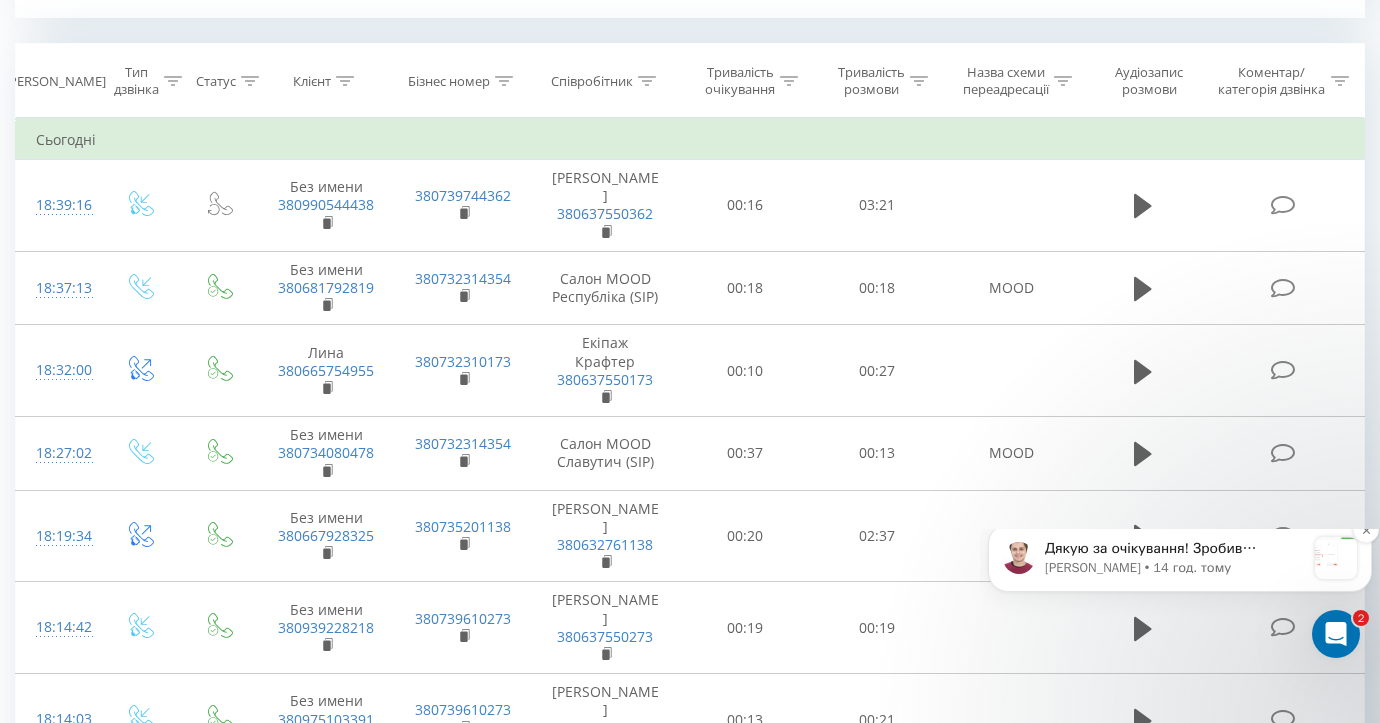 click on "Дякую за очікування! Зробив додатковий тестовий двзінок, та перевірив налаштування більш детально.  У схемі переадресації MOOD дзвінок переадресується на відповідального, а якщо такого немає, то на усіх менеджерів з другого блоку і в другому блоці ми Бачимо Славутич, до якого я додзвонююсь. Схема спрацьовує коректно. Викликаються усі напрямки цього блоку." at bounding box center (1175, 549) 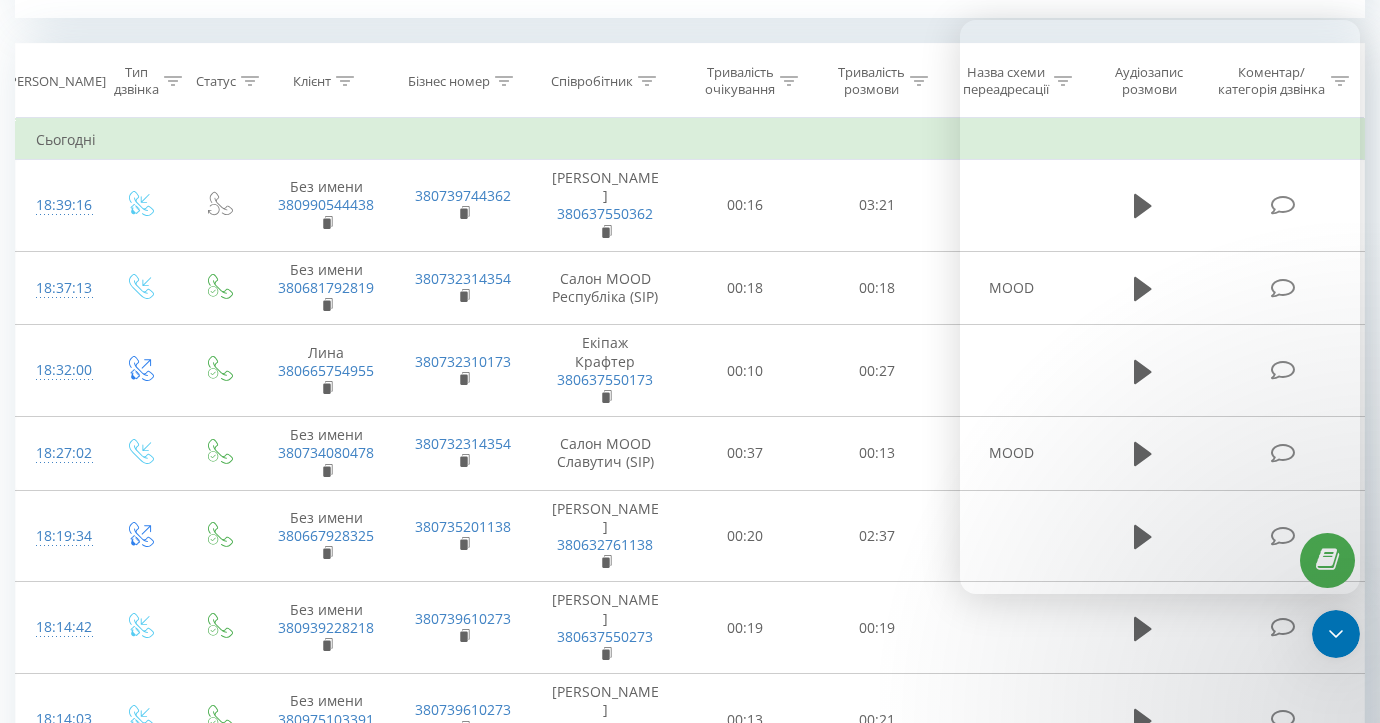scroll, scrollTop: 3, scrollLeft: 0, axis: vertical 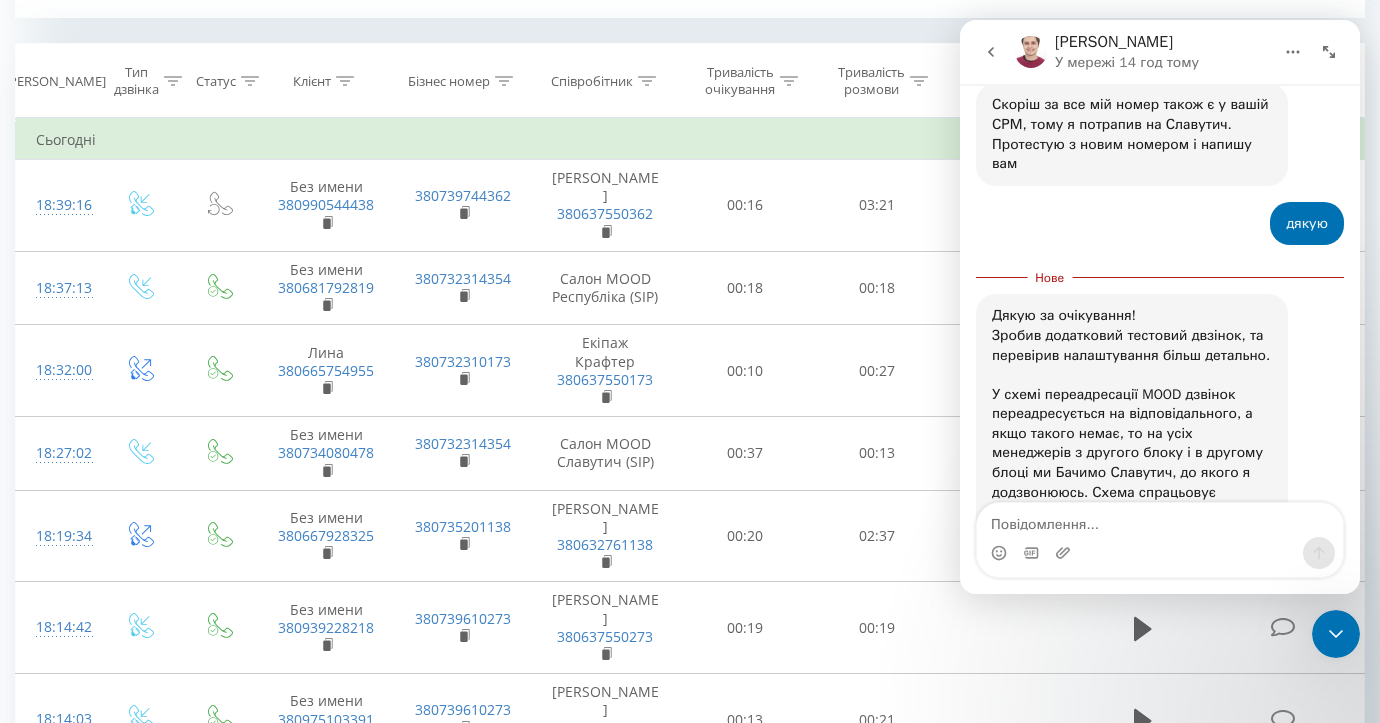 click at bounding box center (1160, 520) 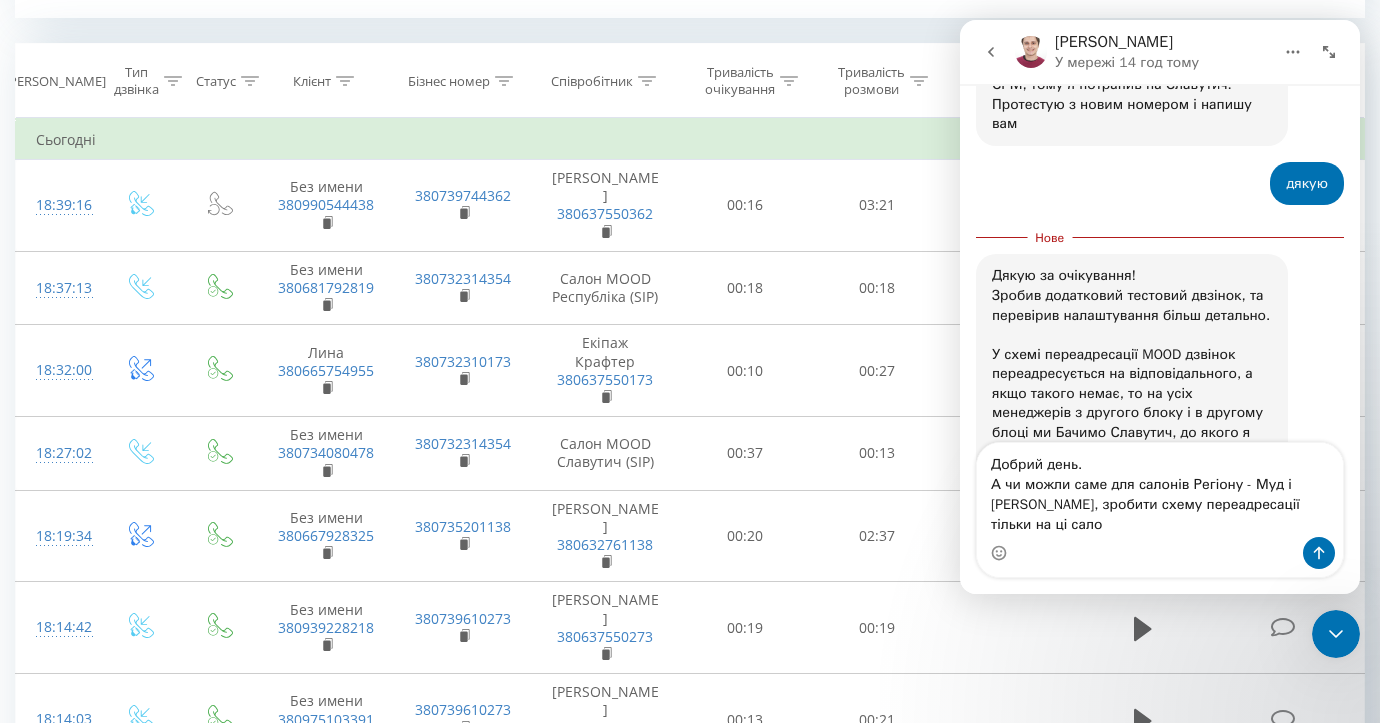 scroll, scrollTop: 7027, scrollLeft: 0, axis: vertical 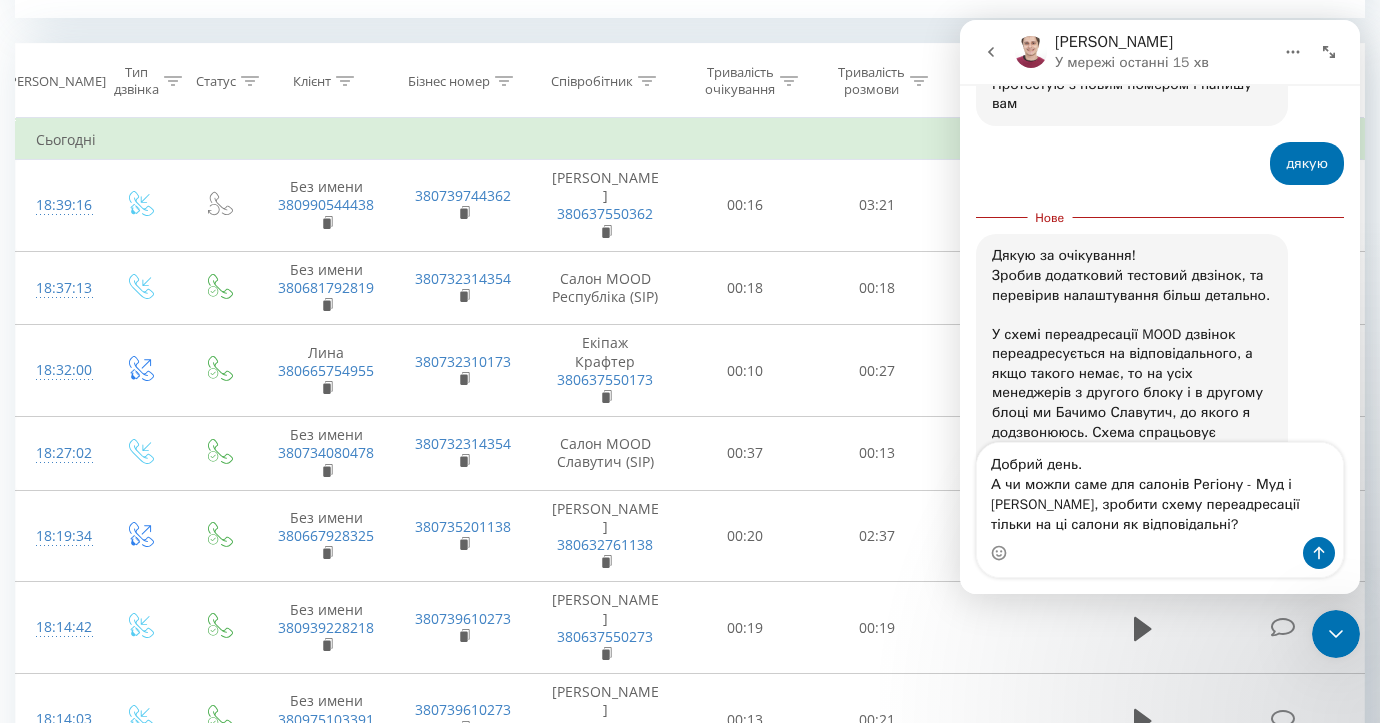 type on "Добрий день.
А чи можли саме для салонів Регіону - Муд і Бланше Дніпро, зробити схему переадресації тільки на ці салони як відповідальні?" 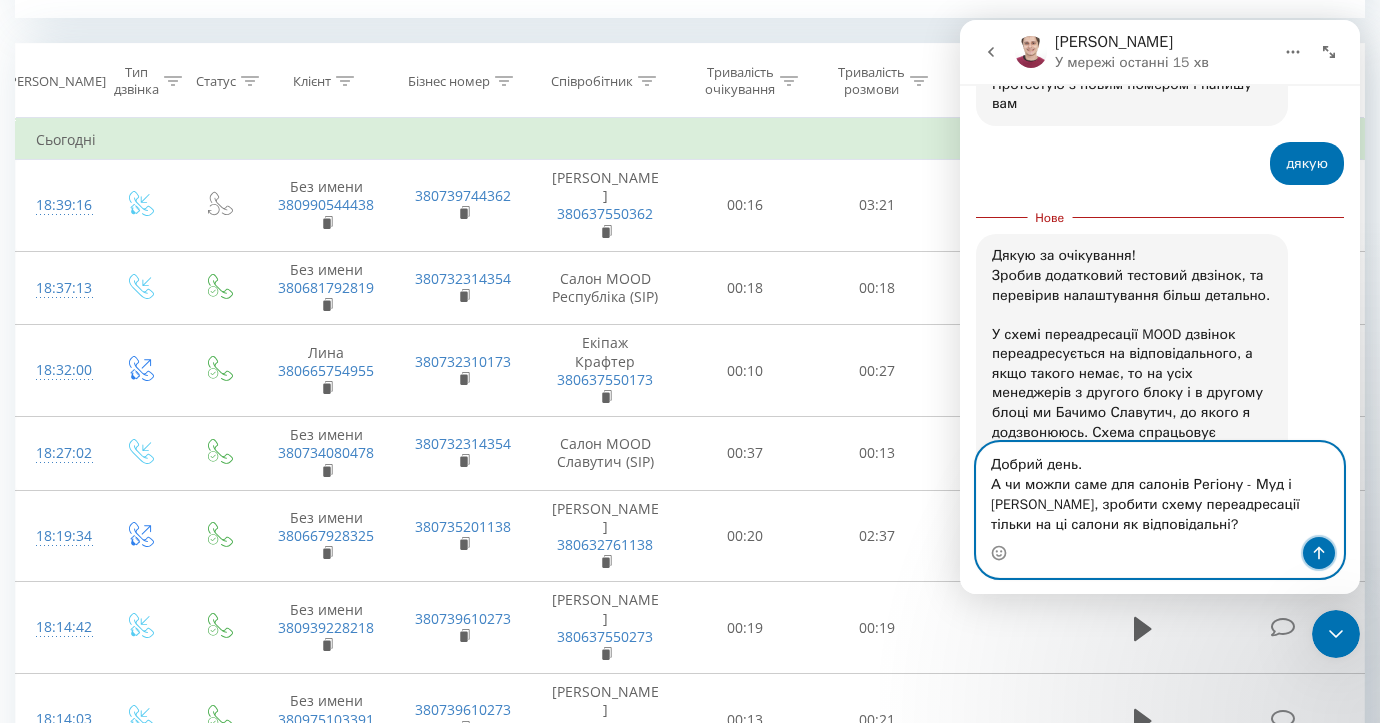click 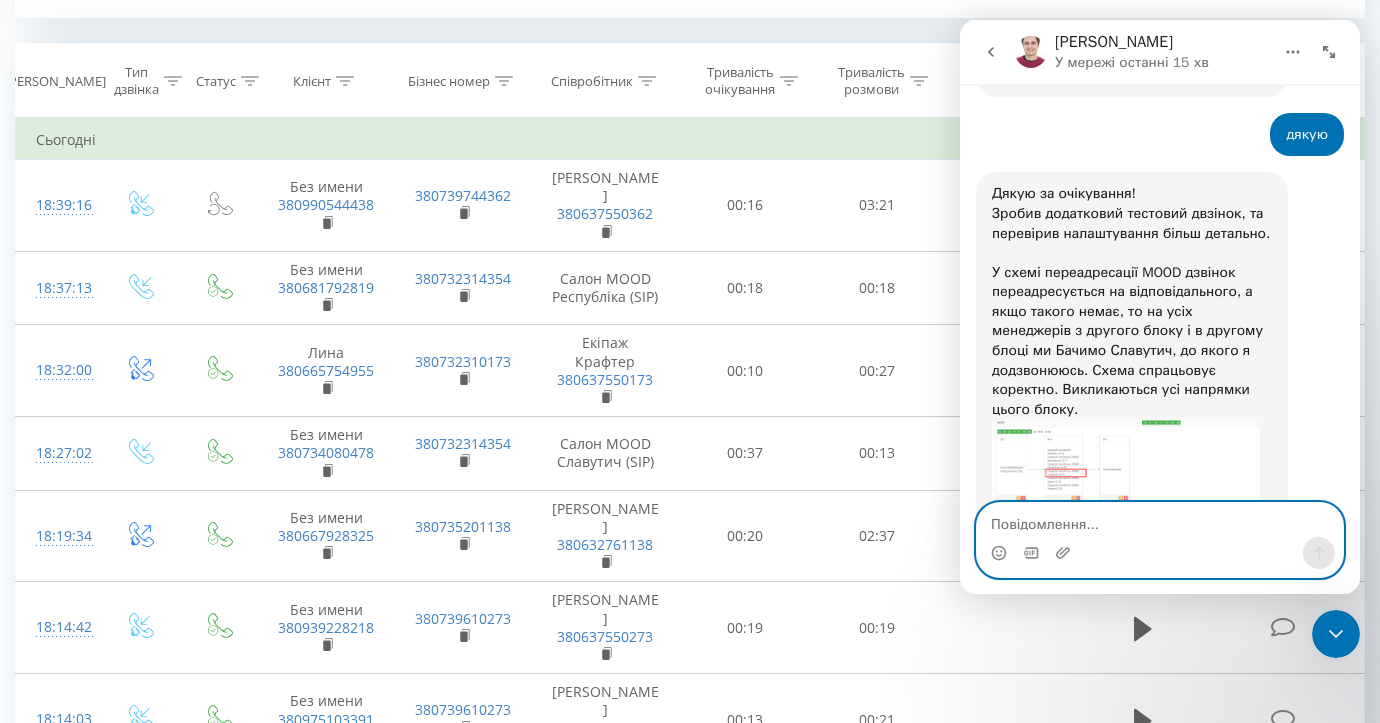 scroll, scrollTop: 7126, scrollLeft: 0, axis: vertical 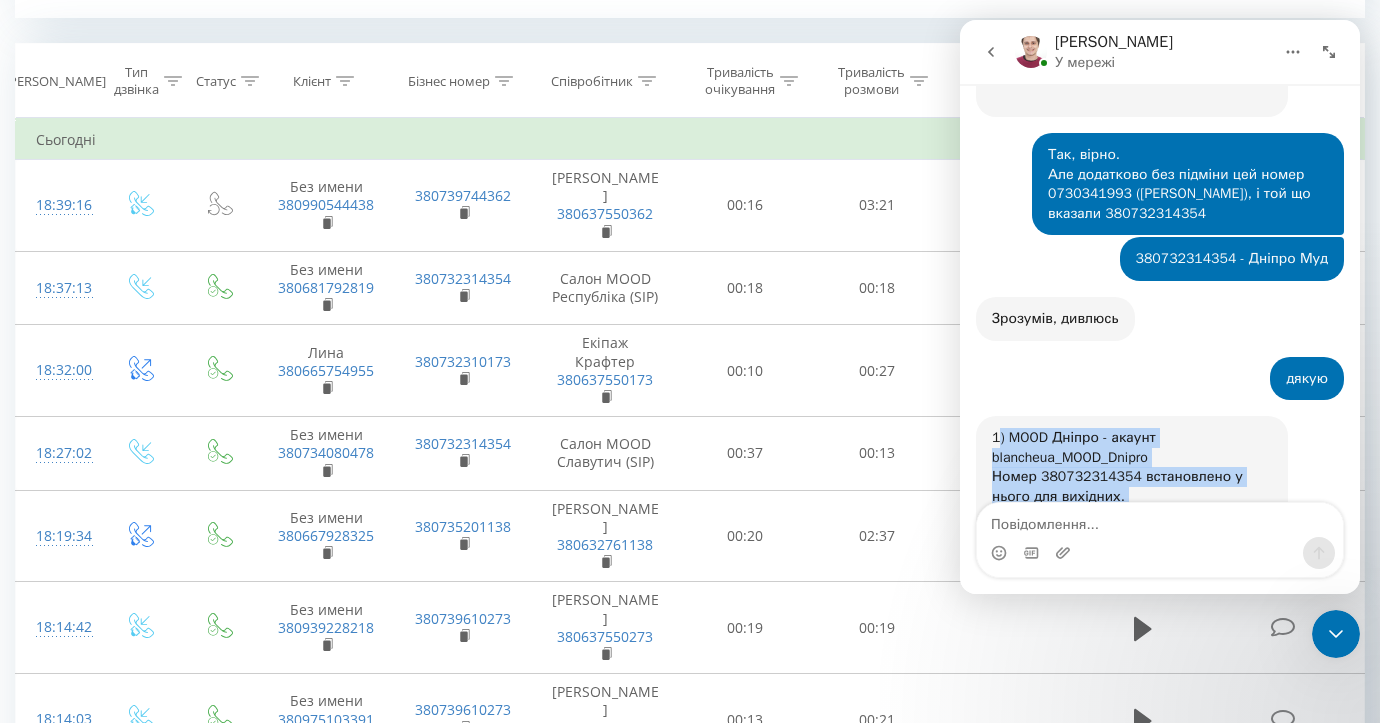 drag, startPoint x: 998, startPoint y: 222, endPoint x: 1228, endPoint y: 349, distance: 262.7337 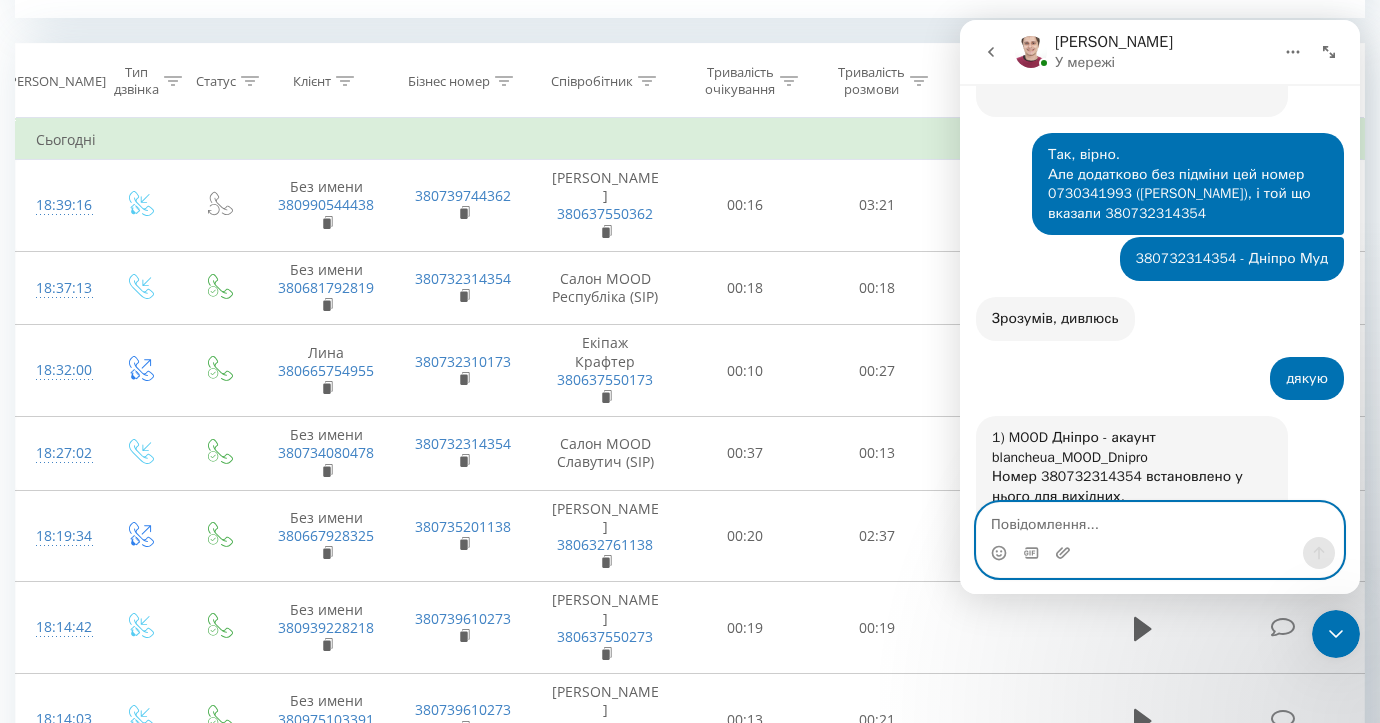 click at bounding box center [1160, 520] 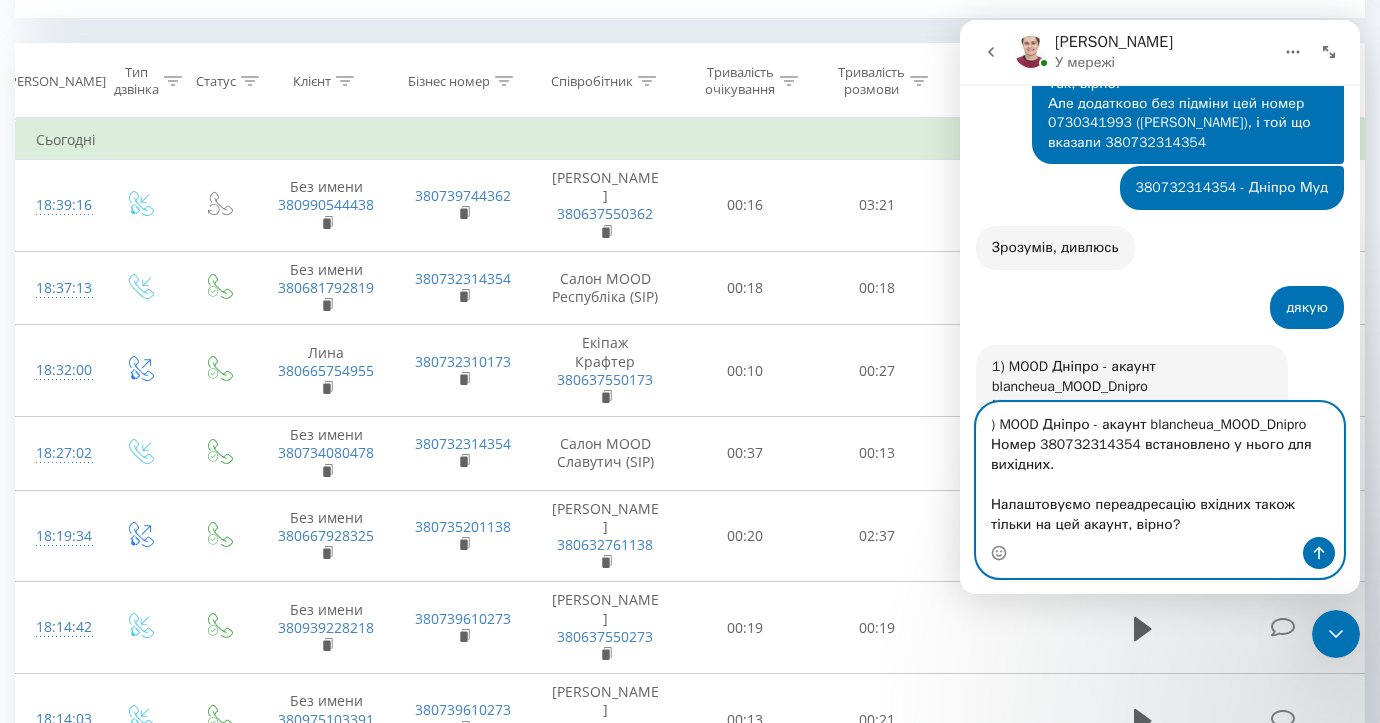scroll, scrollTop: 7942, scrollLeft: 0, axis: vertical 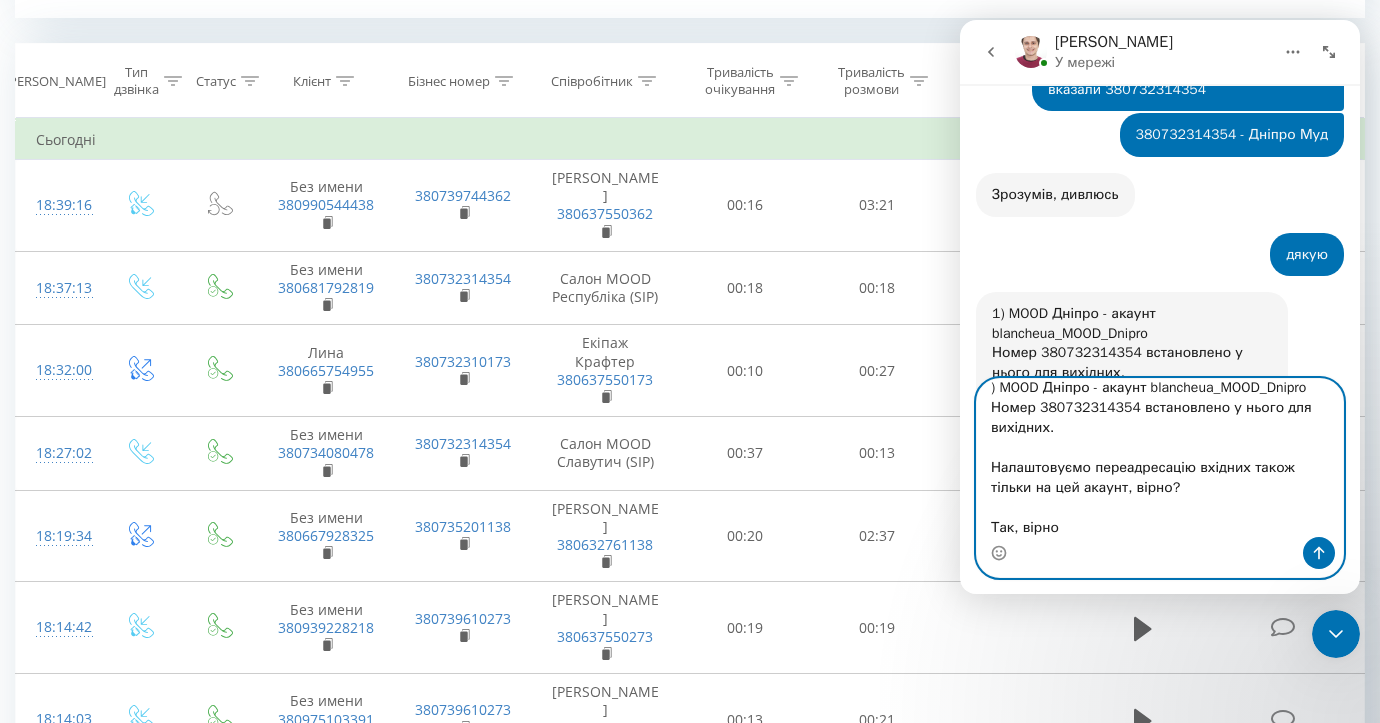 type on ") MOOD Дніпро - акаунт blancheua_MOOD_Dnipro
Номер 380732314354 встановлено у нього для вихідних.
Налаштовуємо переадресацію вхідних також тільки на цей акаунт, вірно?
Так, вірно" 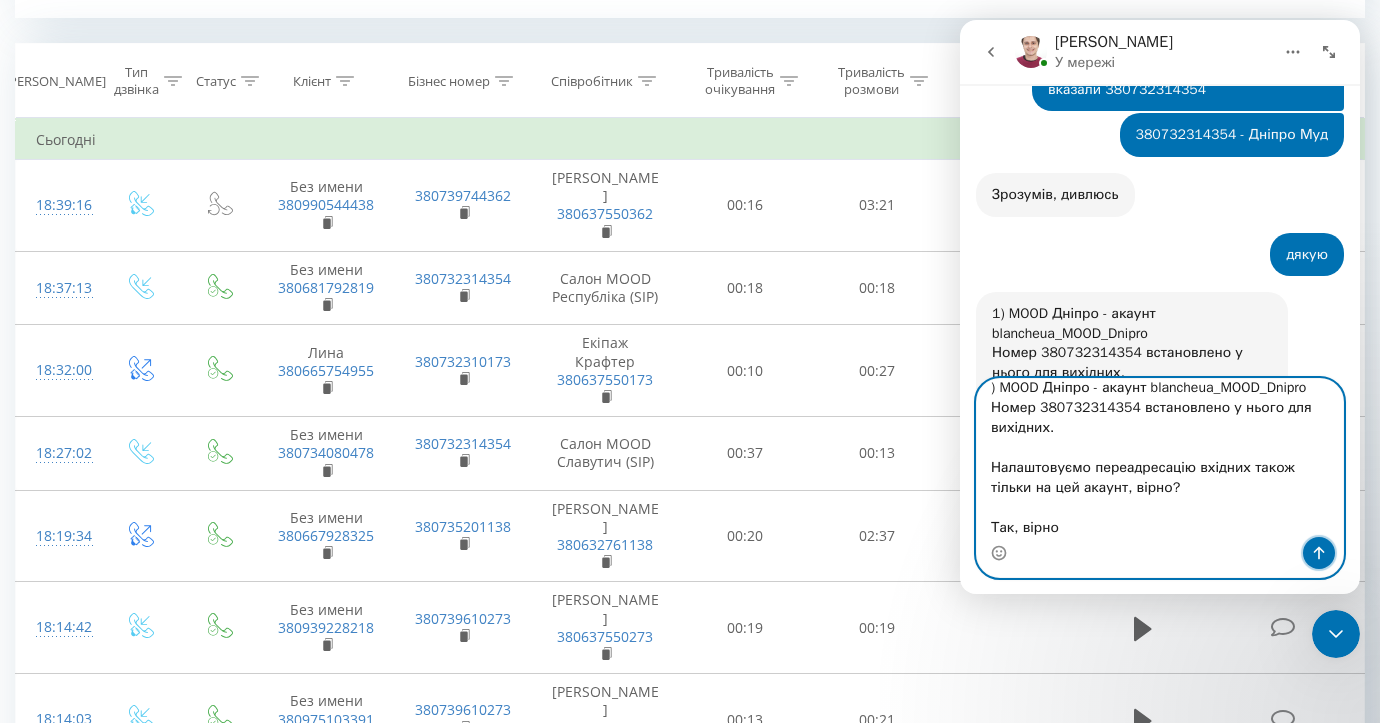 click at bounding box center (1319, 553) 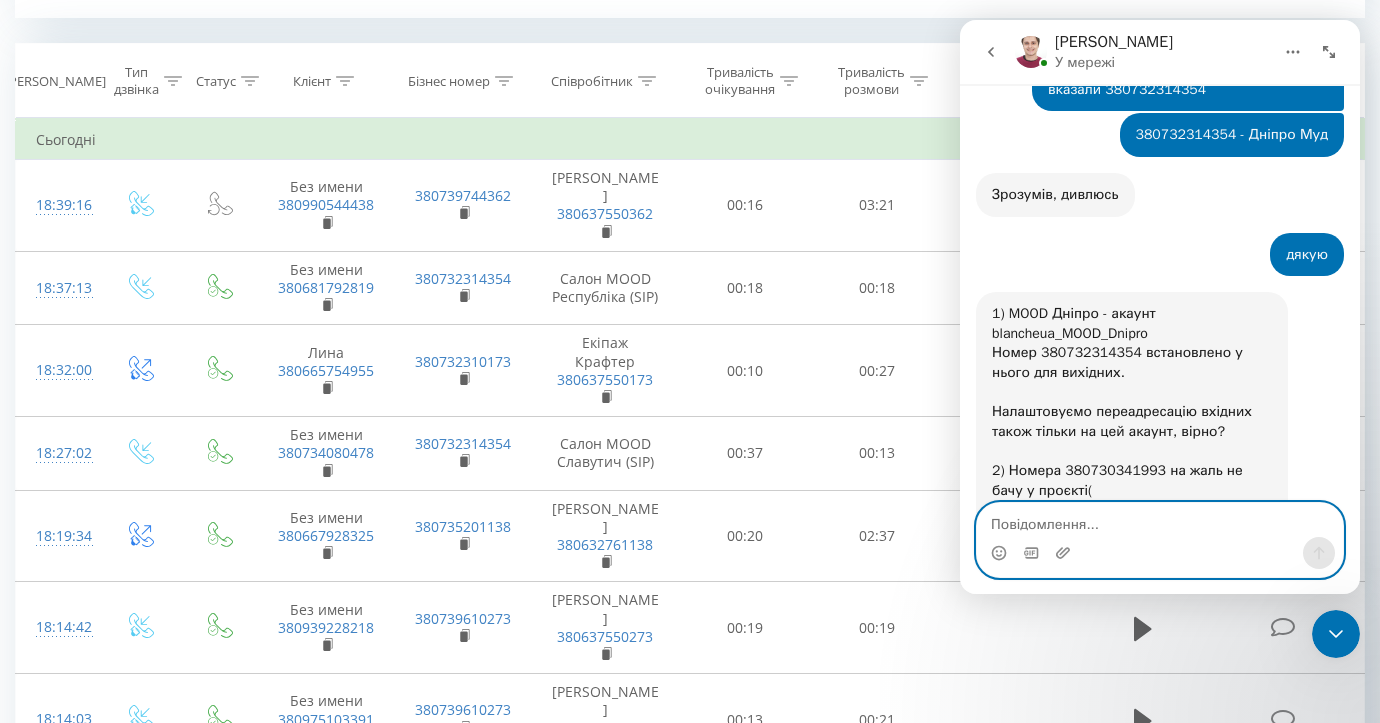 scroll, scrollTop: 0, scrollLeft: 0, axis: both 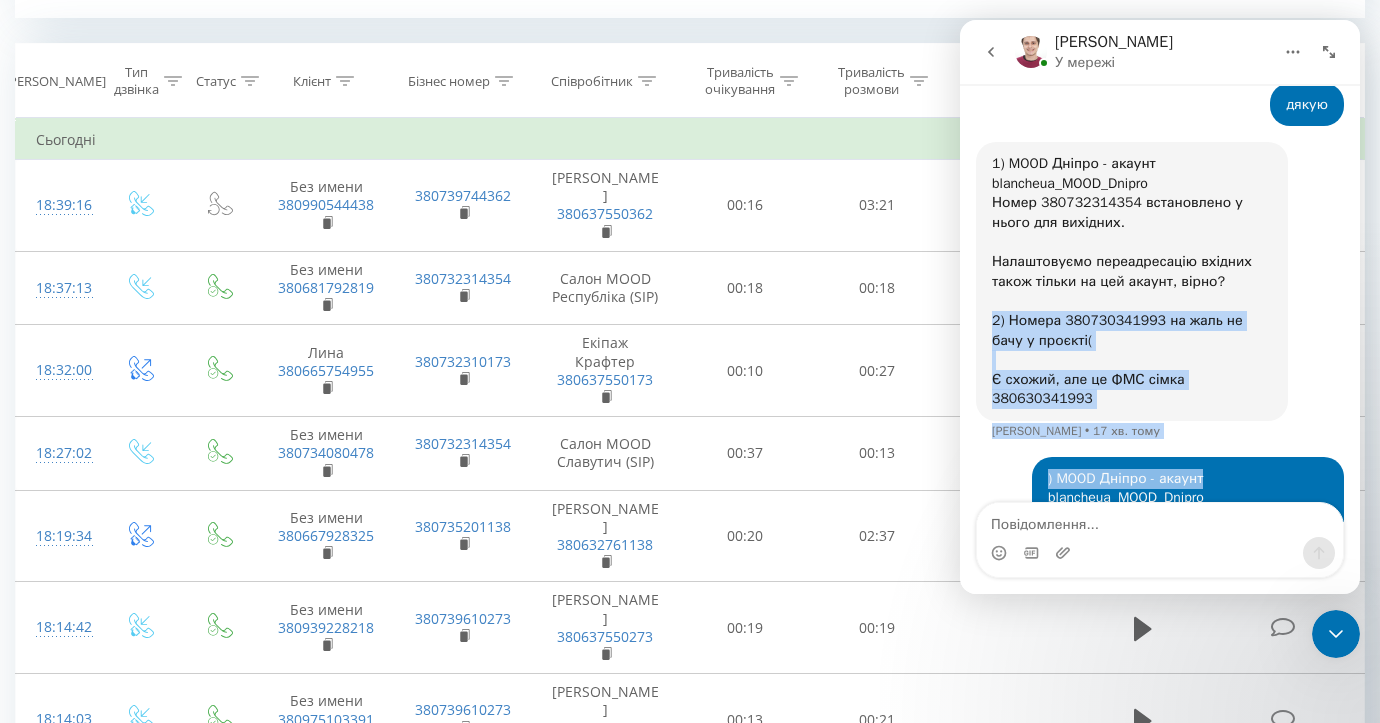 drag, startPoint x: 1004, startPoint y: 184, endPoint x: 1274, endPoint y: 235, distance: 274.77444 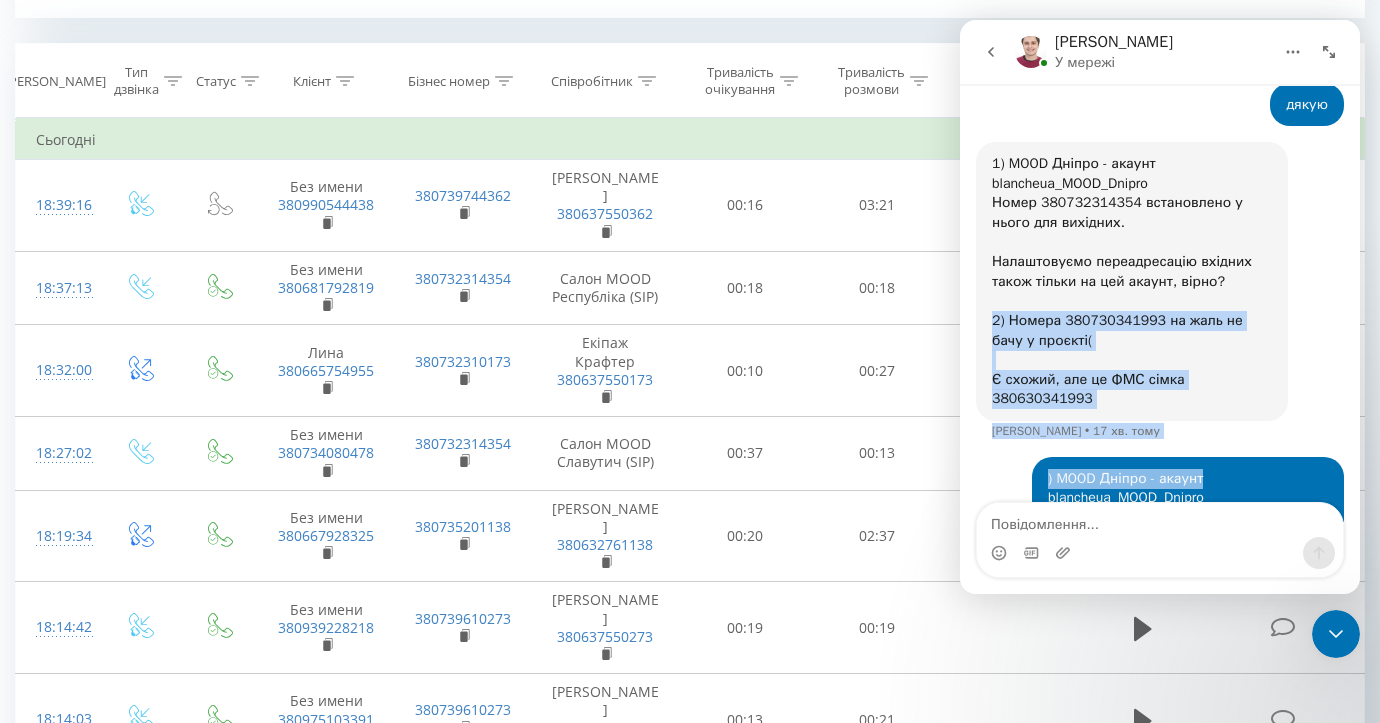 drag, startPoint x: 1240, startPoint y: 179, endPoint x: 1229, endPoint y: 181, distance: 11.18034 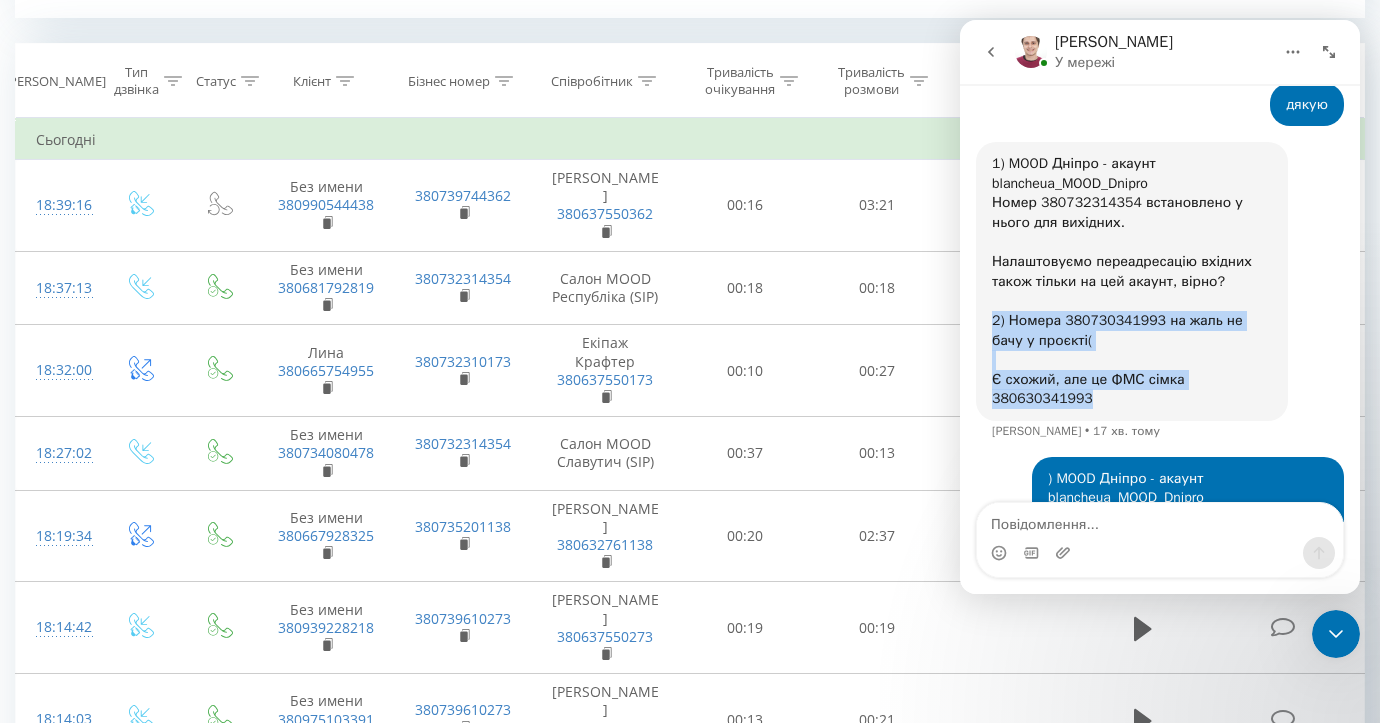 drag, startPoint x: 1266, startPoint y: 156, endPoint x: 972, endPoint y: 110, distance: 297.57687 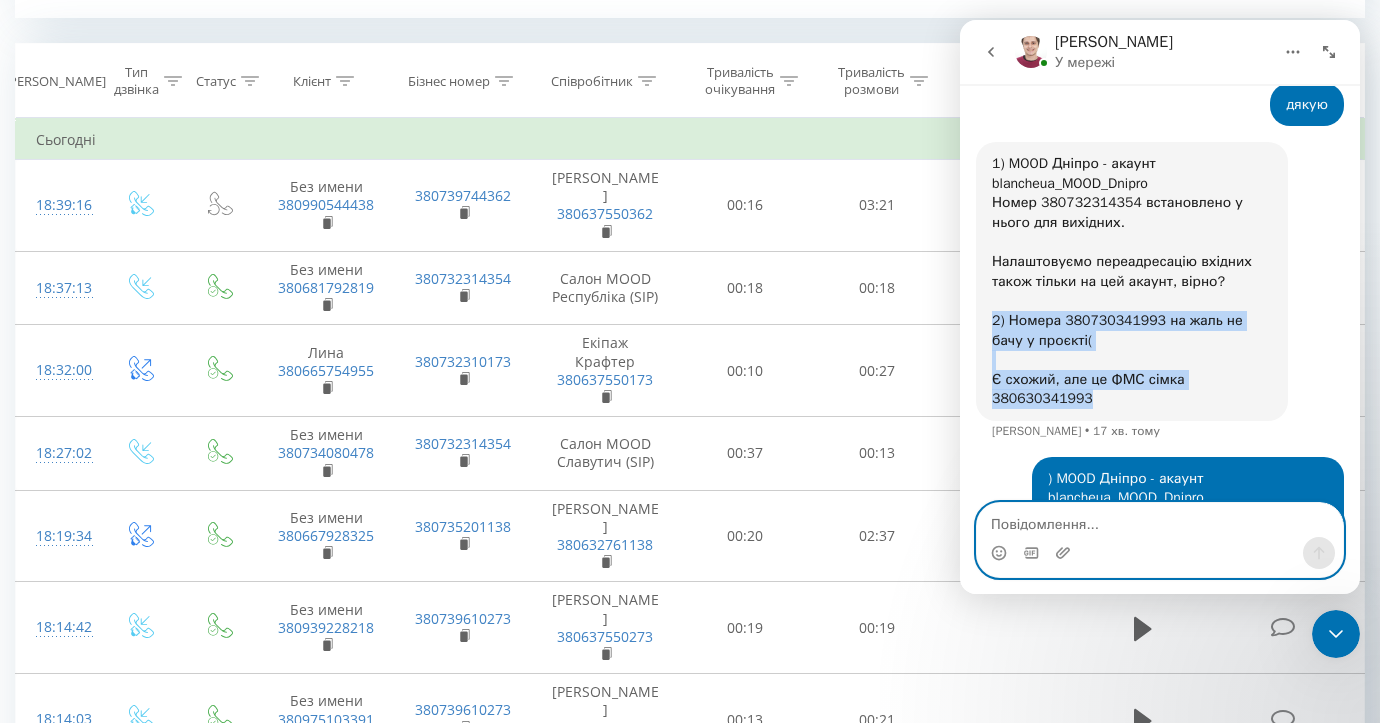 click at bounding box center (1160, 520) 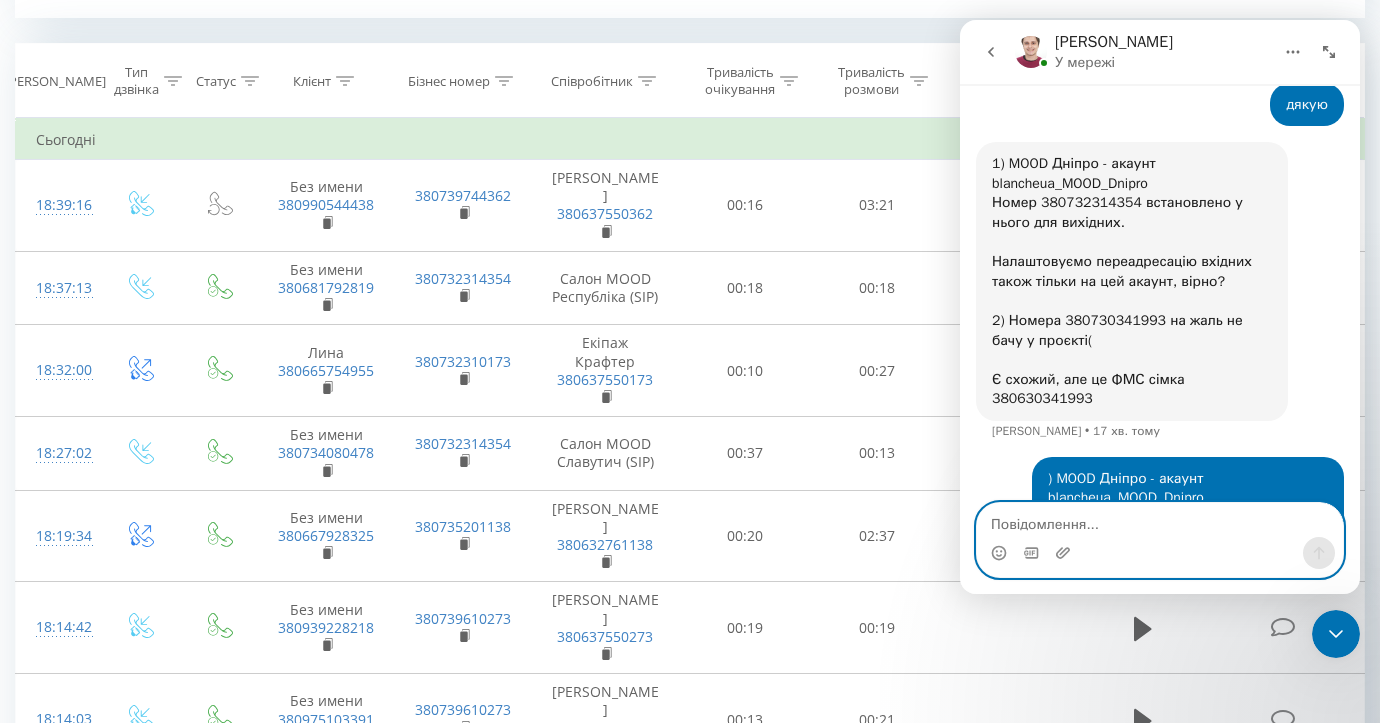 paste on "2) Номера 380730341993 на жаль не бачу у проєкті(
Є схожий, але це ФМС сімка 380630341993" 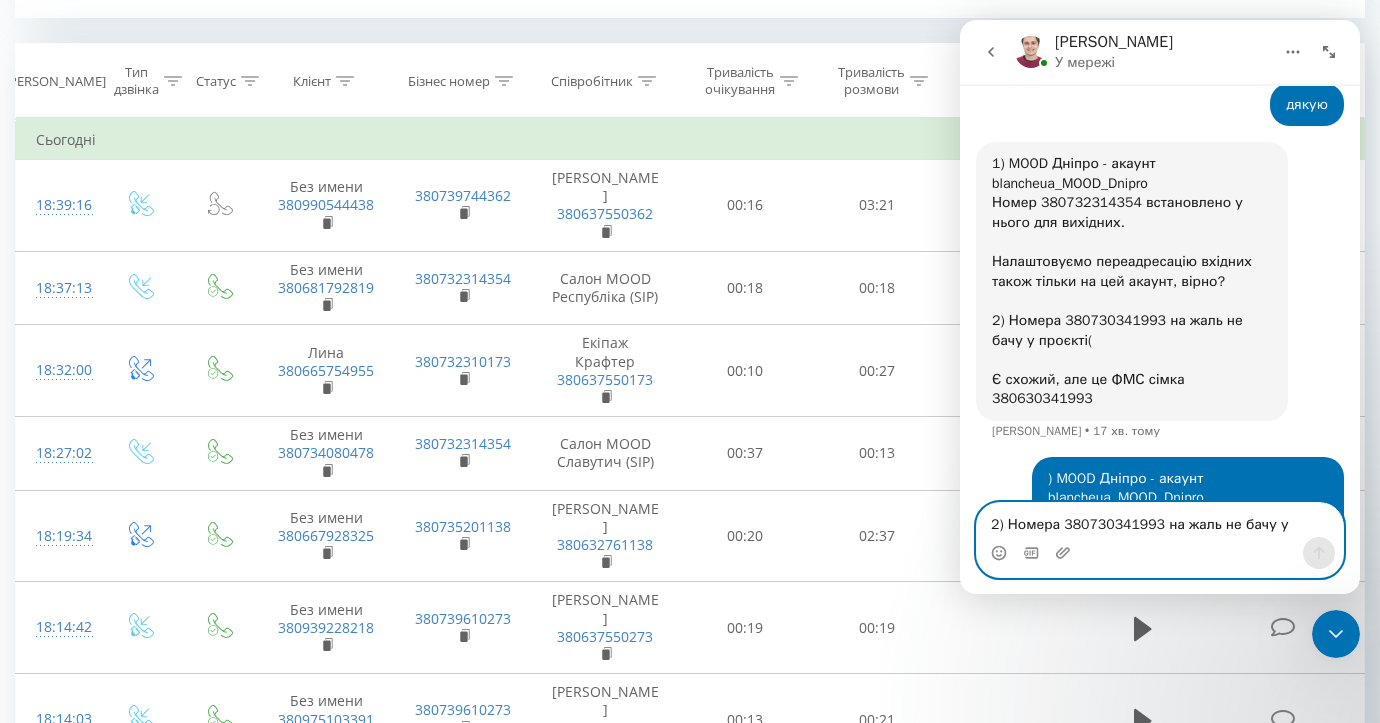 scroll, scrollTop: 8119, scrollLeft: 0, axis: vertical 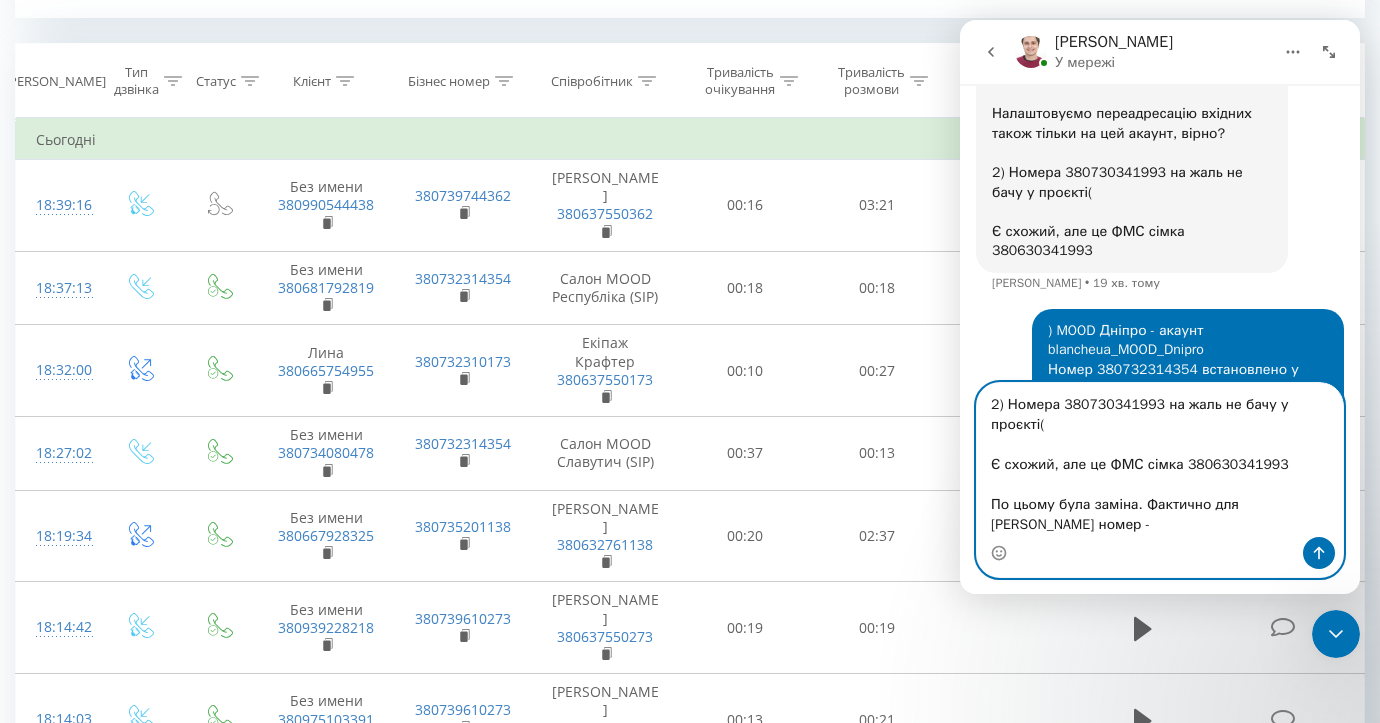 paste on "380732302617" 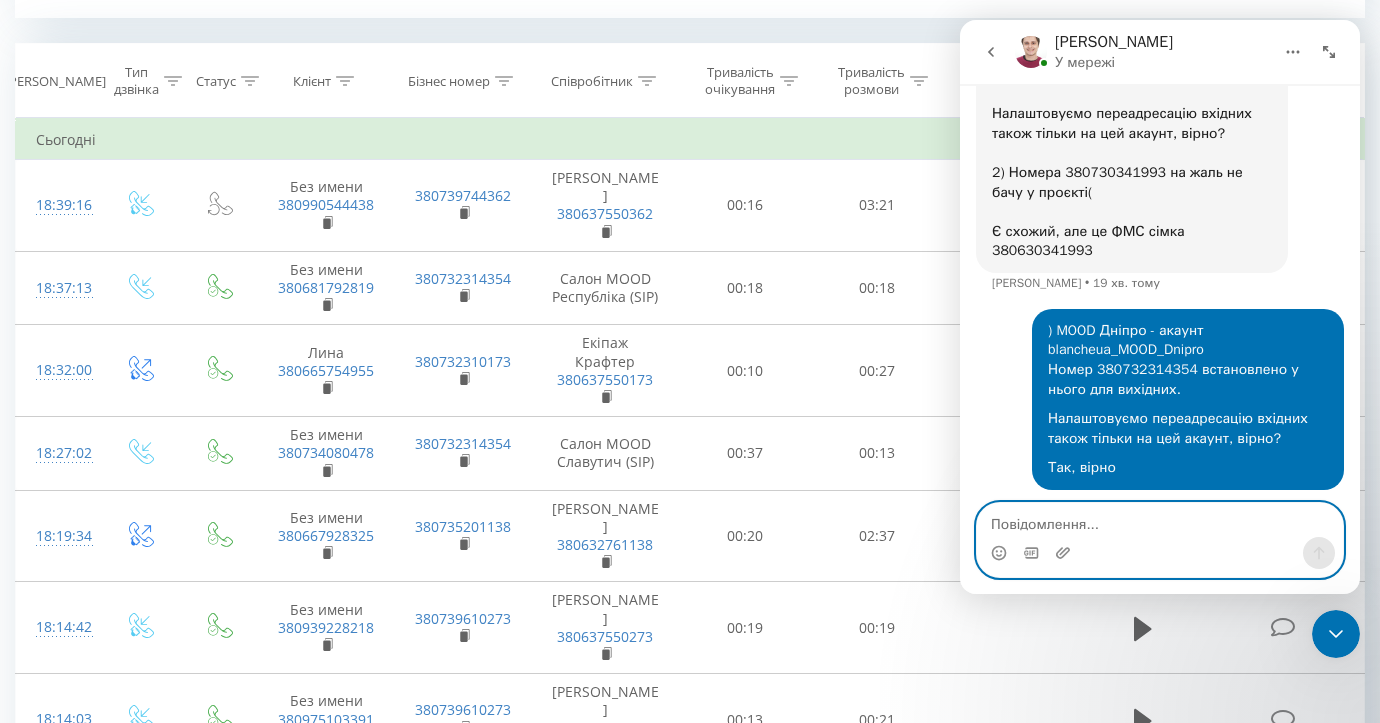 scroll, scrollTop: 0, scrollLeft: 0, axis: both 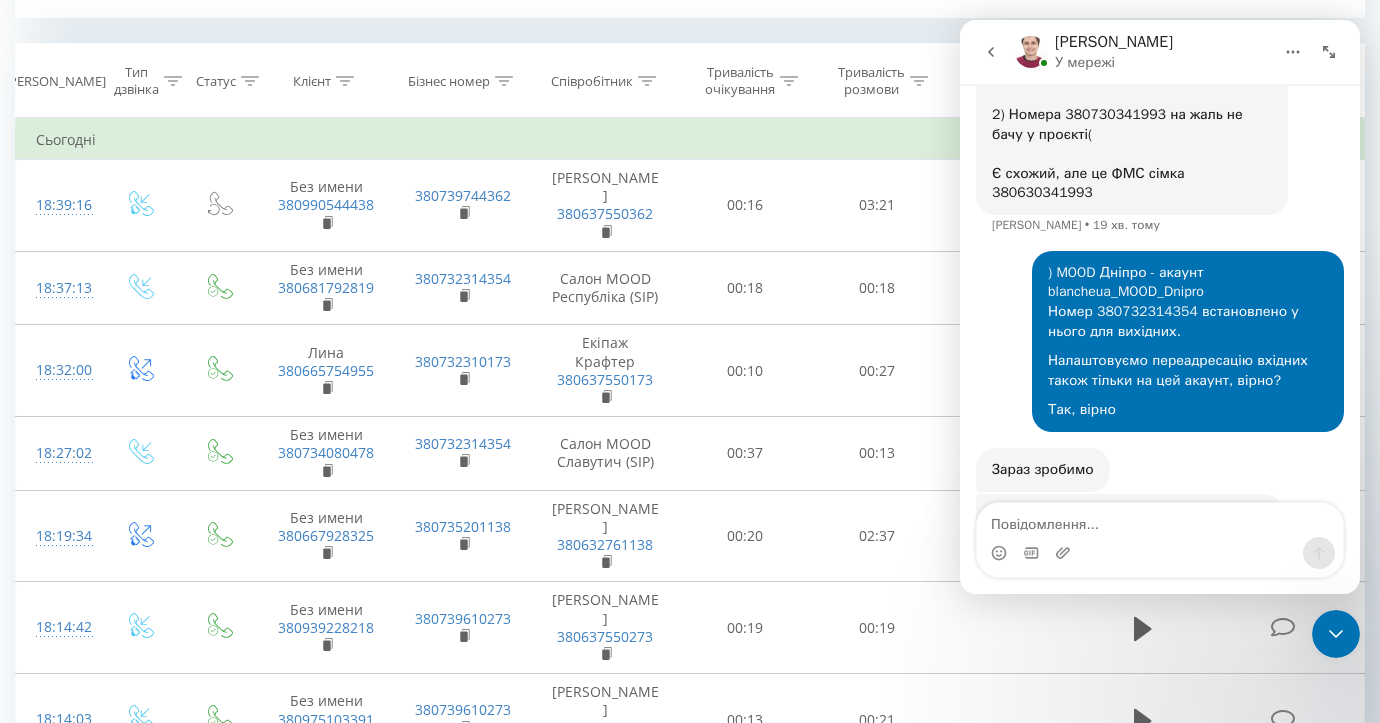 drag, startPoint x: 994, startPoint y: 278, endPoint x: 1292, endPoint y: 301, distance: 298.88626 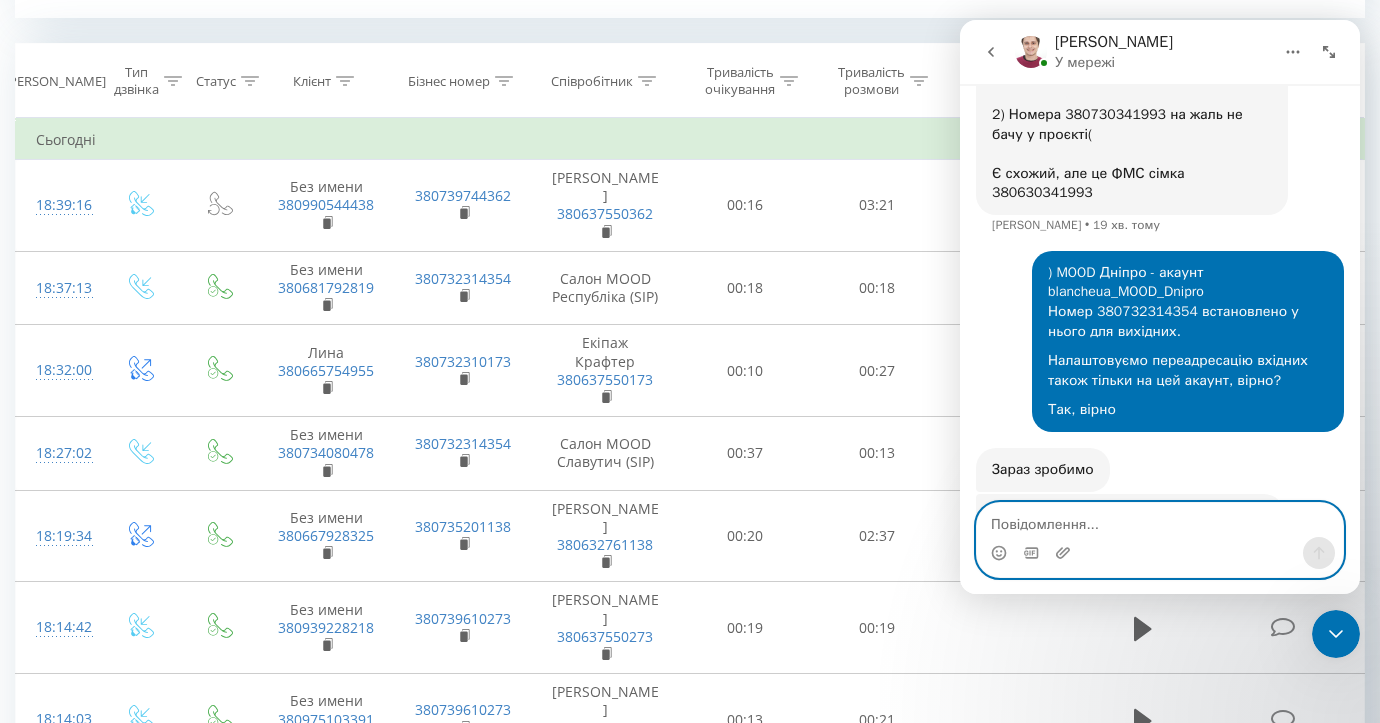 click at bounding box center [1160, 520] 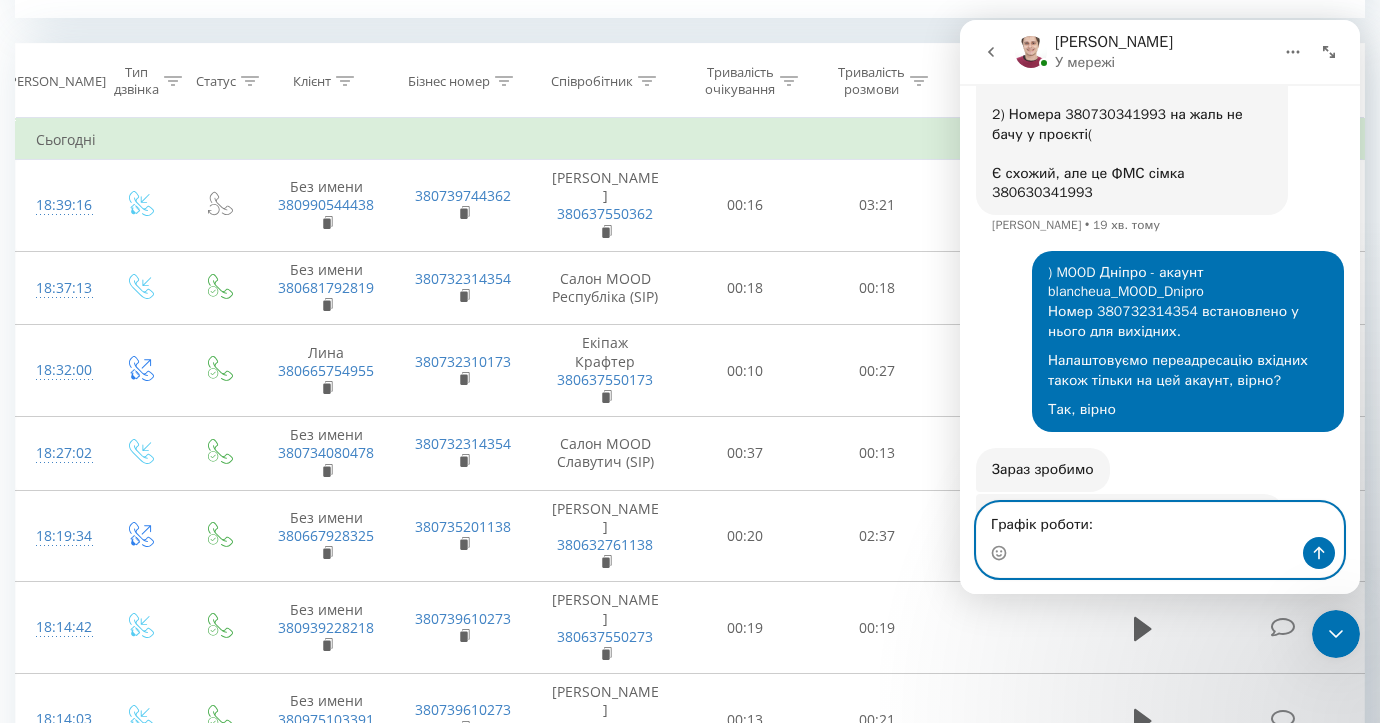 scroll, scrollTop: 8342, scrollLeft: 0, axis: vertical 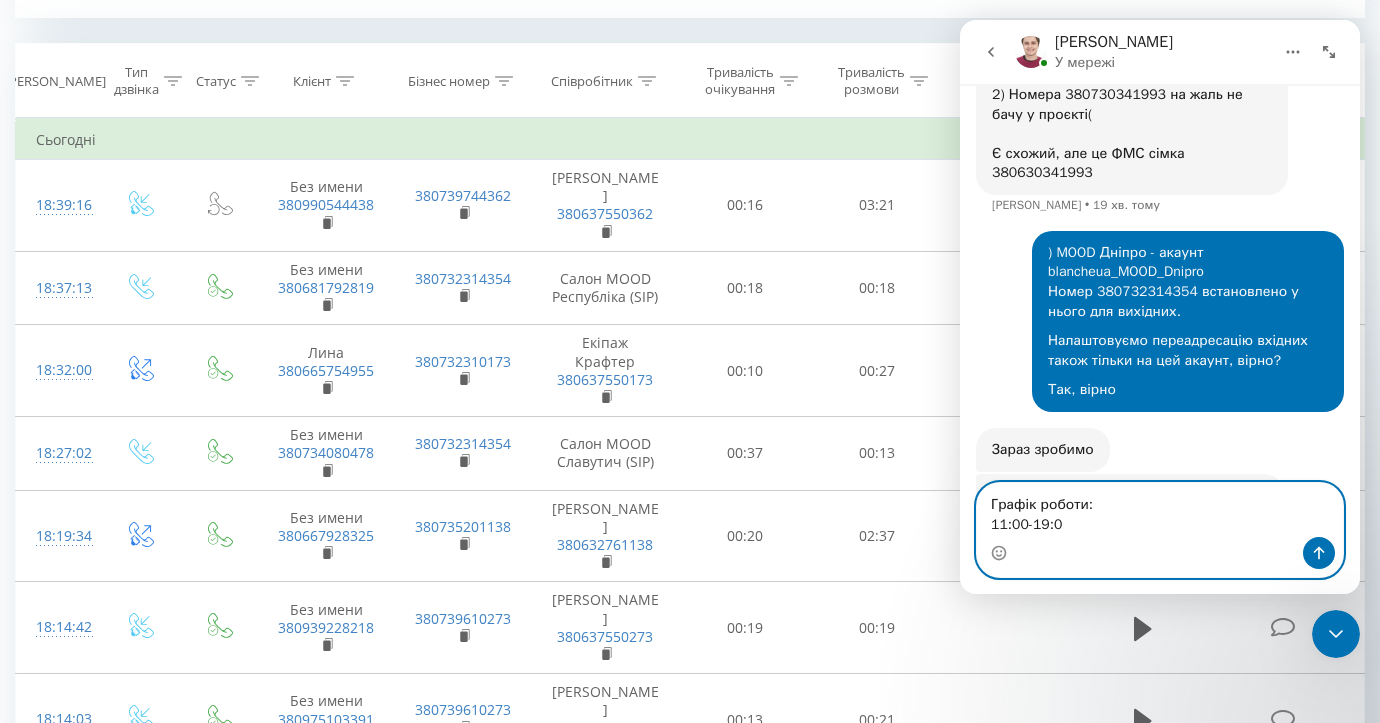 type on "Графік роботи:
11:00-19:00" 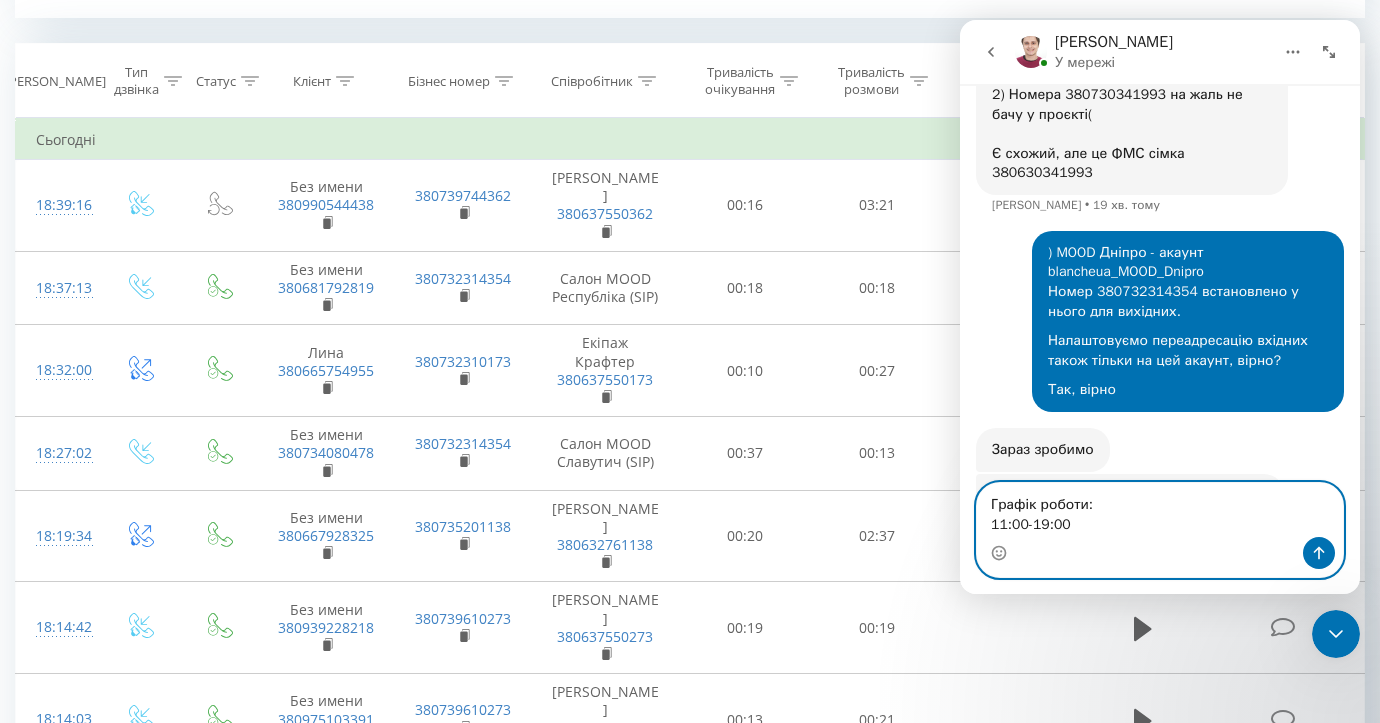 type 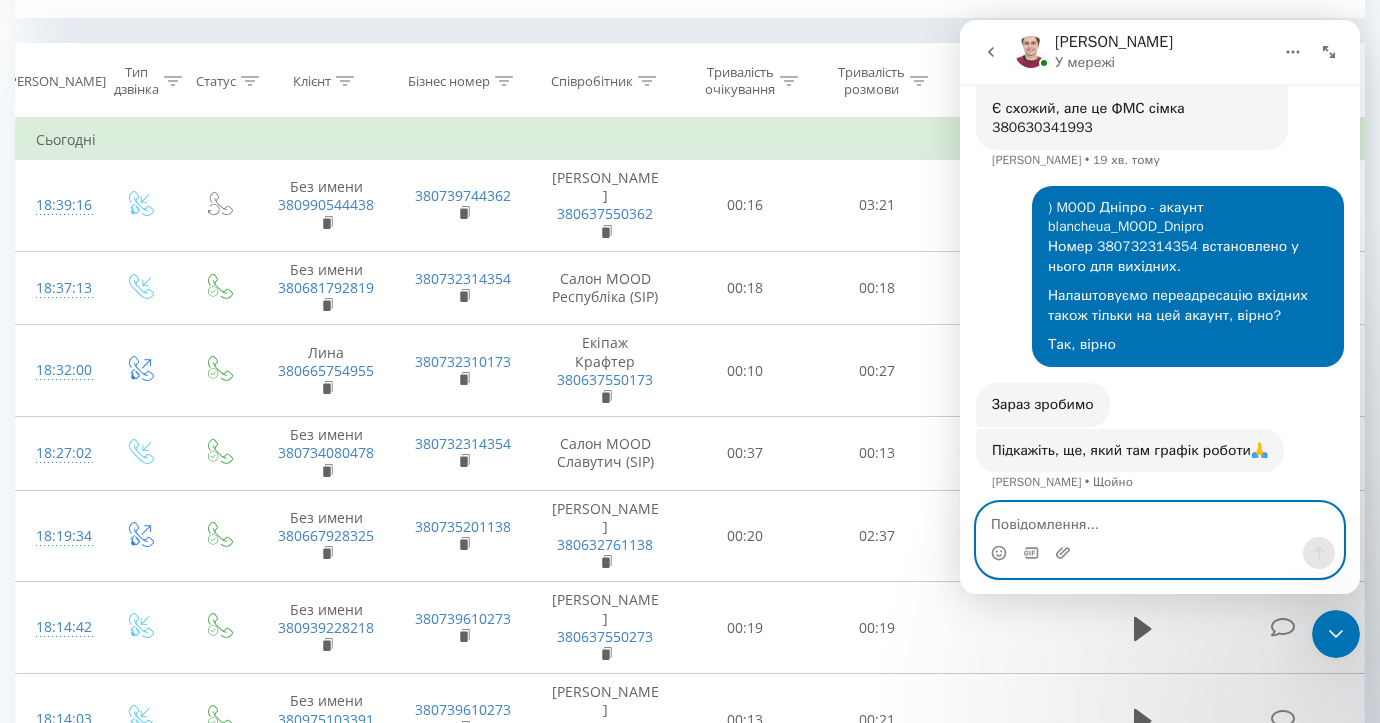 scroll, scrollTop: 8388, scrollLeft: 0, axis: vertical 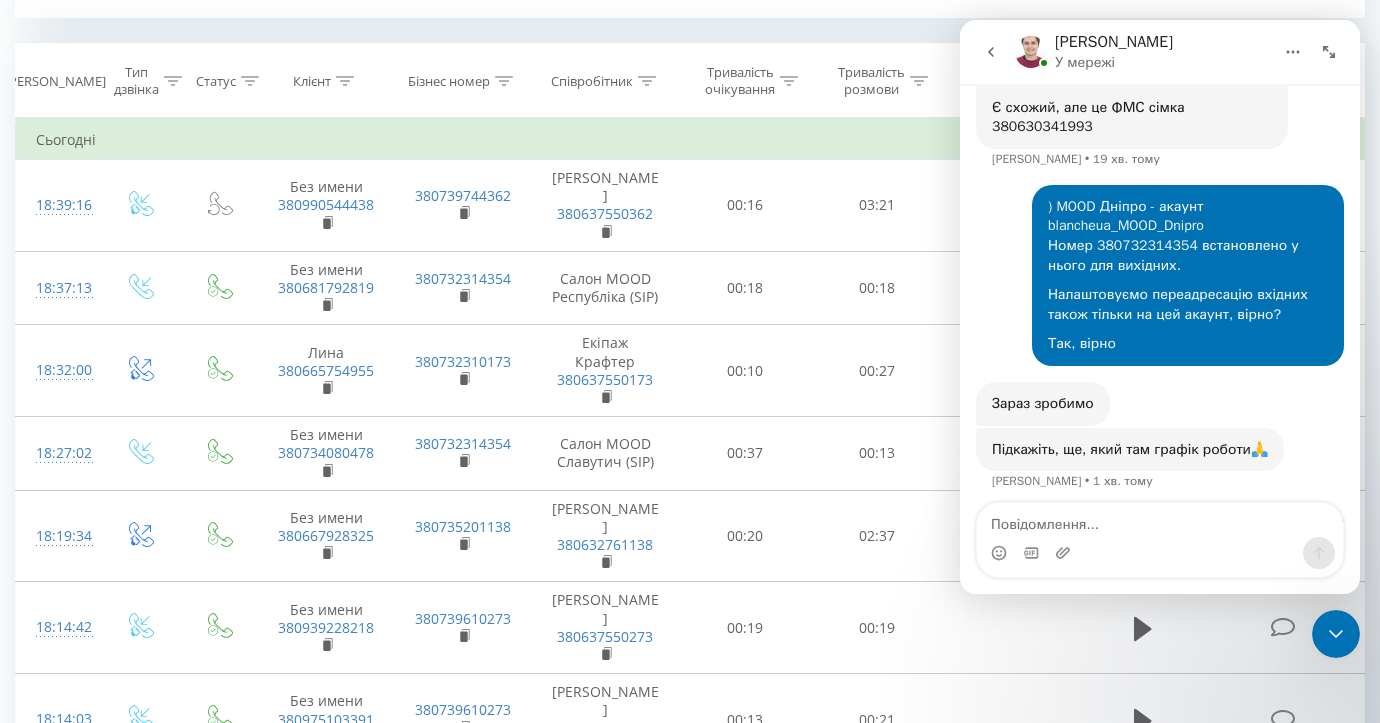 click 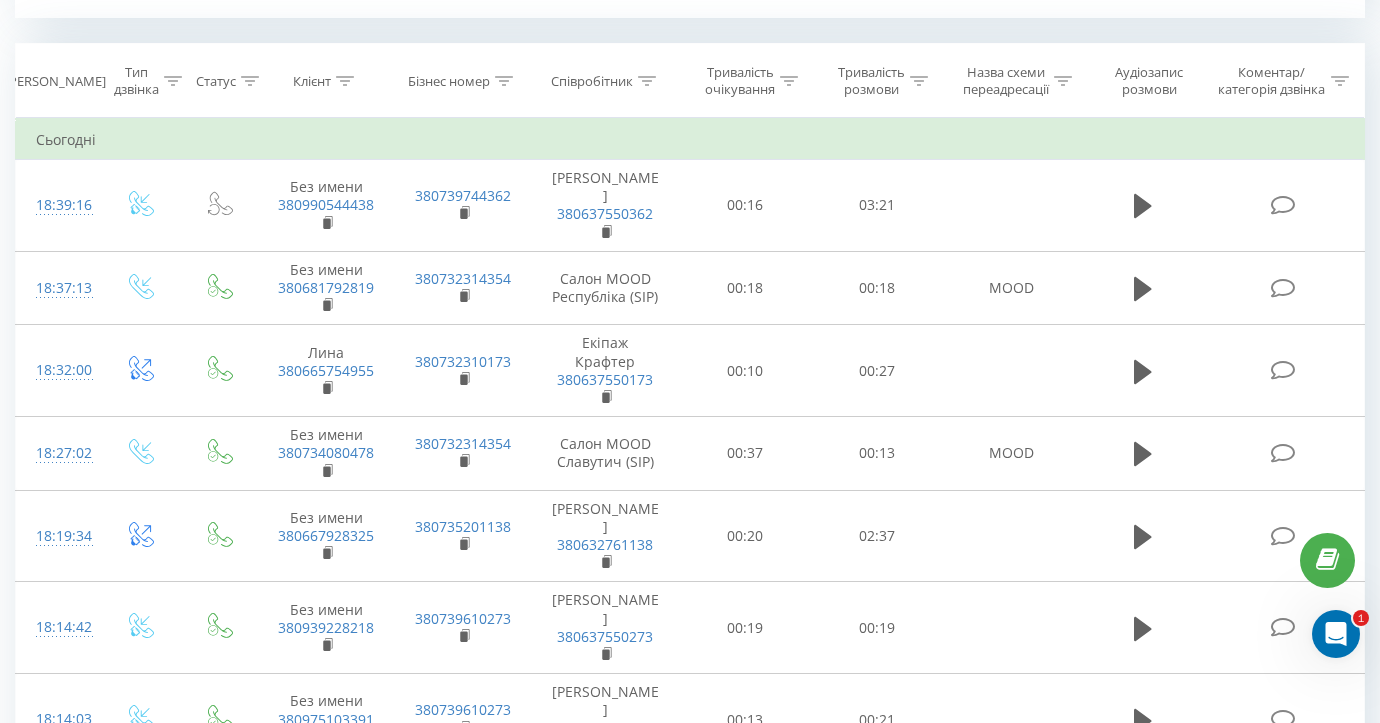 scroll, scrollTop: 8467, scrollLeft: 0, axis: vertical 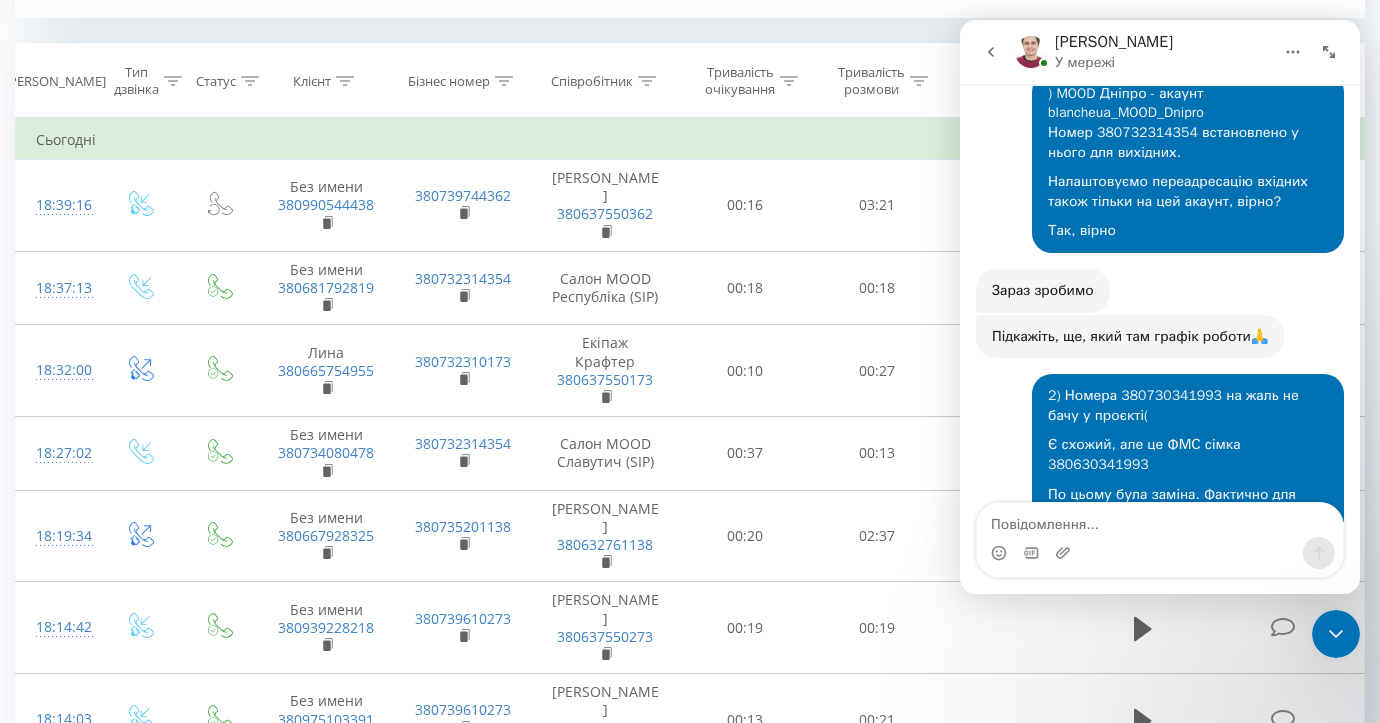 click at bounding box center [1160, 520] 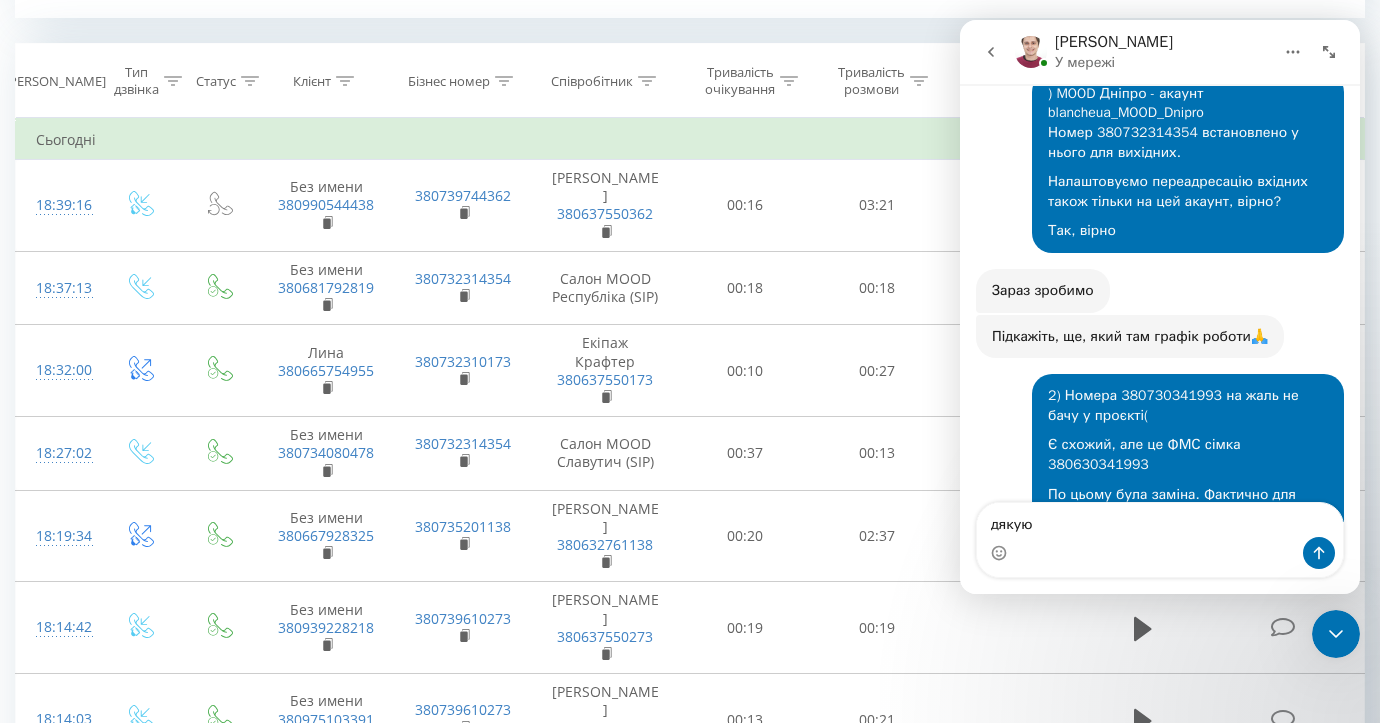 type on "дякую)" 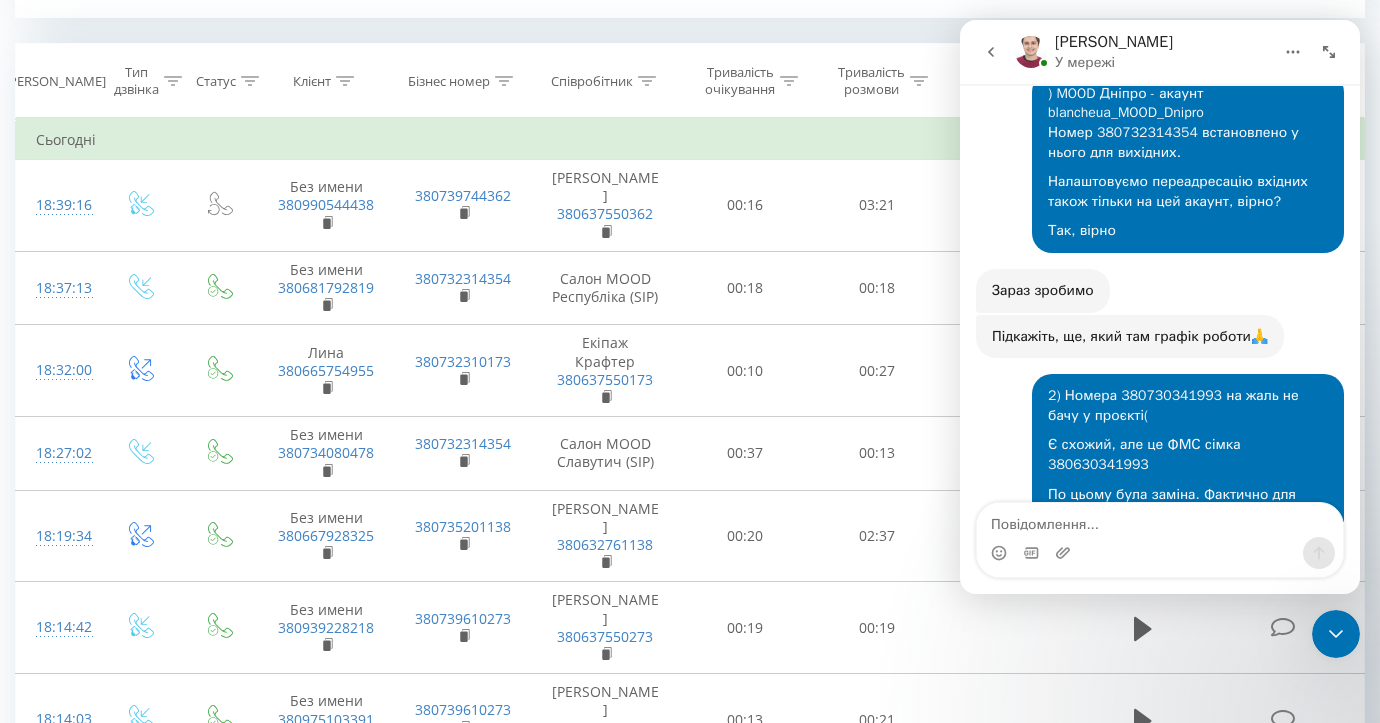 scroll, scrollTop: 2, scrollLeft: 0, axis: vertical 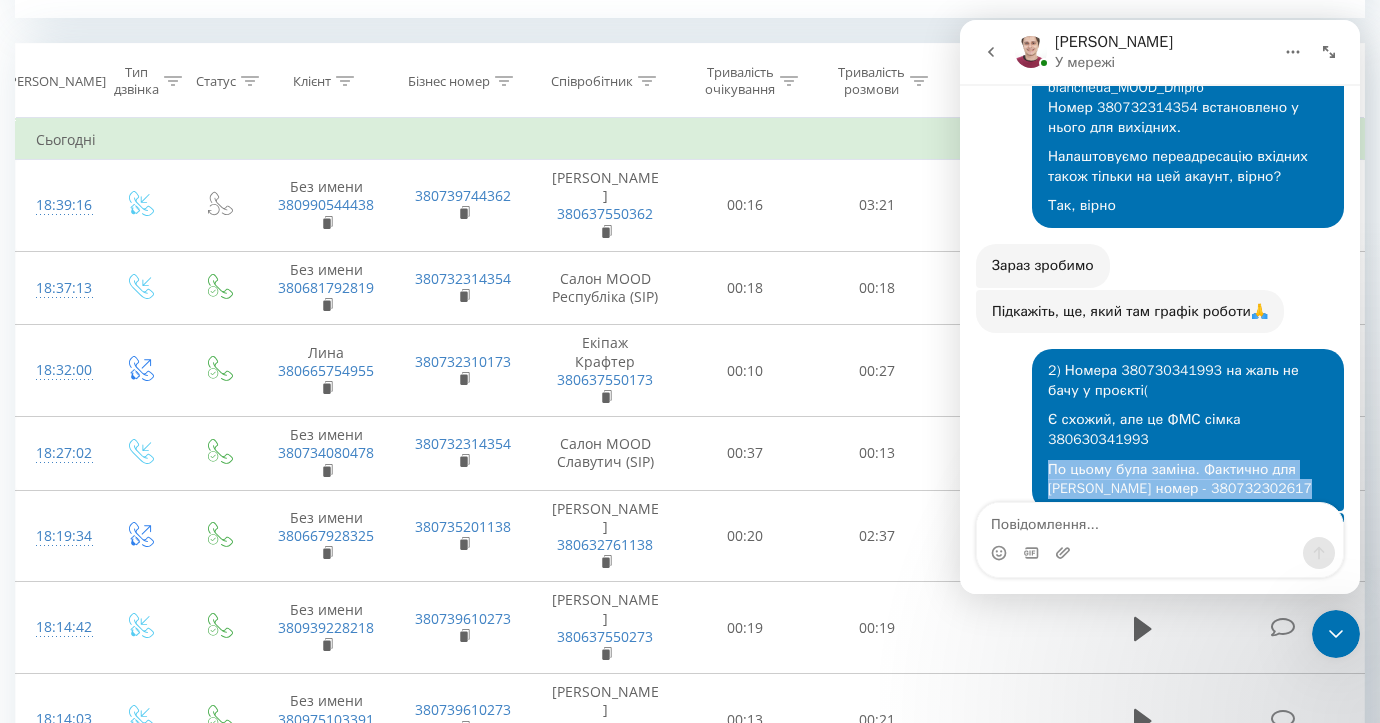 drag, startPoint x: 1038, startPoint y: 213, endPoint x: 1290, endPoint y: 240, distance: 253.4423 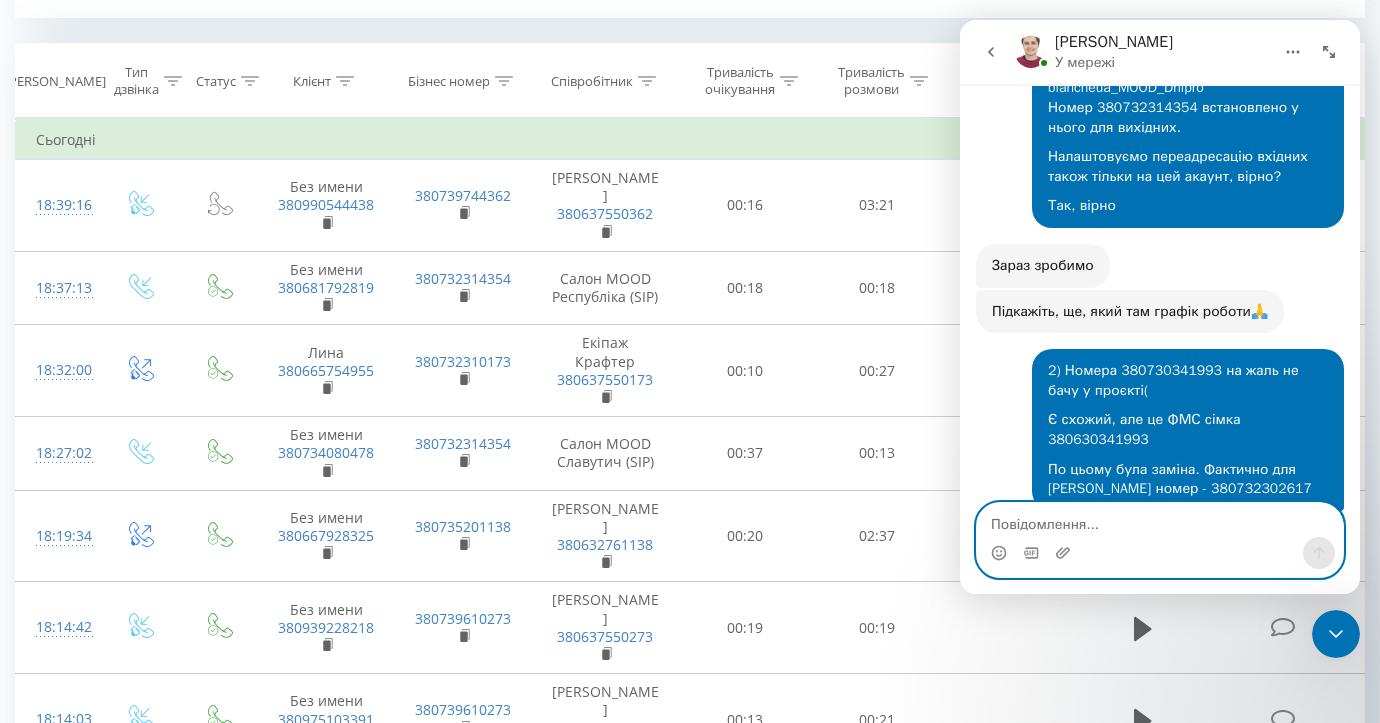 click at bounding box center (1160, 520) 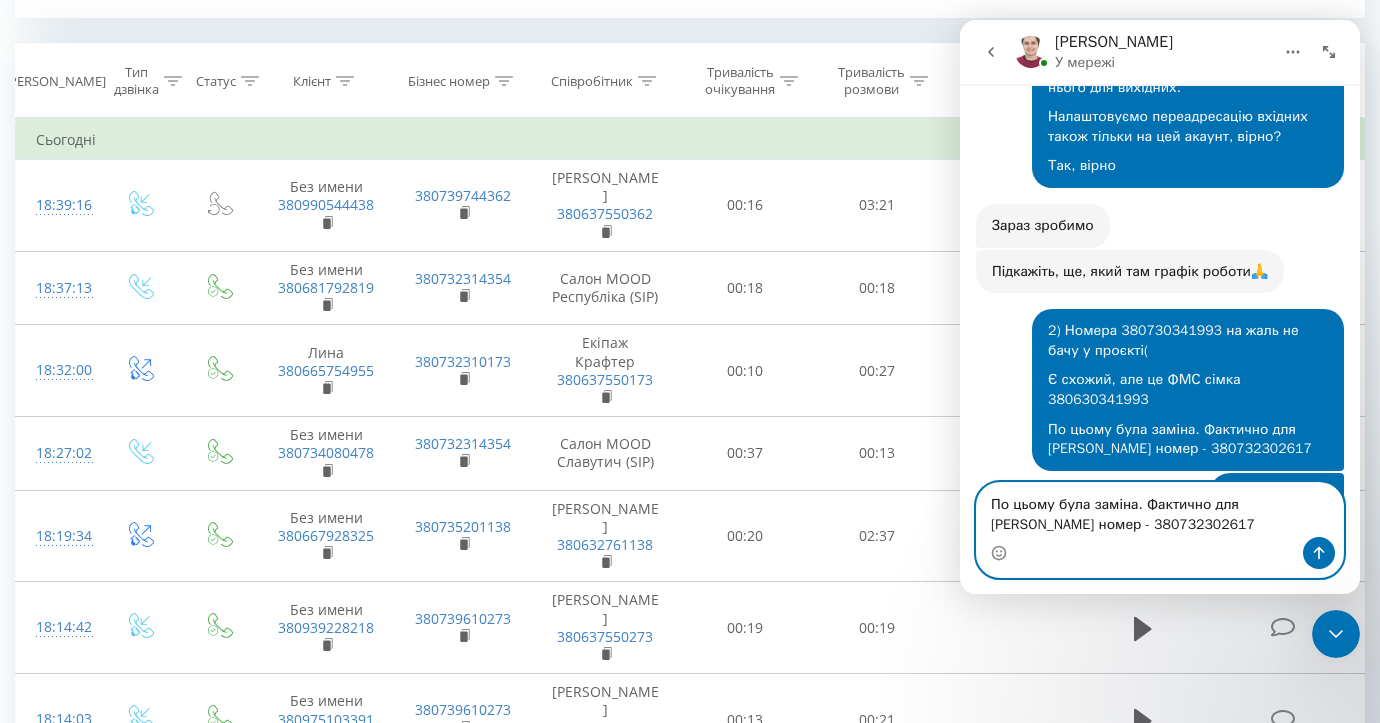 scroll, scrollTop: 8566, scrollLeft: 0, axis: vertical 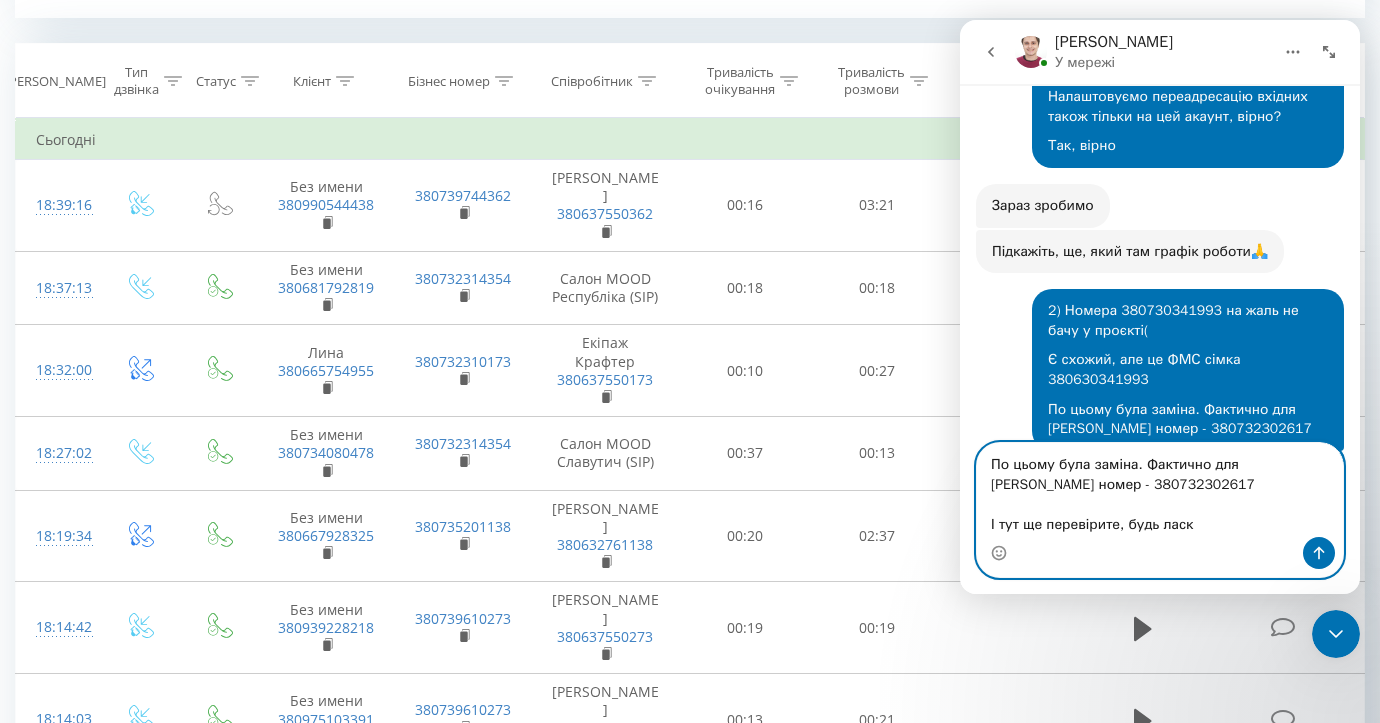 type on "По цьому була заміна. Фактично для Дніпро Бланше номер - 380732302617
І тут ще перевірите, будь ласка" 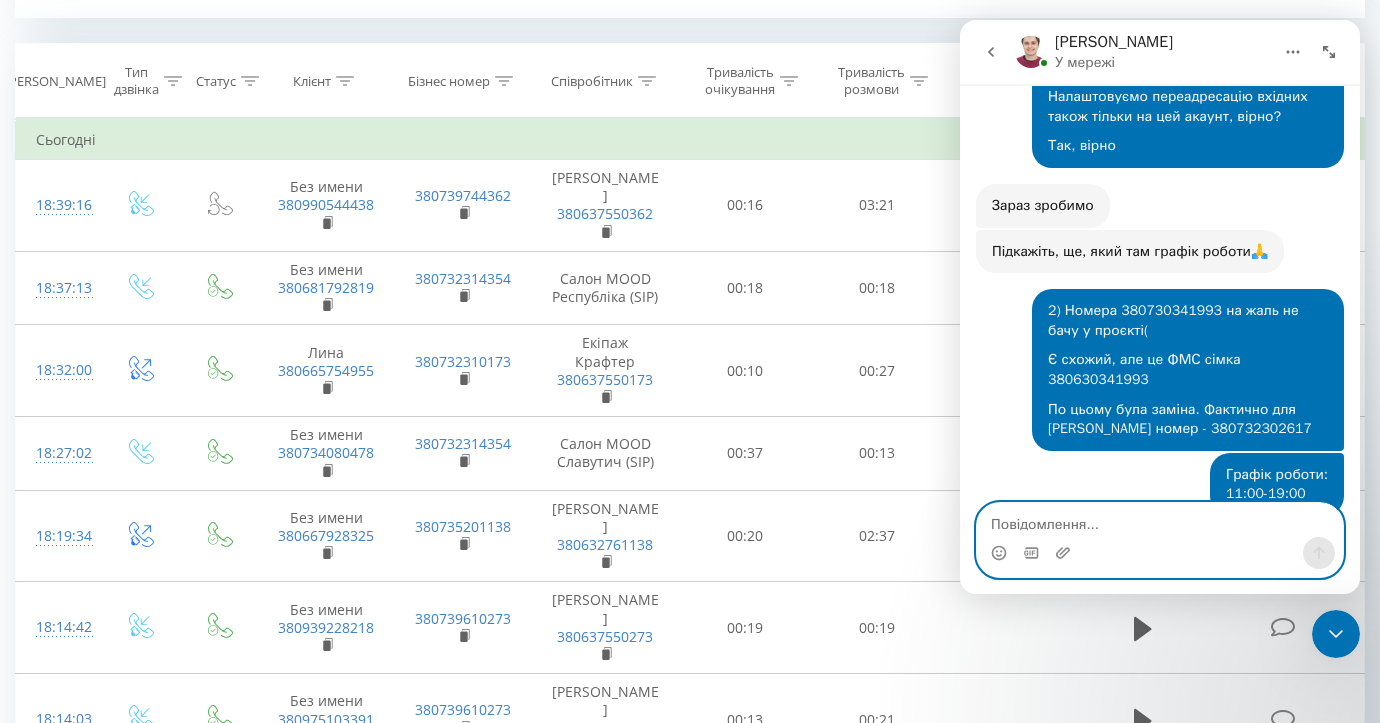 scroll, scrollTop: 8601, scrollLeft: 0, axis: vertical 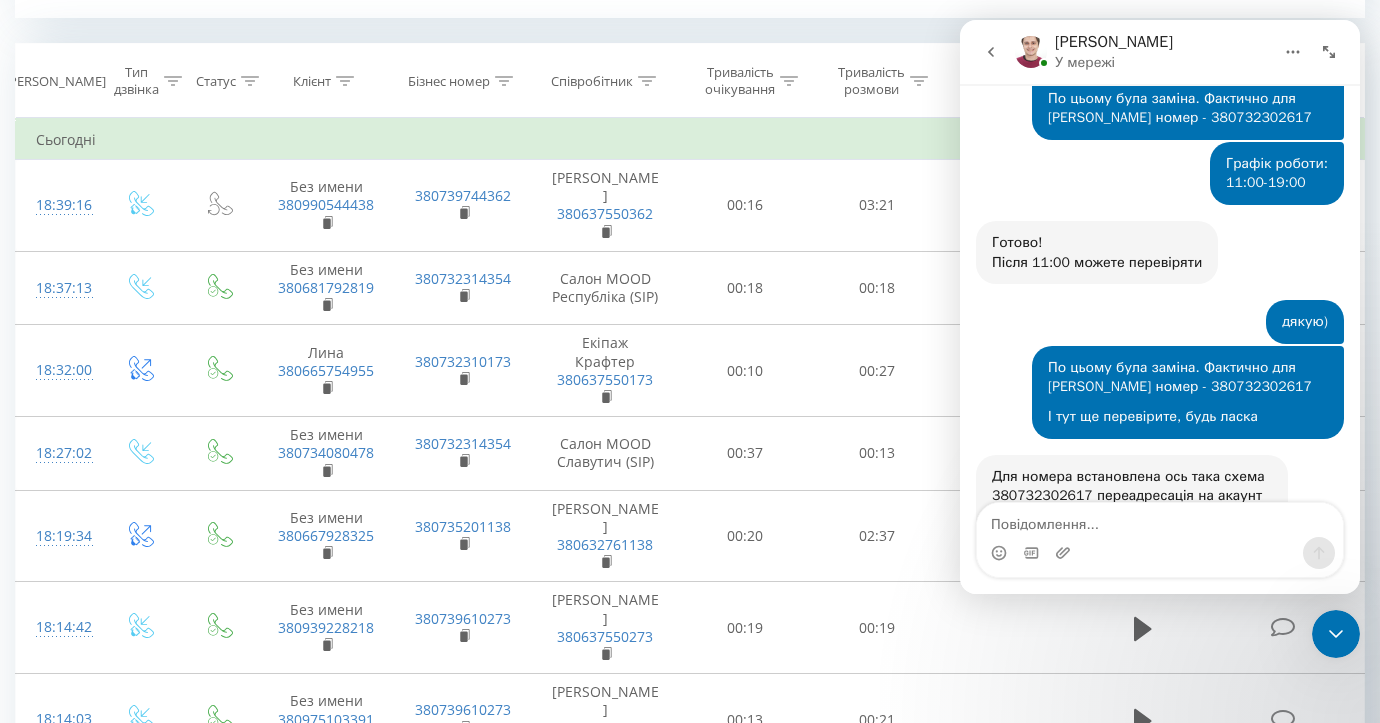 click at bounding box center (1126, 614) 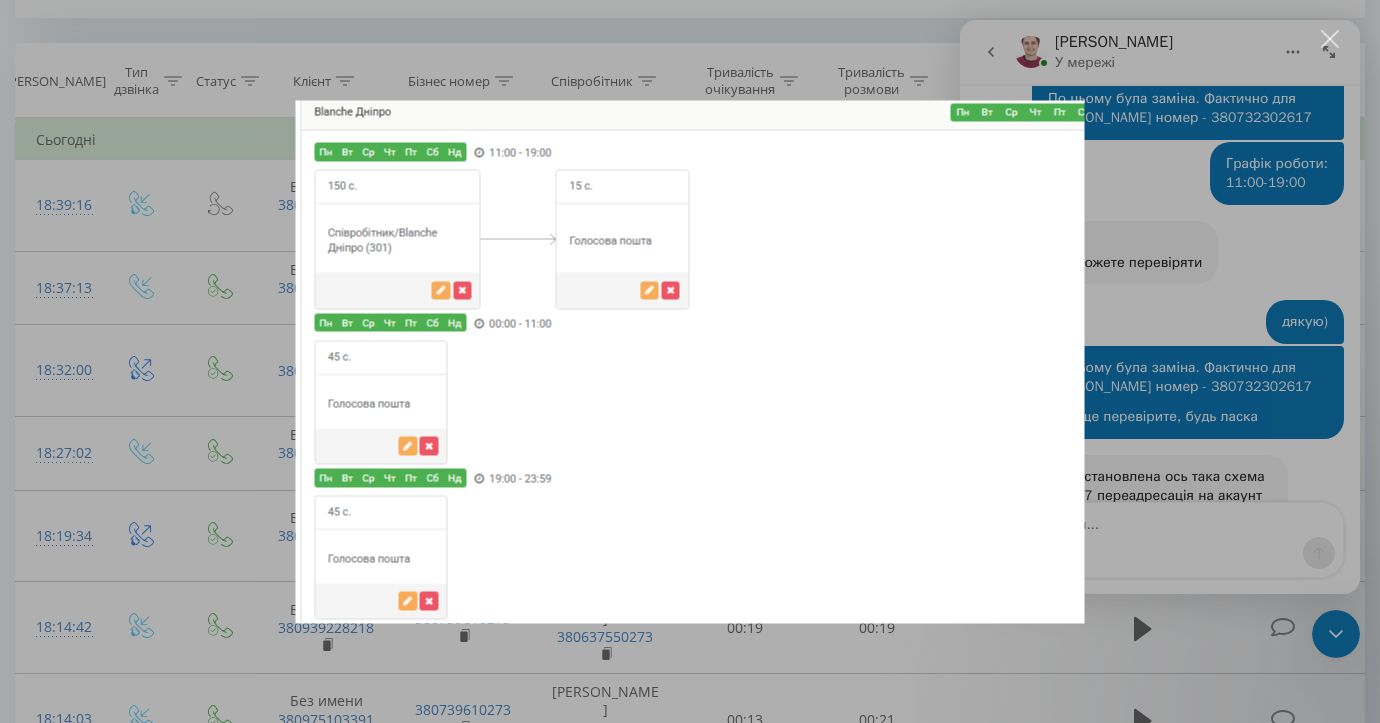scroll, scrollTop: 0, scrollLeft: 0, axis: both 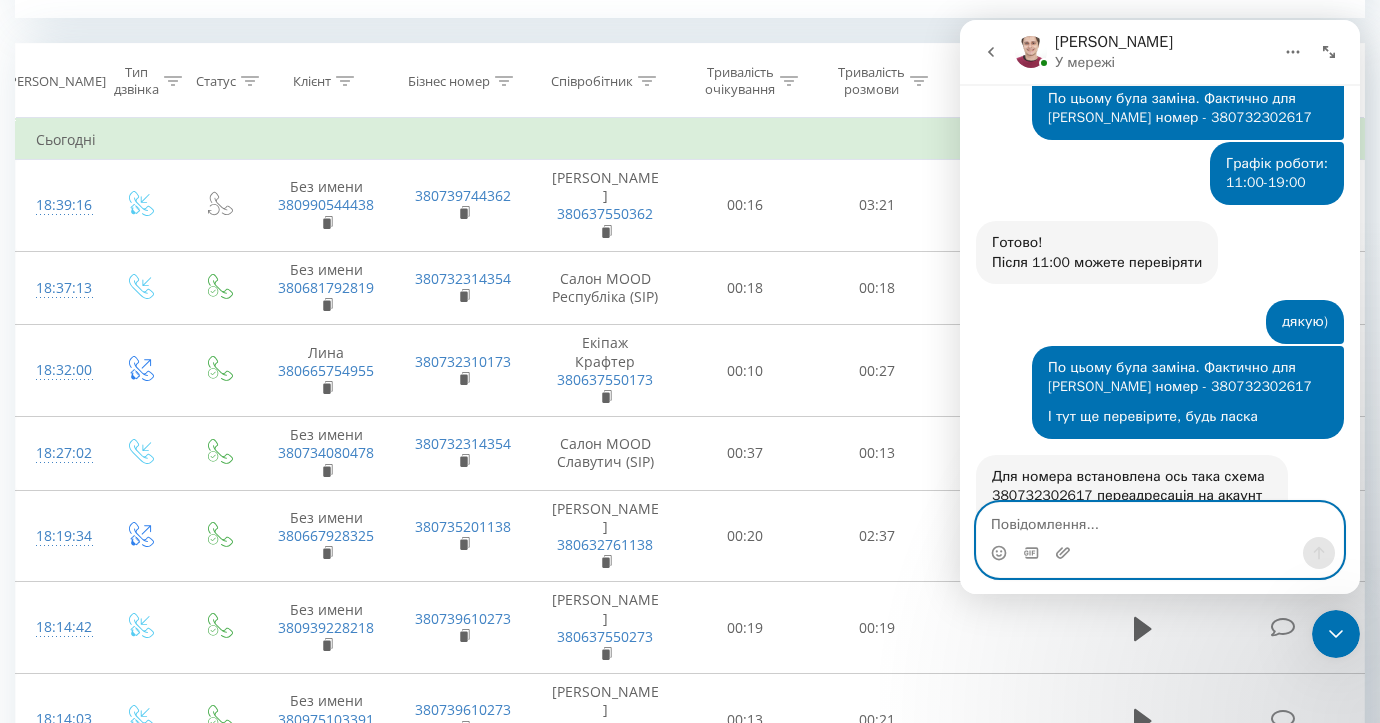 click at bounding box center [1160, 520] 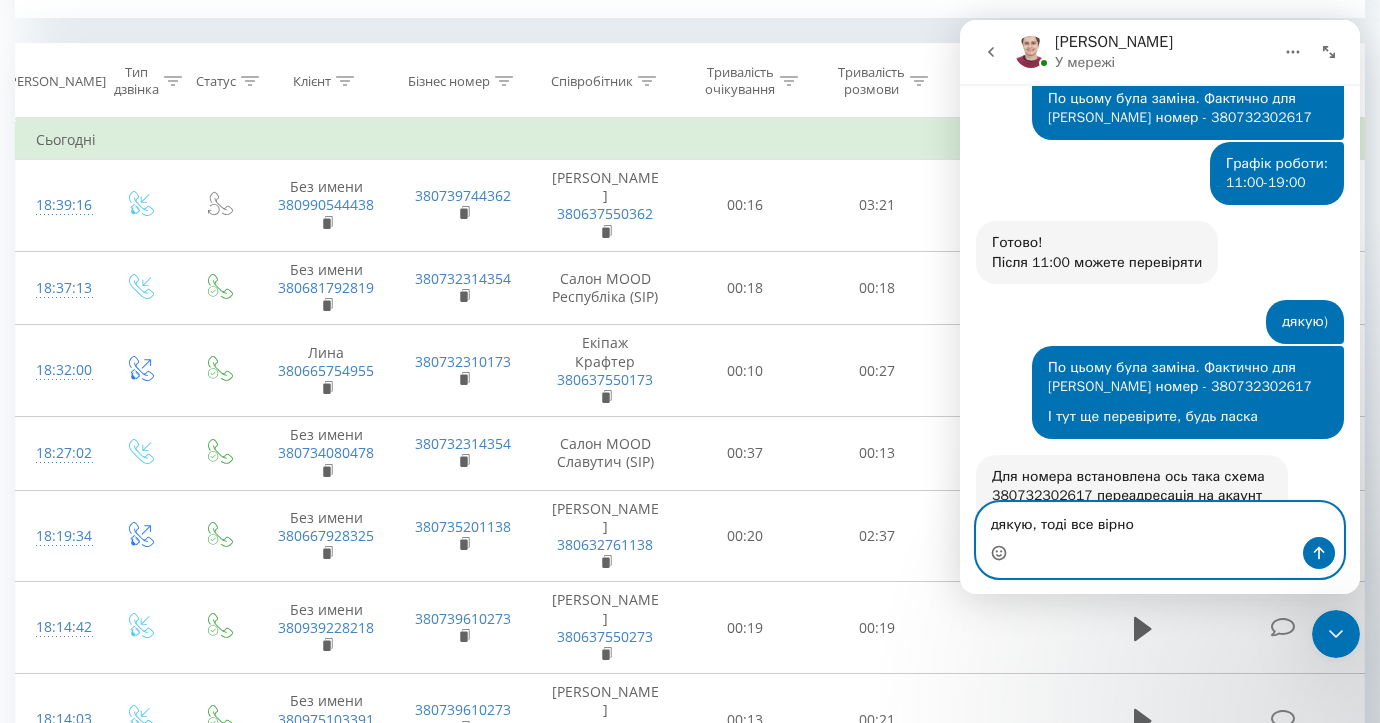 click 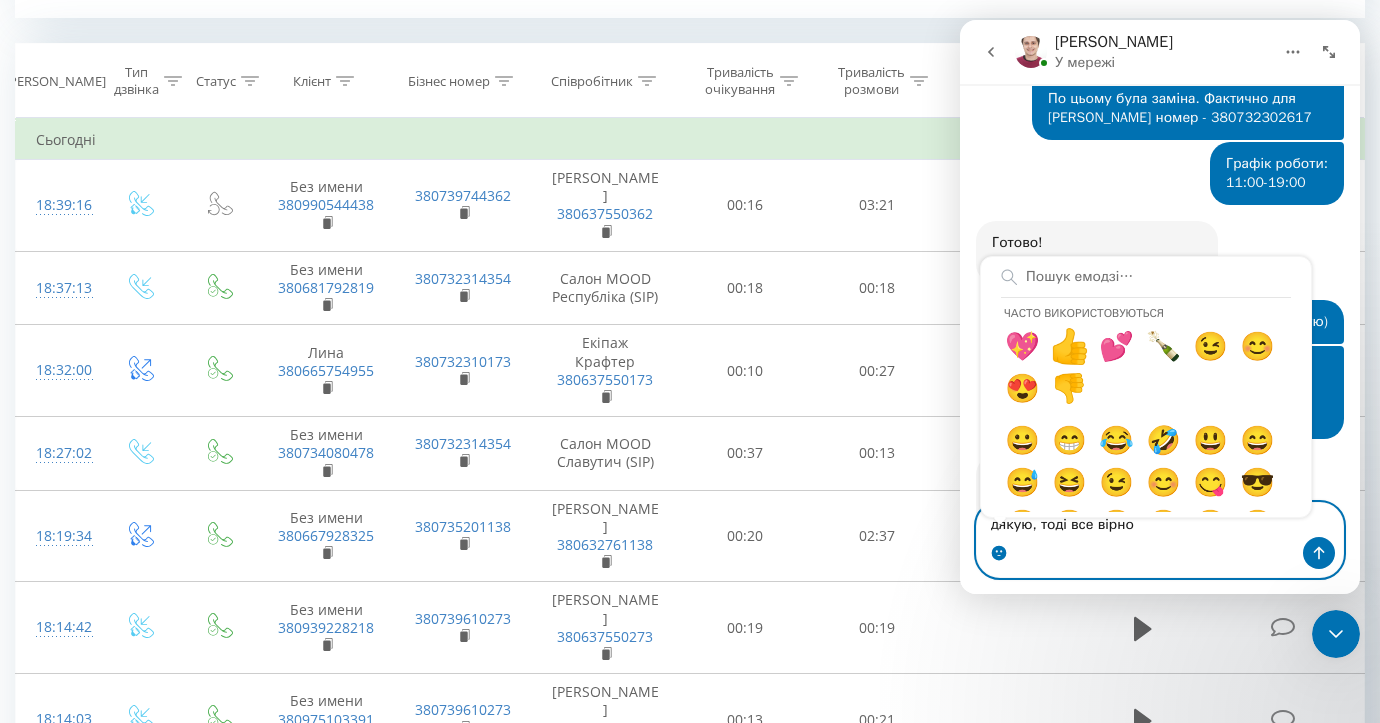 type on "дякую, тоді все вірно👍" 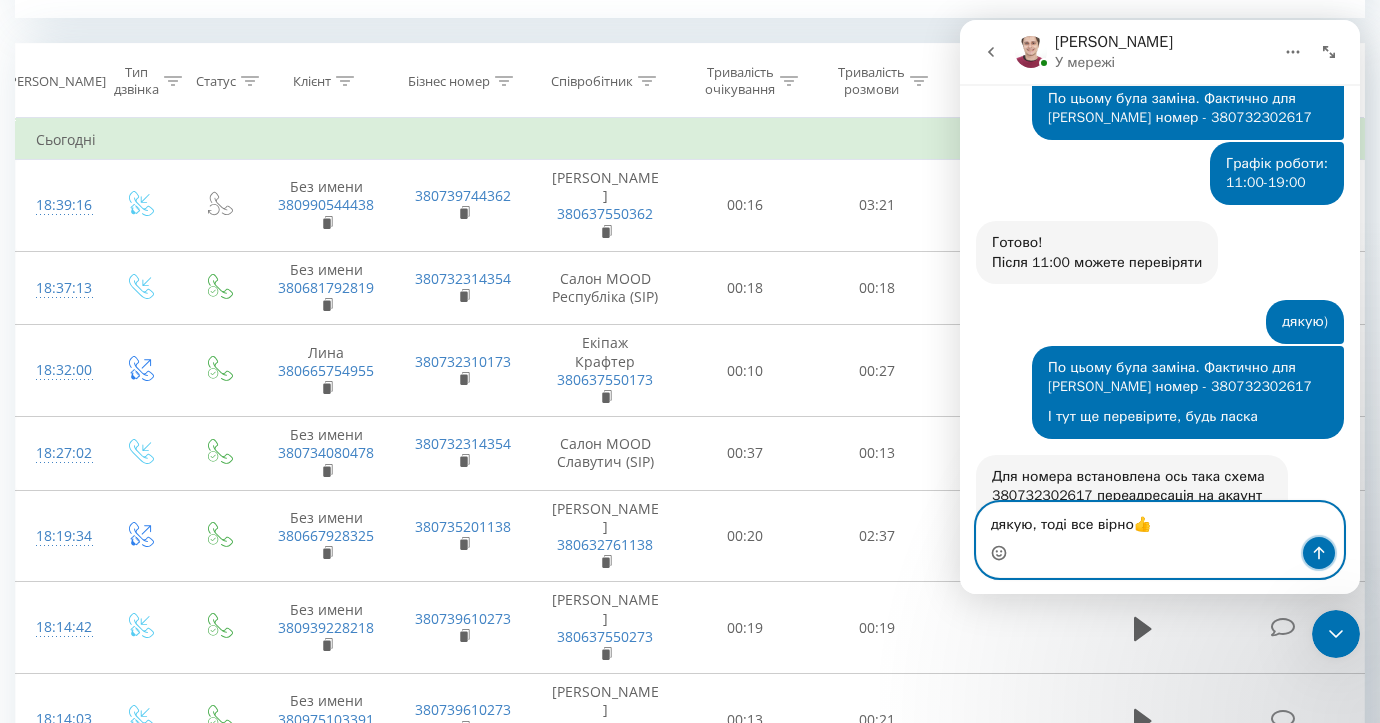 click 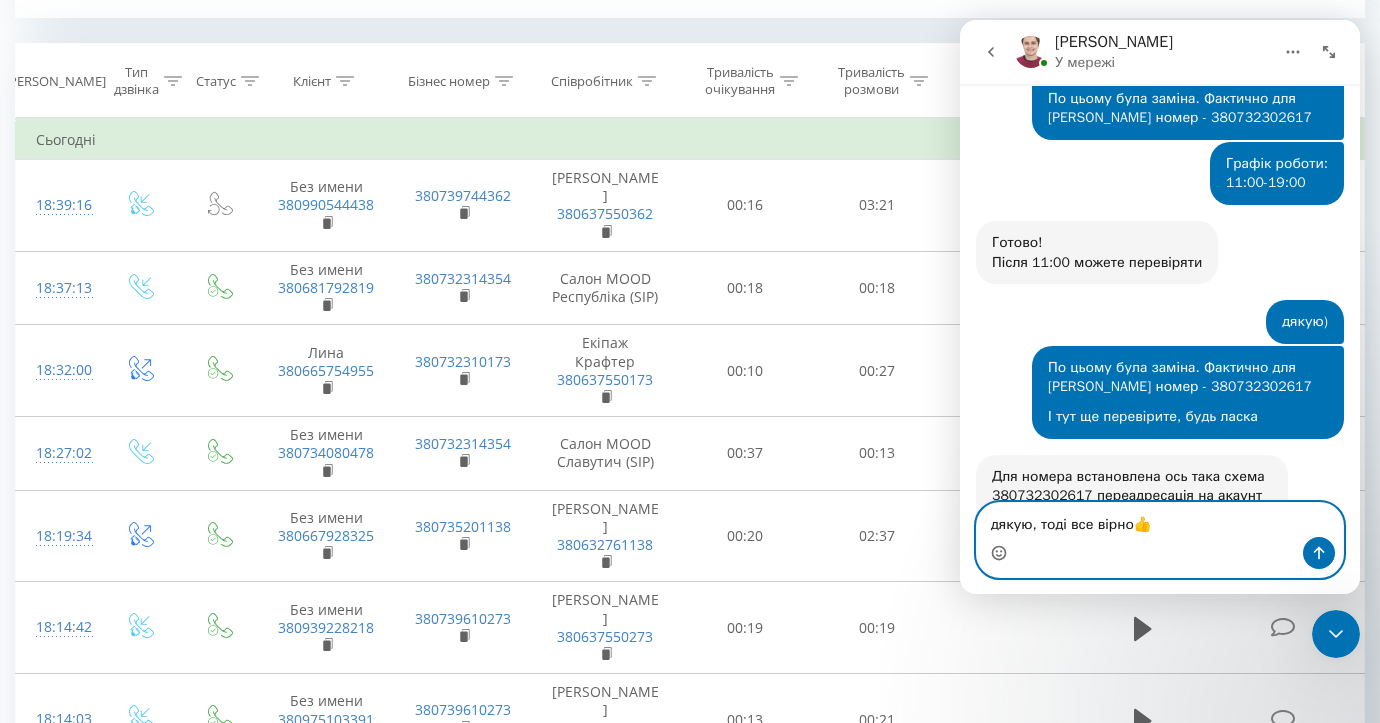 type 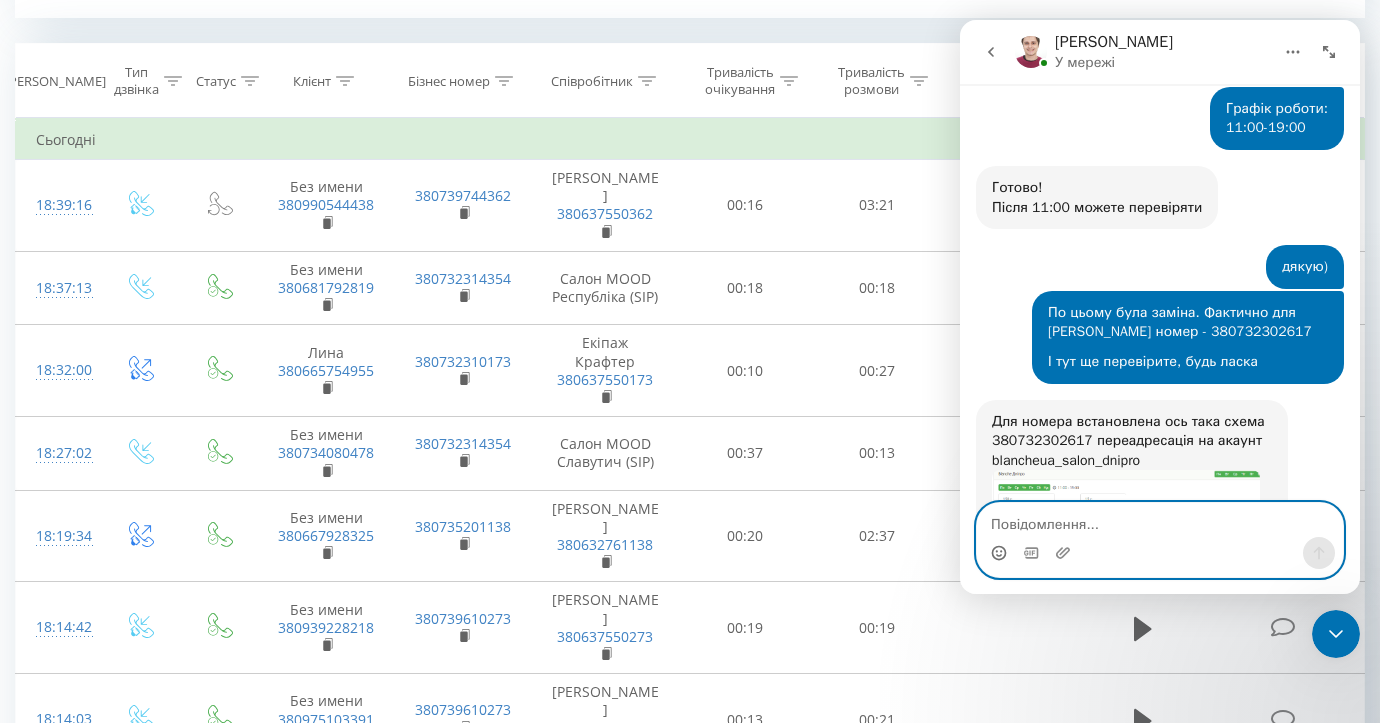 scroll, scrollTop: 8937, scrollLeft: 0, axis: vertical 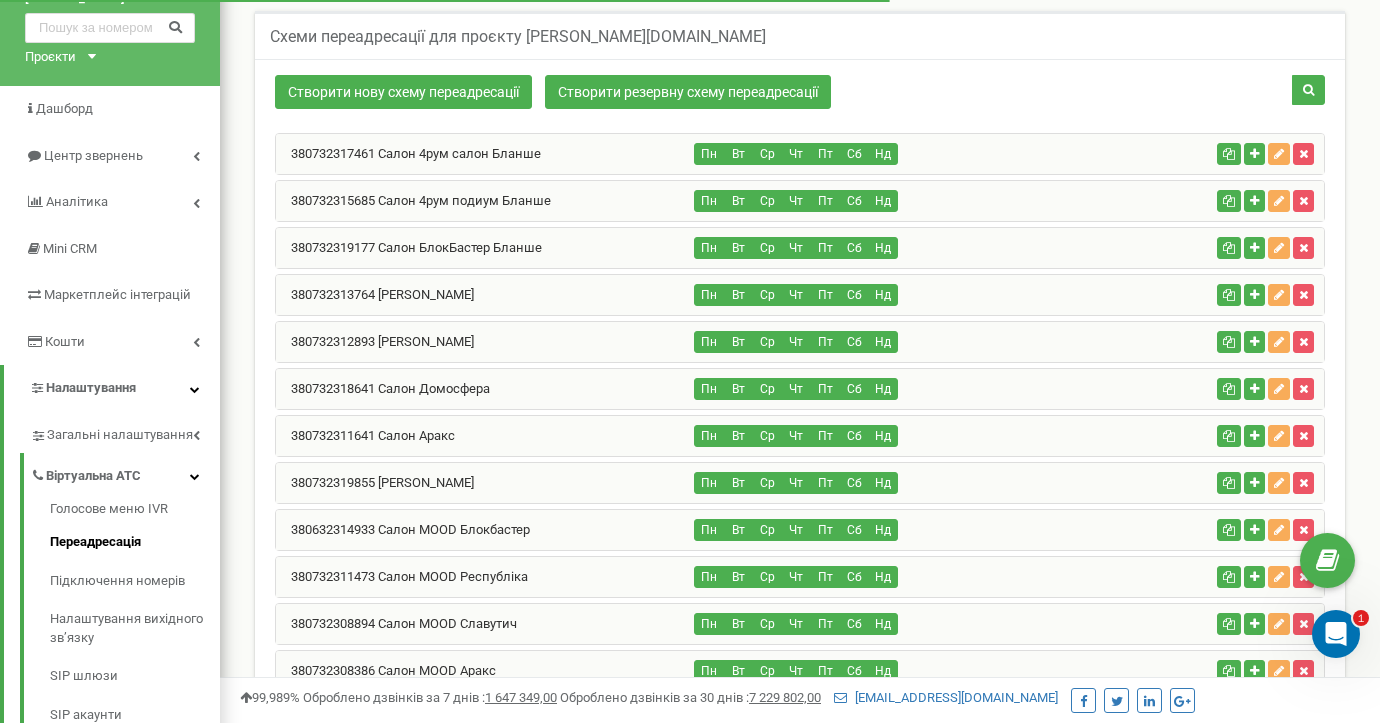 click at bounding box center (1336, 634) 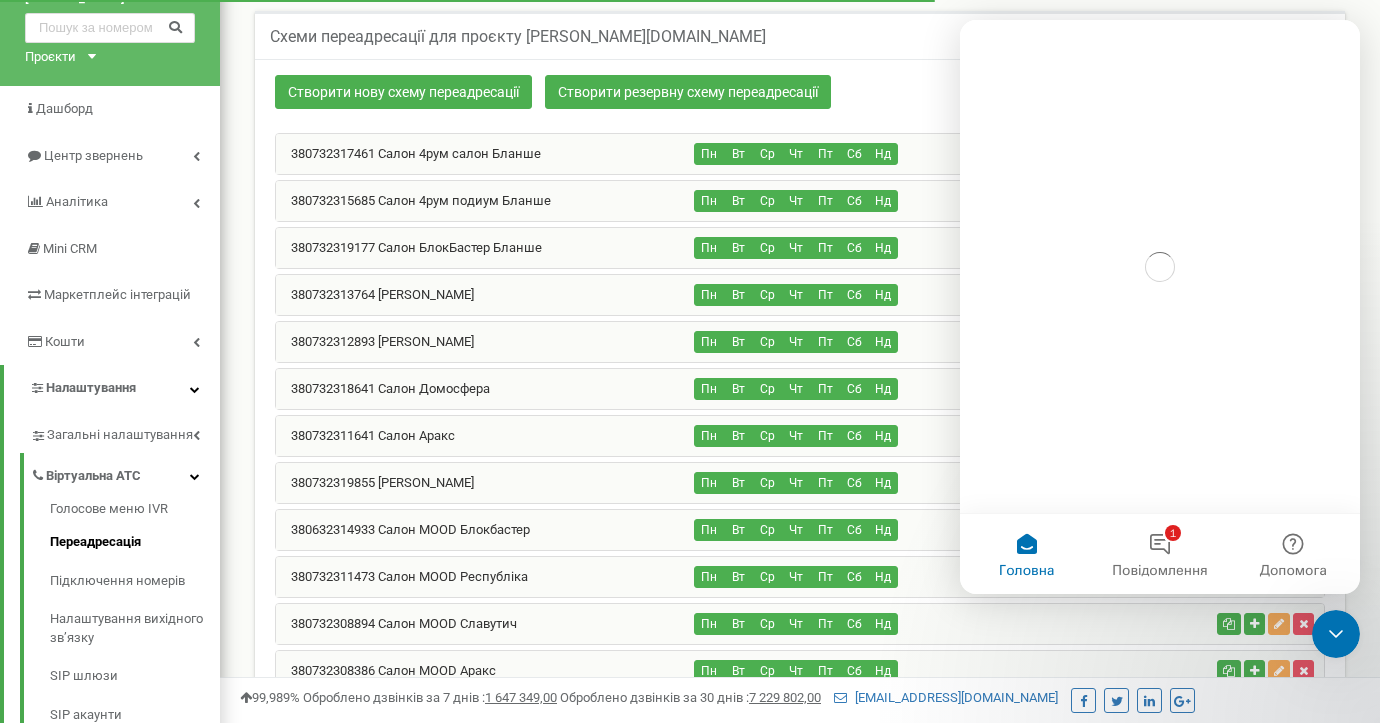 scroll, scrollTop: 0, scrollLeft: 0, axis: both 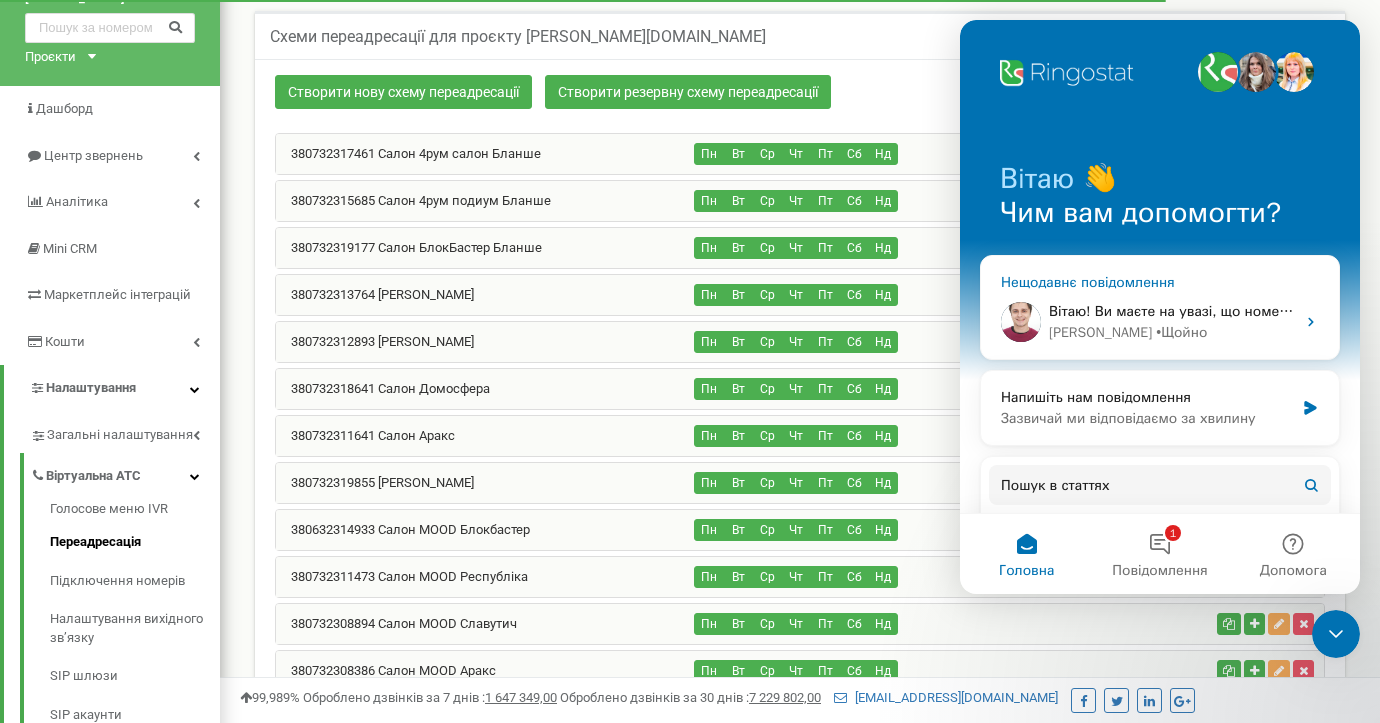 click on "•  Щойно" at bounding box center [1181, 332] 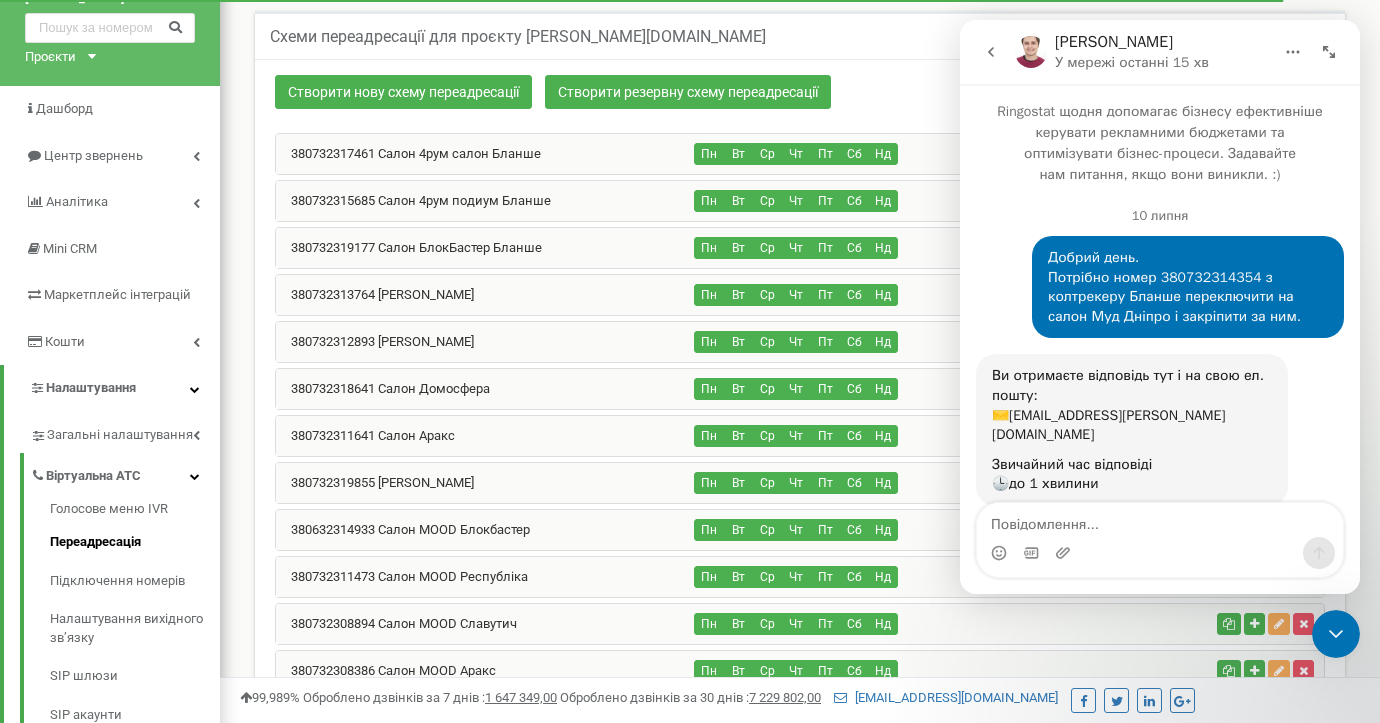 scroll, scrollTop: 3, scrollLeft: 0, axis: vertical 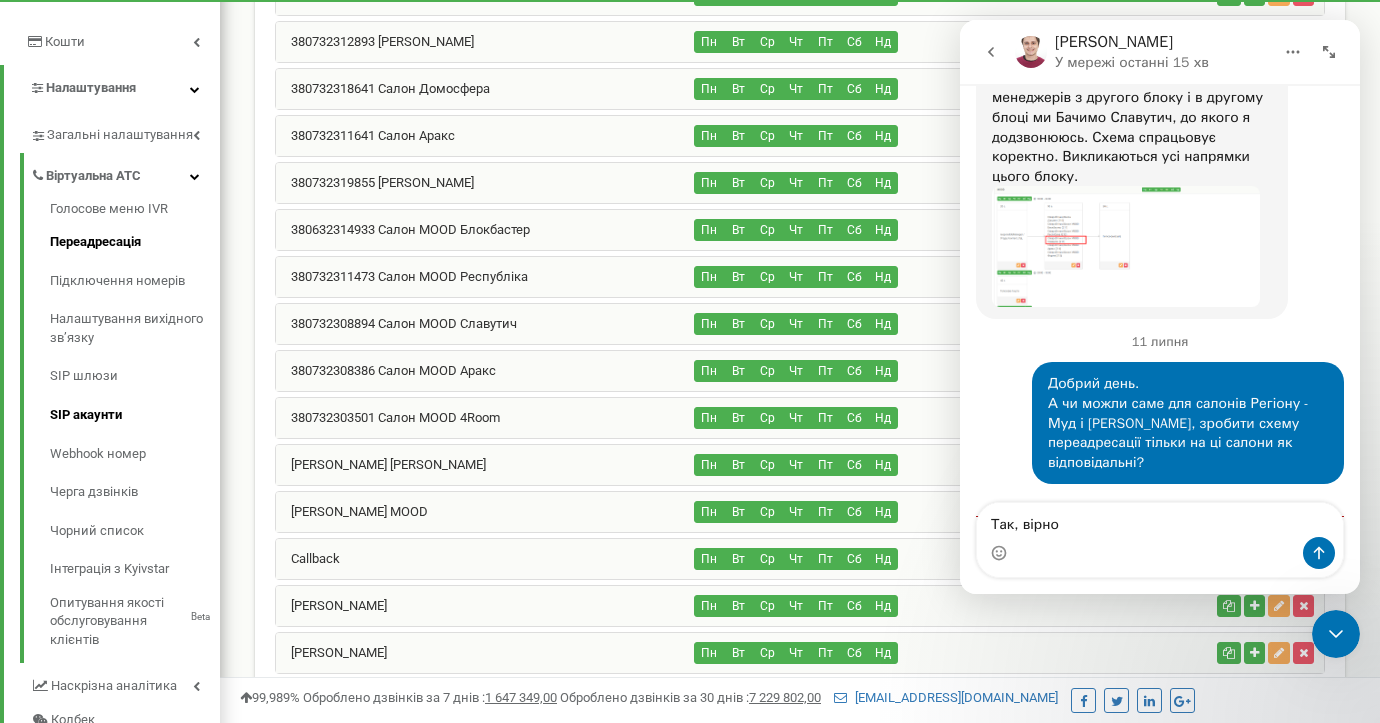 type on "Так, вірно" 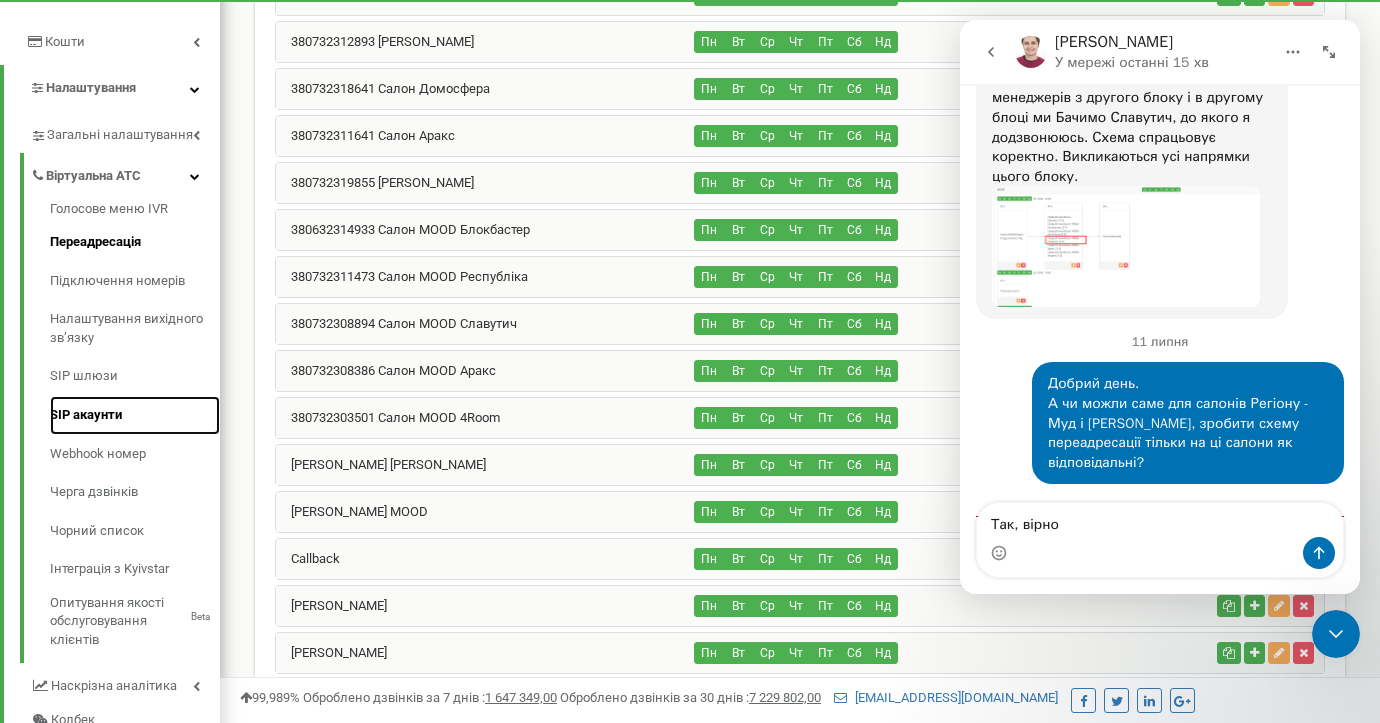 click on "SIP акаунти" at bounding box center (135, 415) 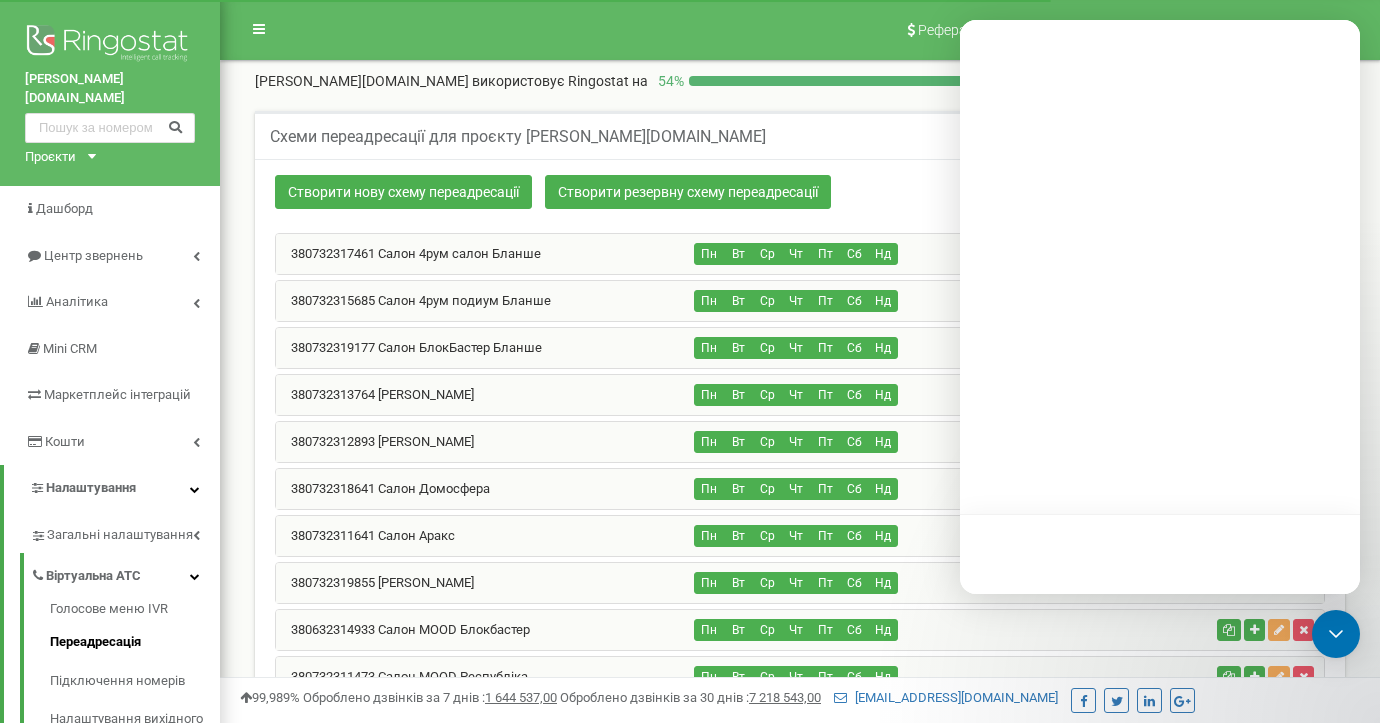 scroll, scrollTop: 0, scrollLeft: 0, axis: both 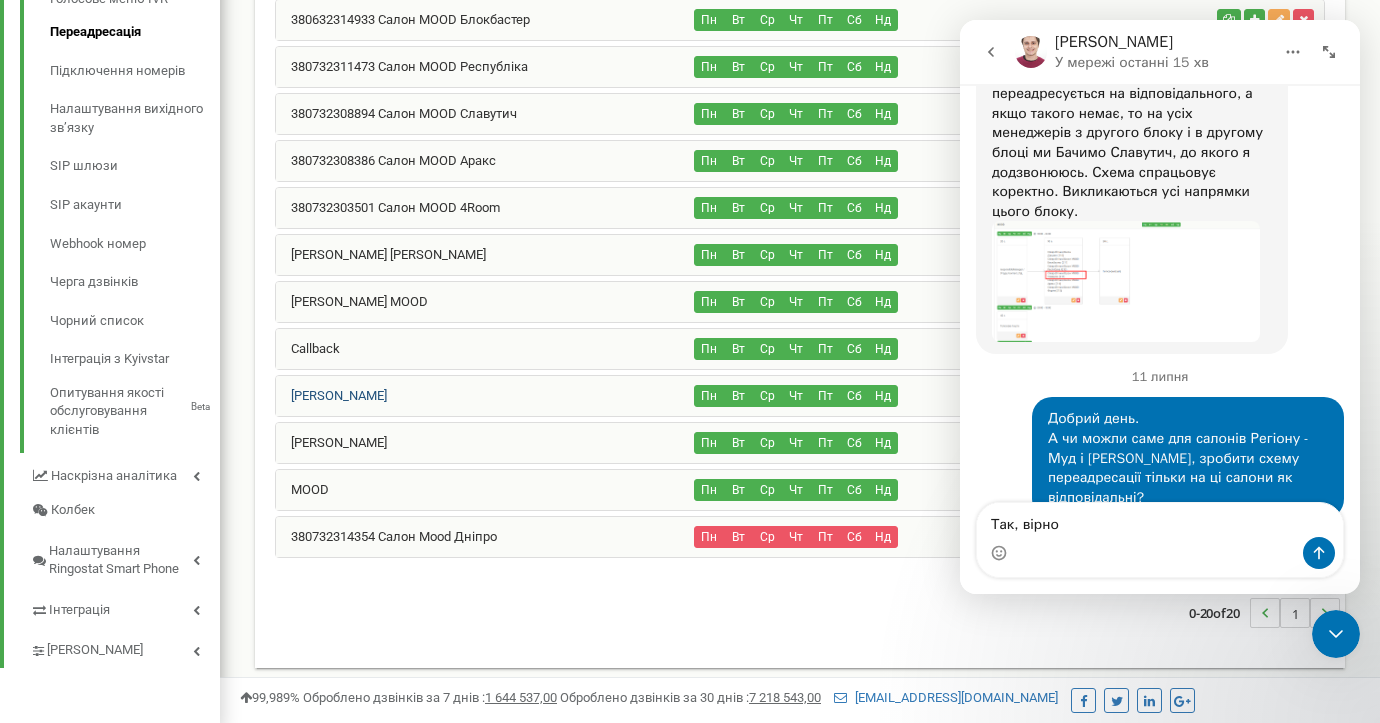 click on "Blanche Дніпро" at bounding box center [331, 395] 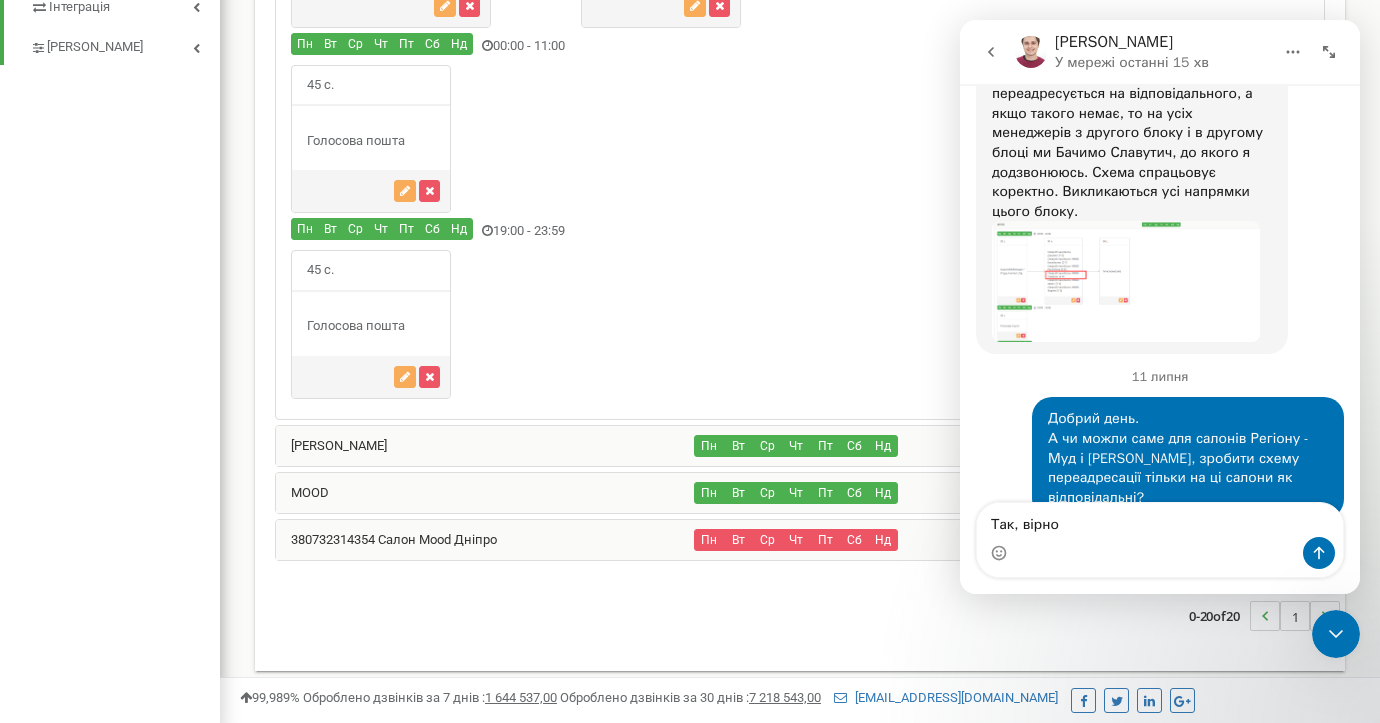 scroll, scrollTop: 1214, scrollLeft: 0, axis: vertical 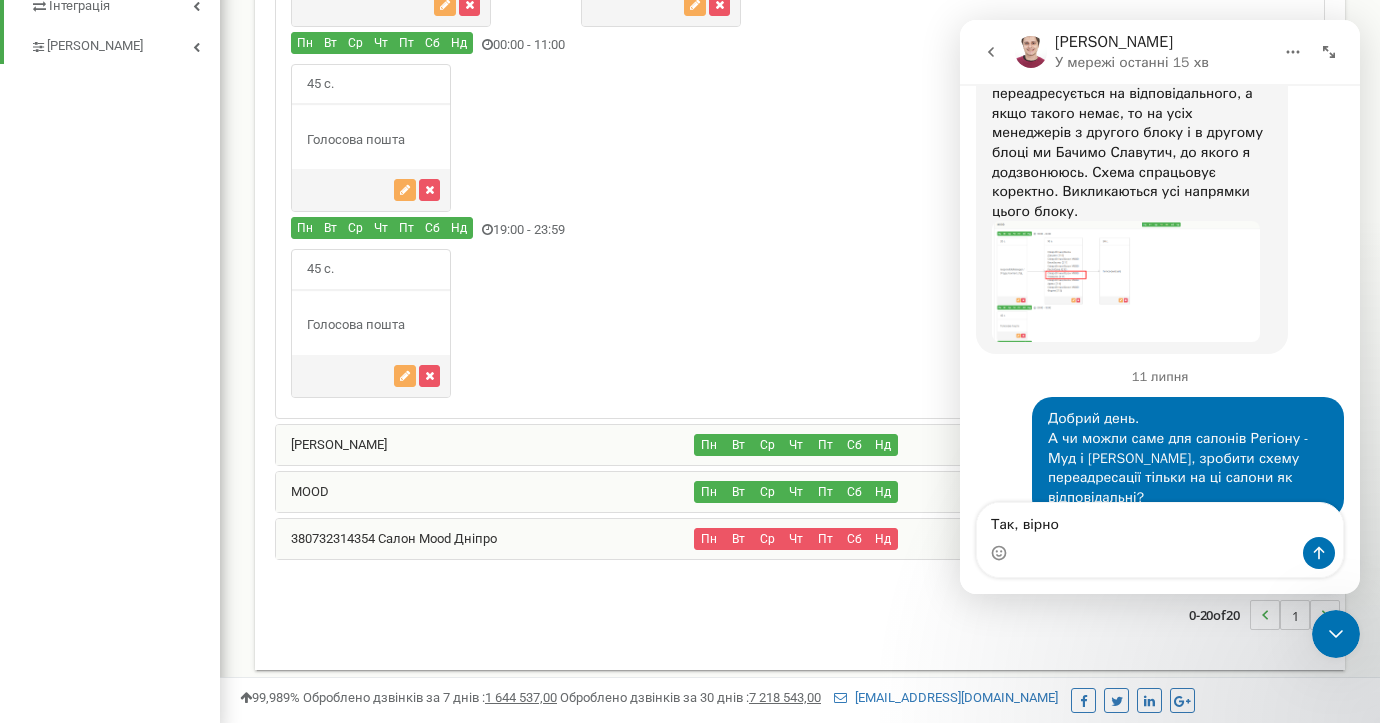 click on "0-20  of  20
1" at bounding box center (800, 615) 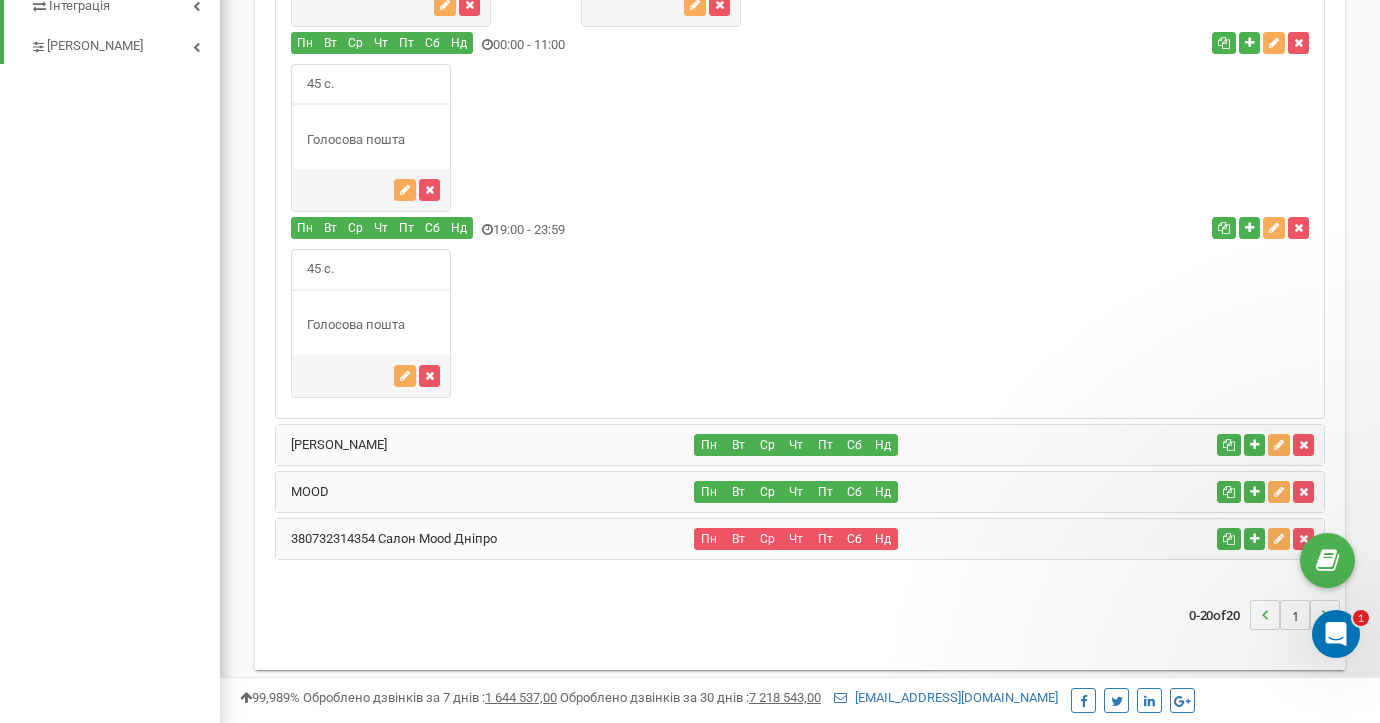 scroll, scrollTop: 0, scrollLeft: 0, axis: both 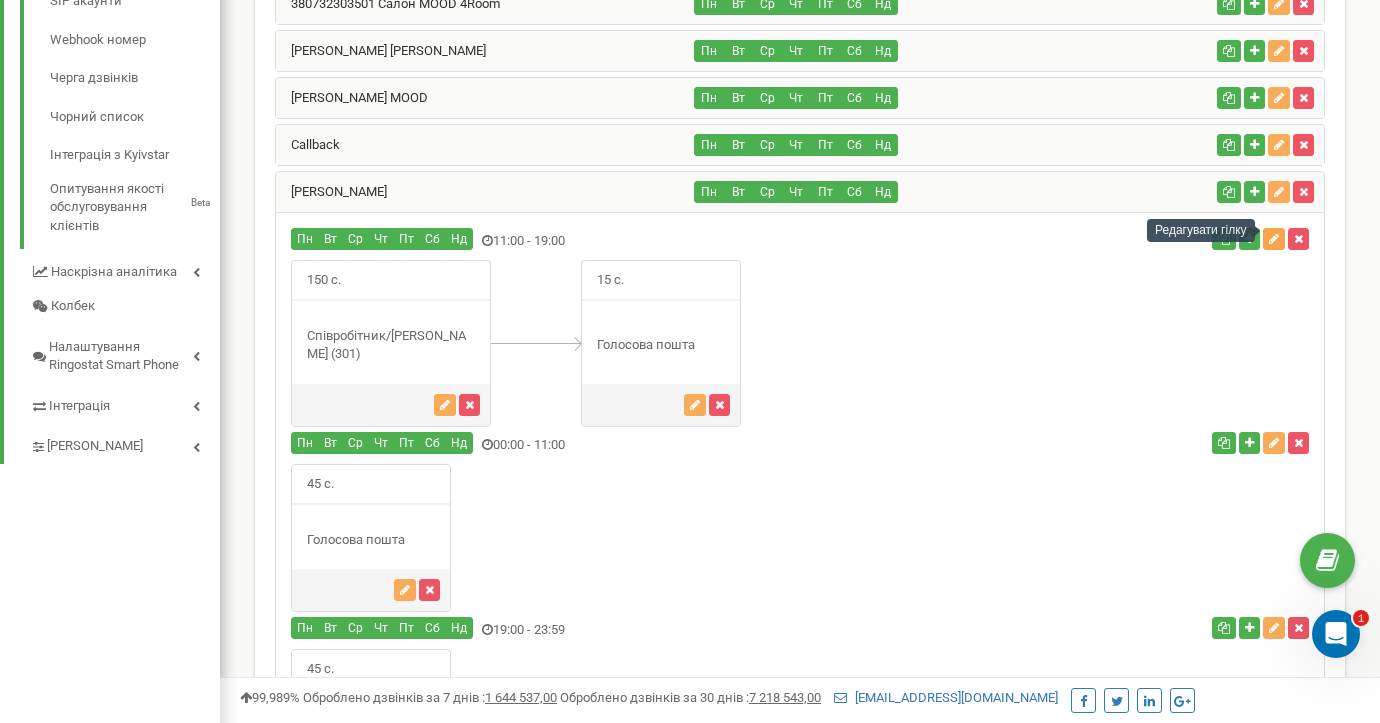 click at bounding box center [1274, 239] 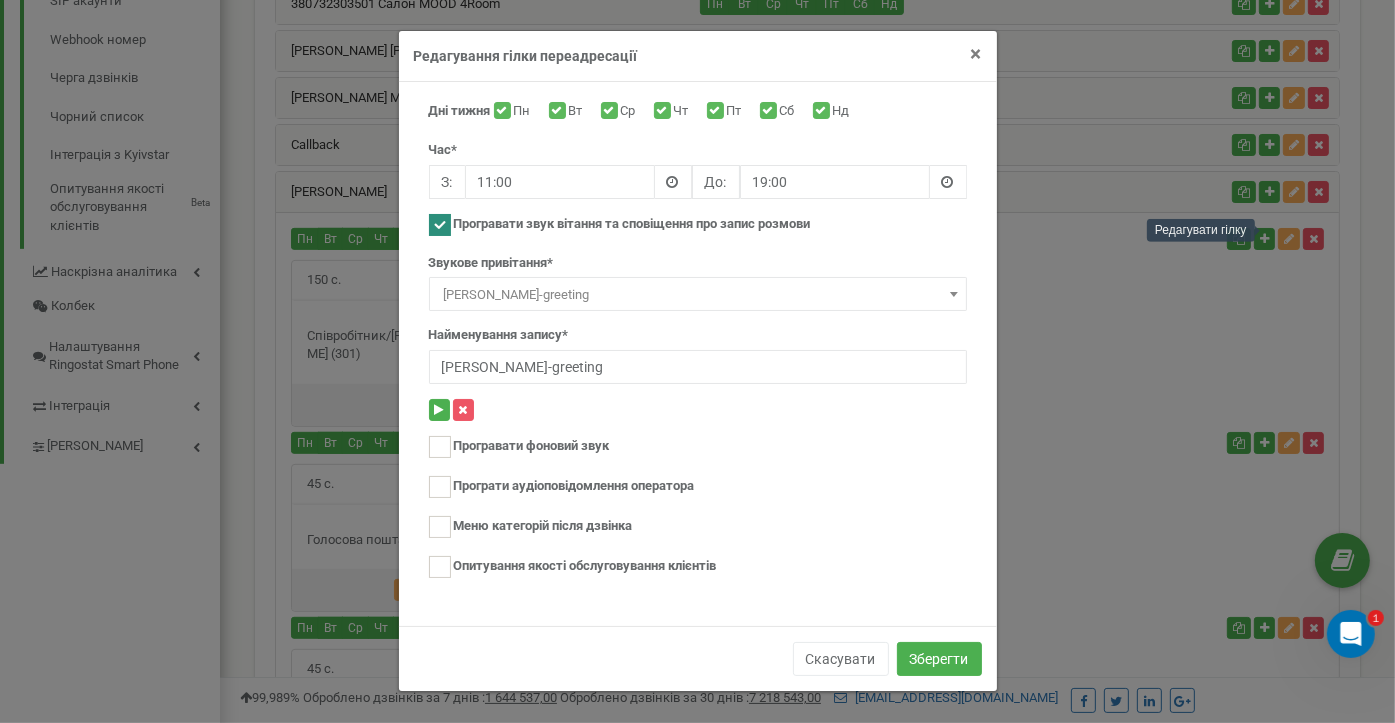 click on "×" at bounding box center (976, 54) 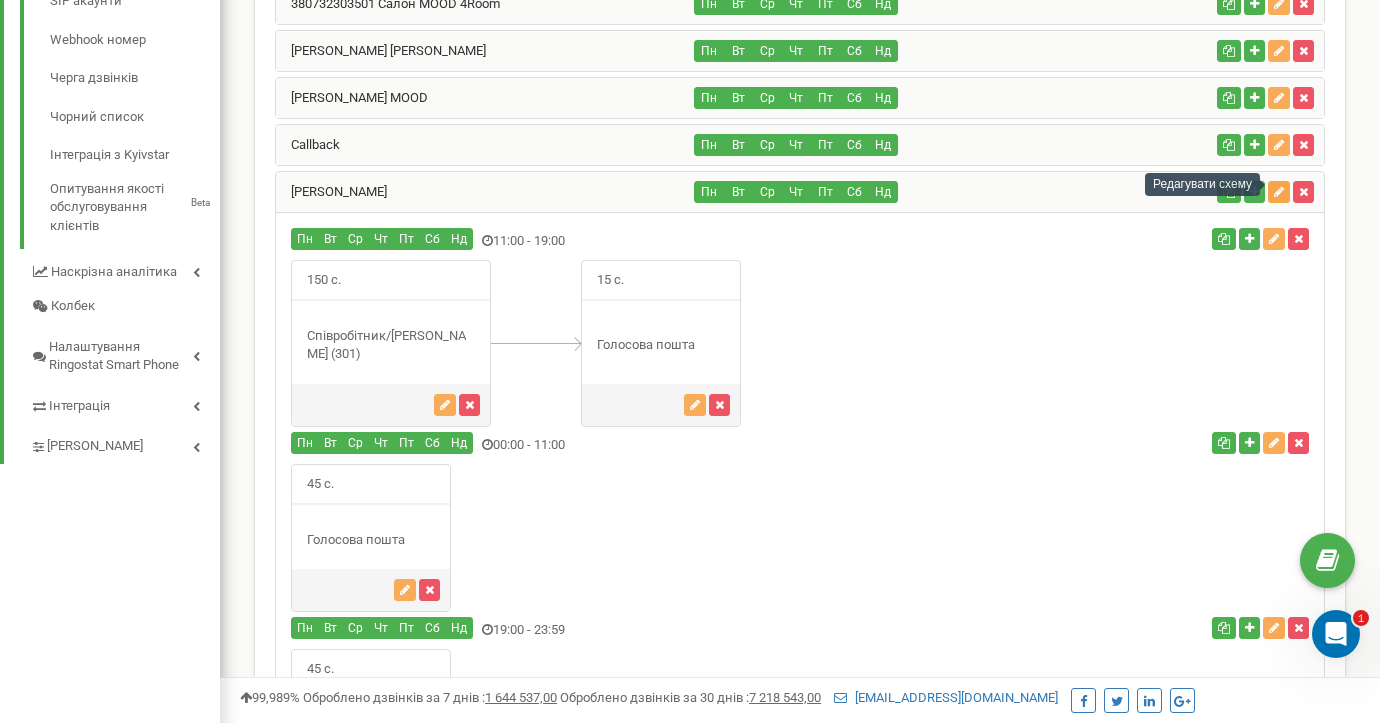 click at bounding box center (1279, 192) 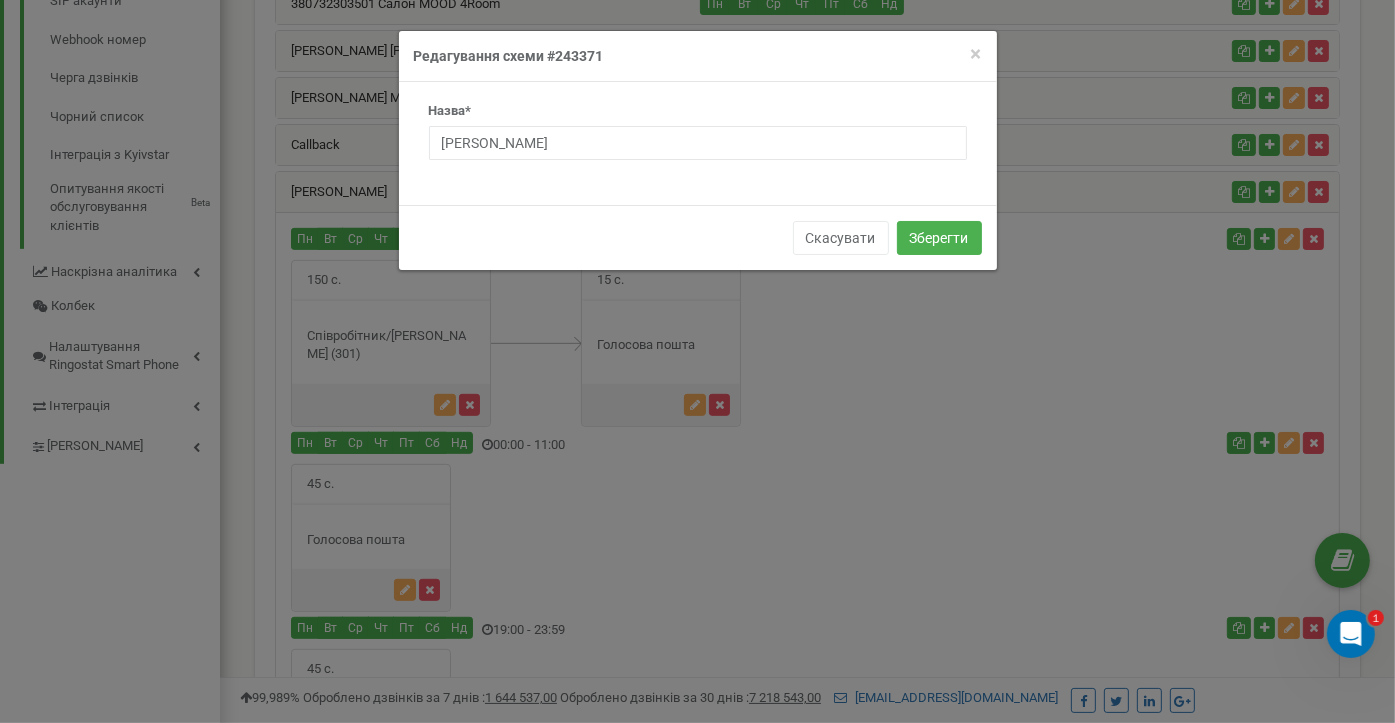 click on "× Close
Редагування схеми #243371" at bounding box center [698, 56] 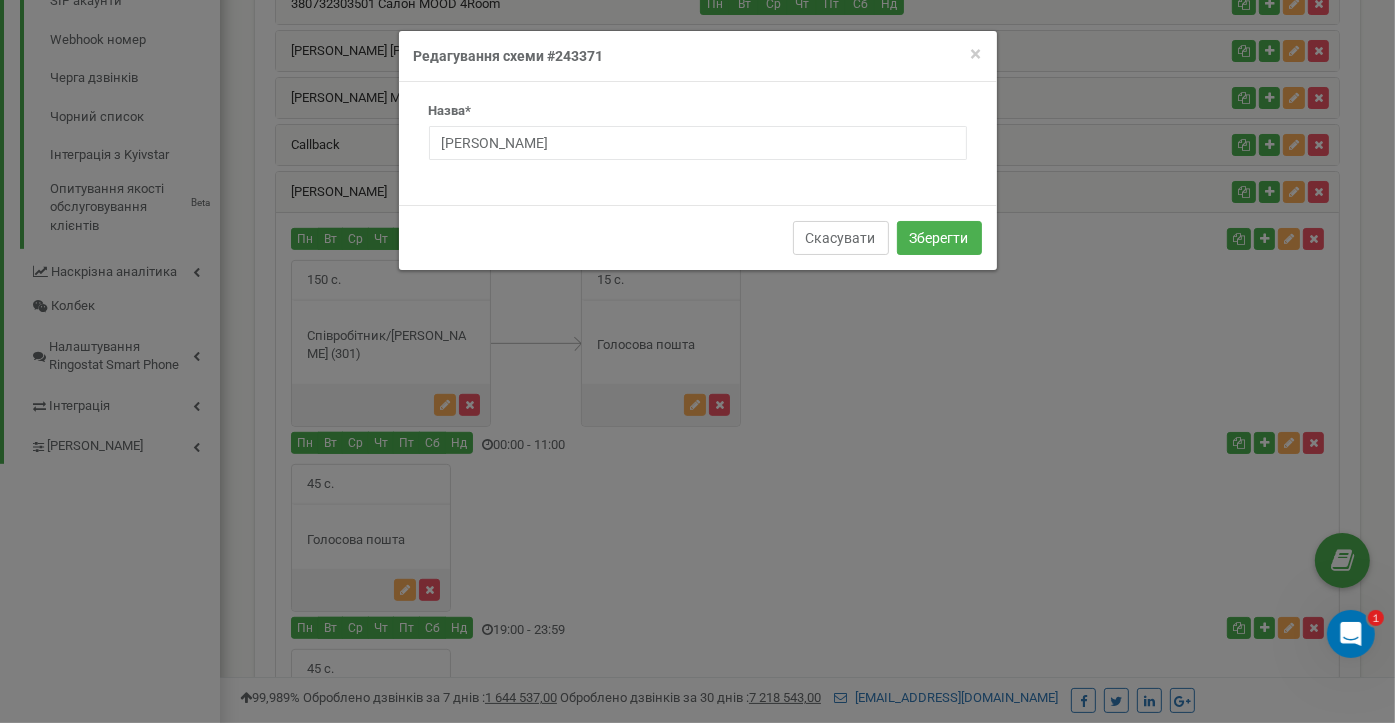click on "Скасувати" at bounding box center (841, 238) 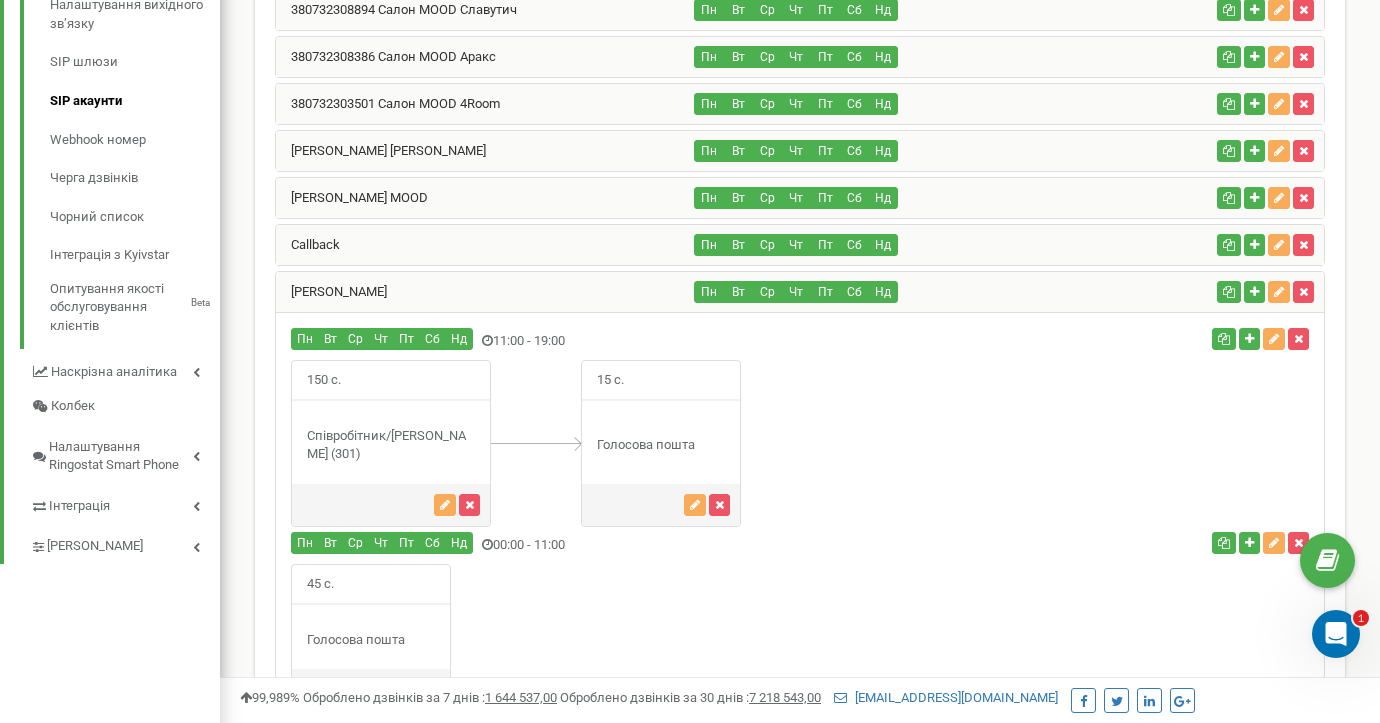 scroll, scrollTop: 914, scrollLeft: 0, axis: vertical 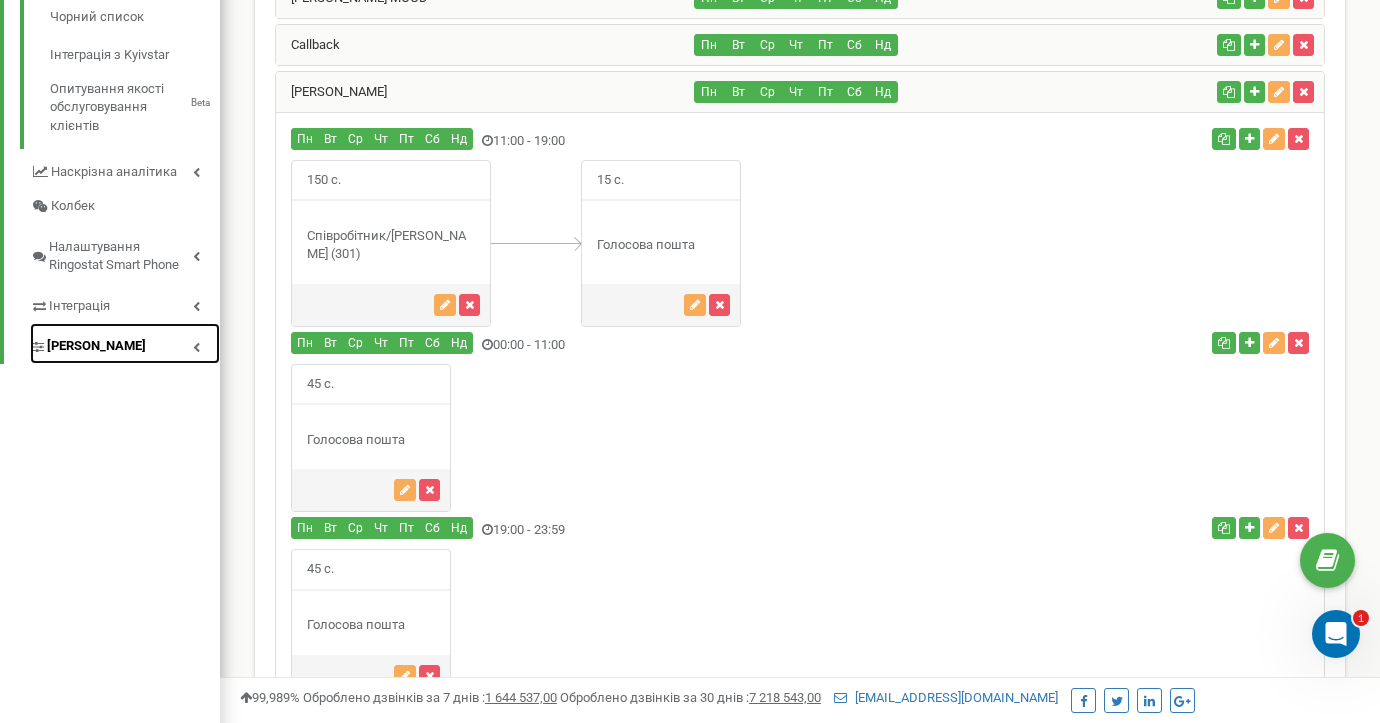 click on "[PERSON_NAME]" at bounding box center (96, 346) 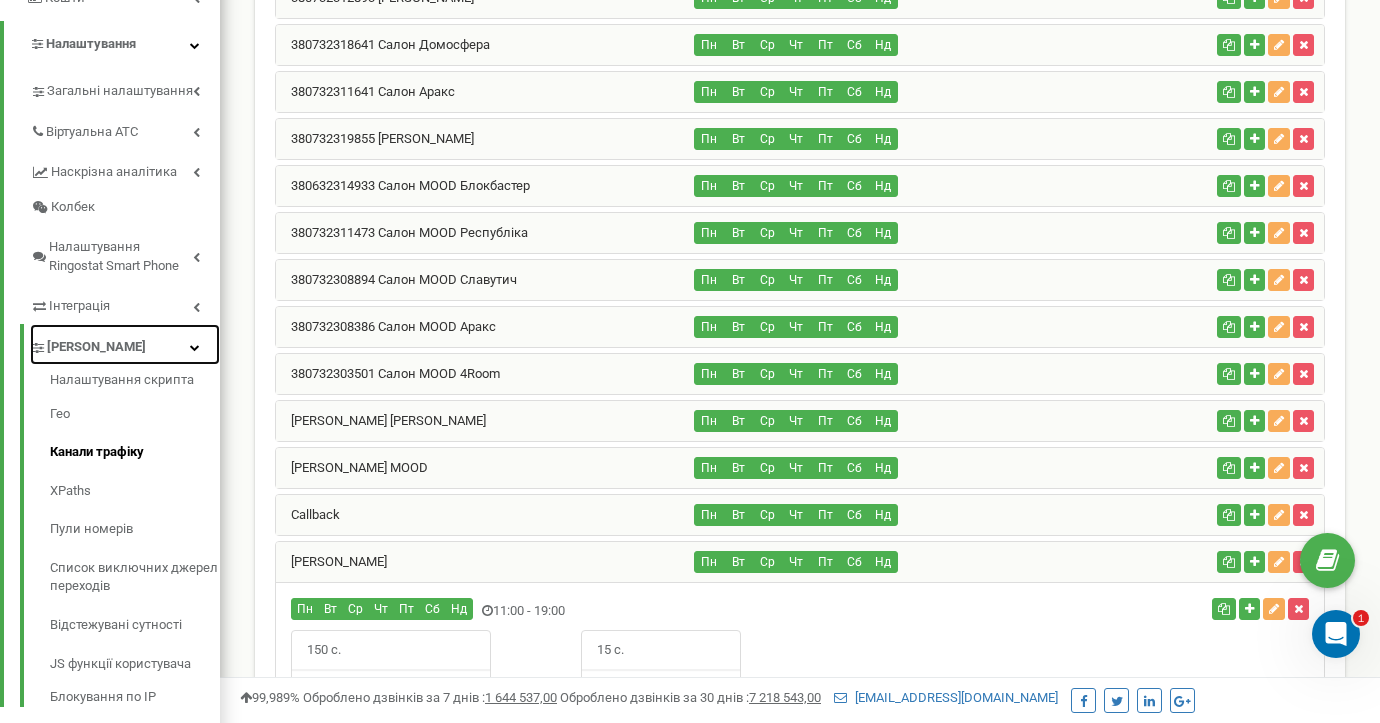 scroll, scrollTop: 244, scrollLeft: 0, axis: vertical 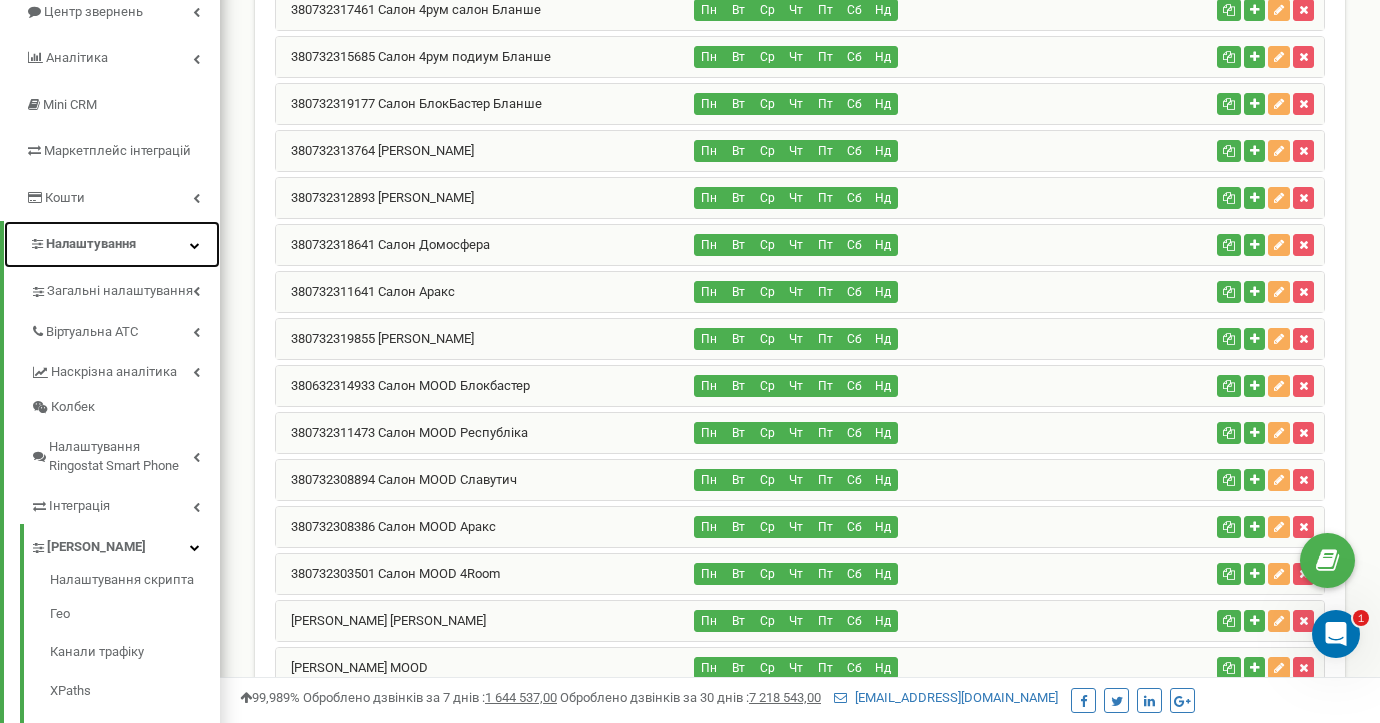 click on "Налаштування" at bounding box center [91, 243] 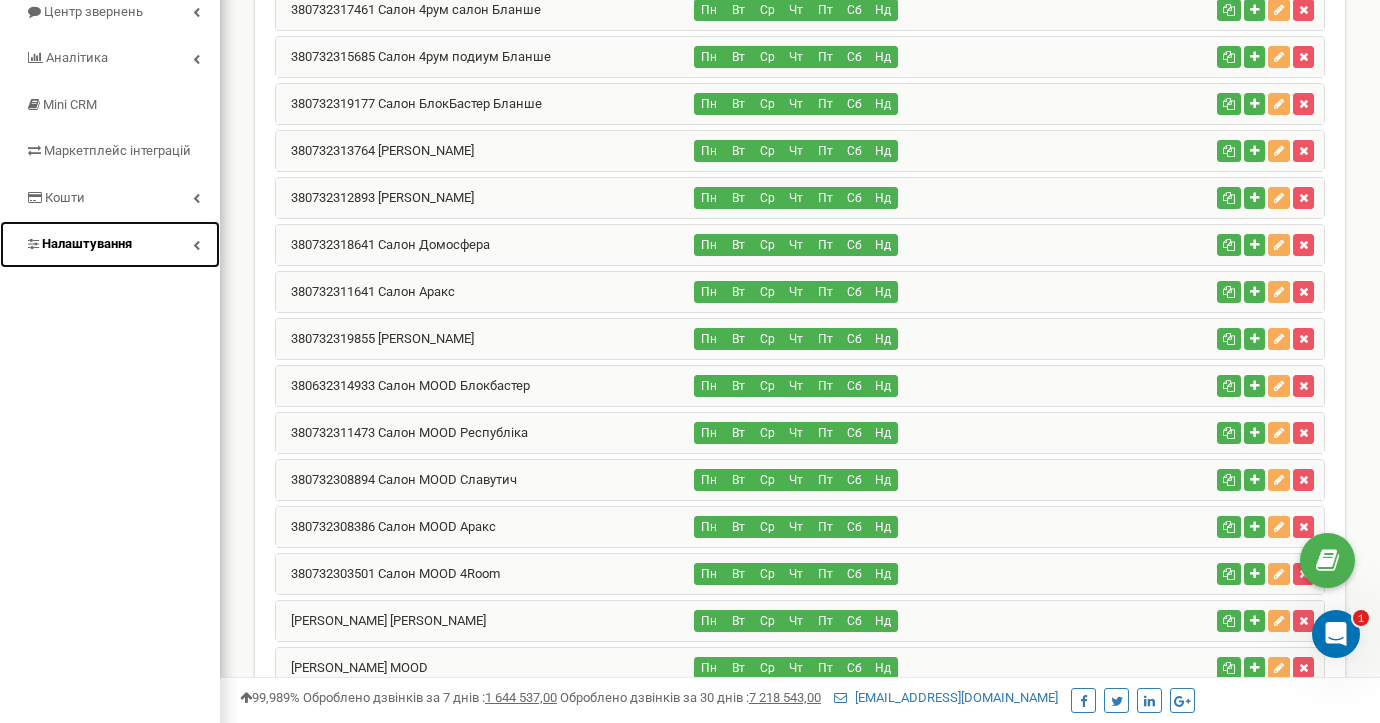 click on "Налаштування" at bounding box center (87, 243) 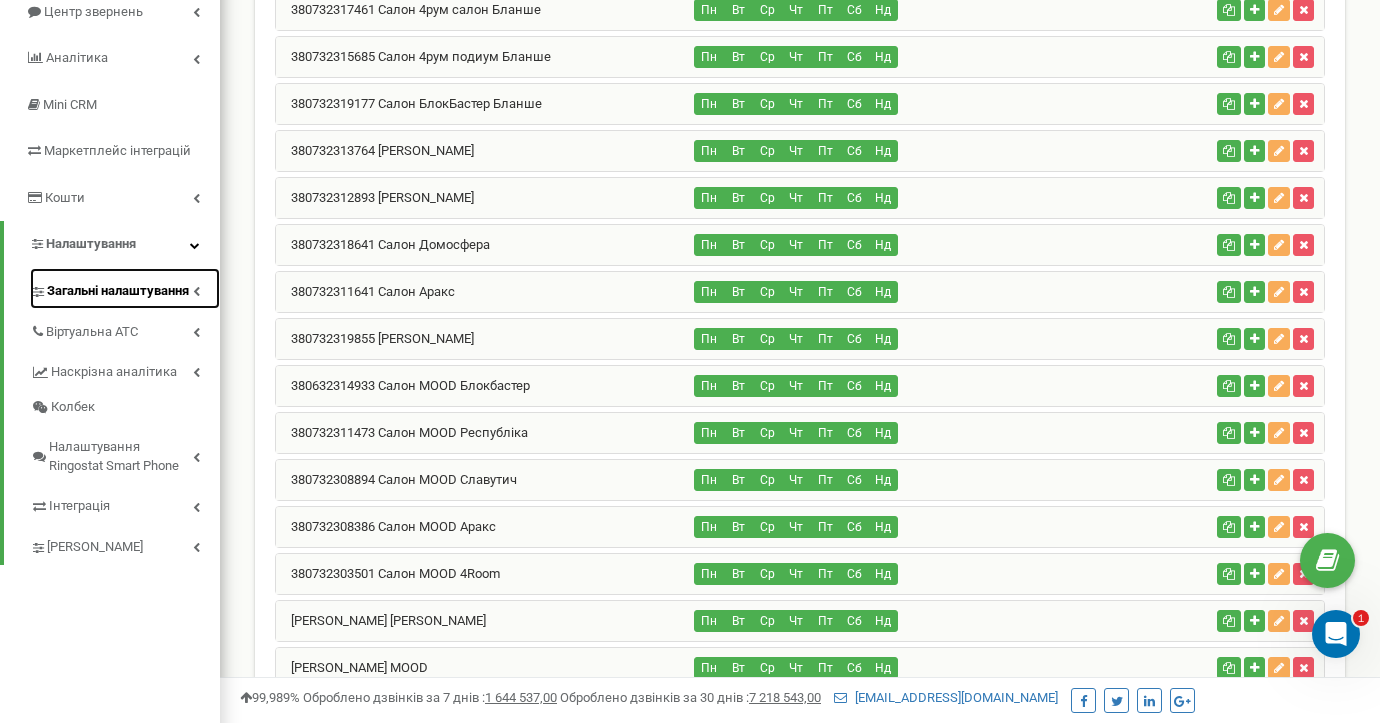 click on "Загальні налаштування" at bounding box center (118, 291) 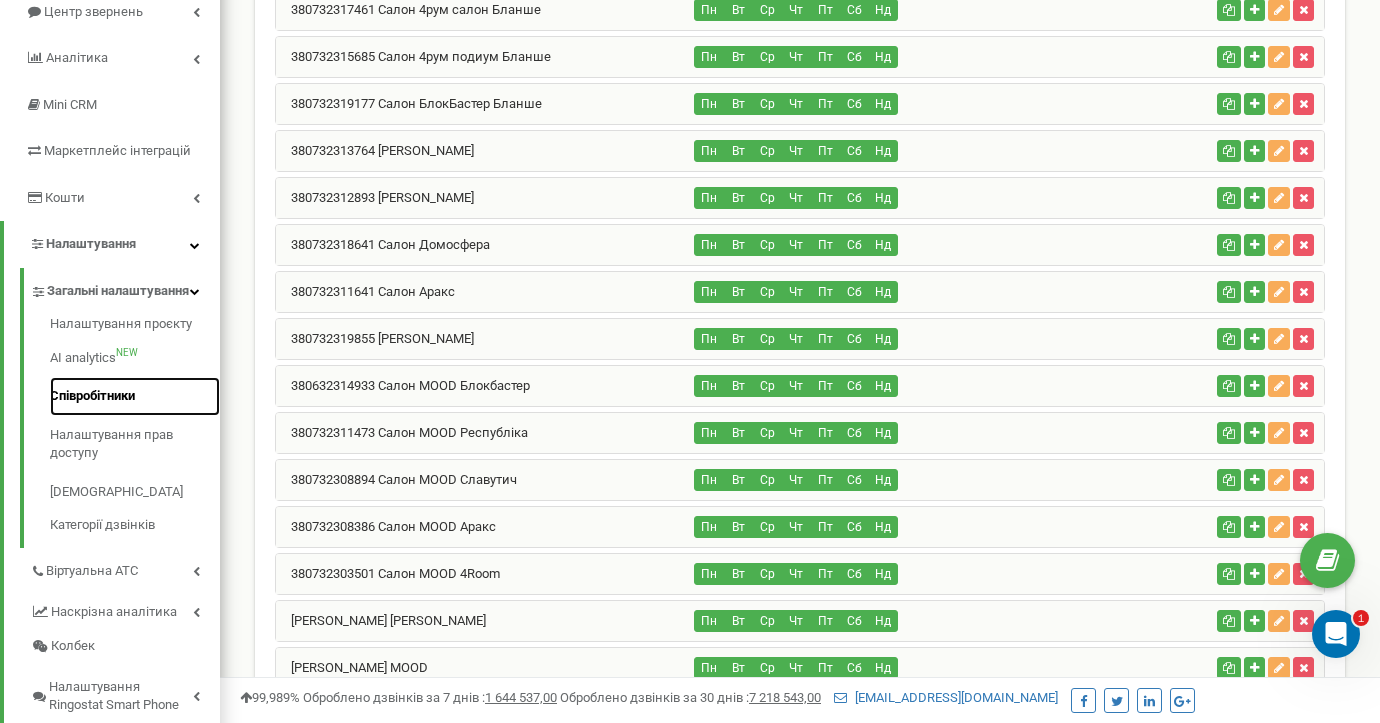 click on "Співробітники" at bounding box center (135, 396) 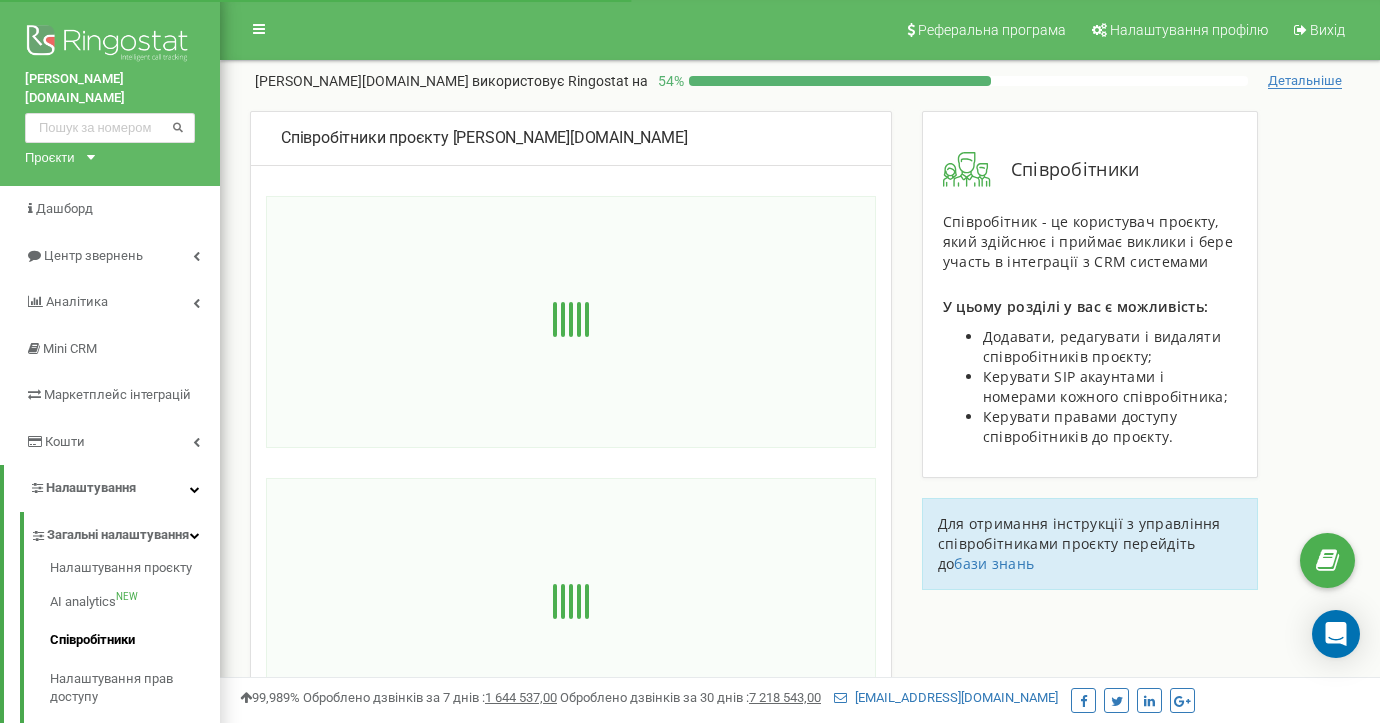 scroll, scrollTop: 0, scrollLeft: 0, axis: both 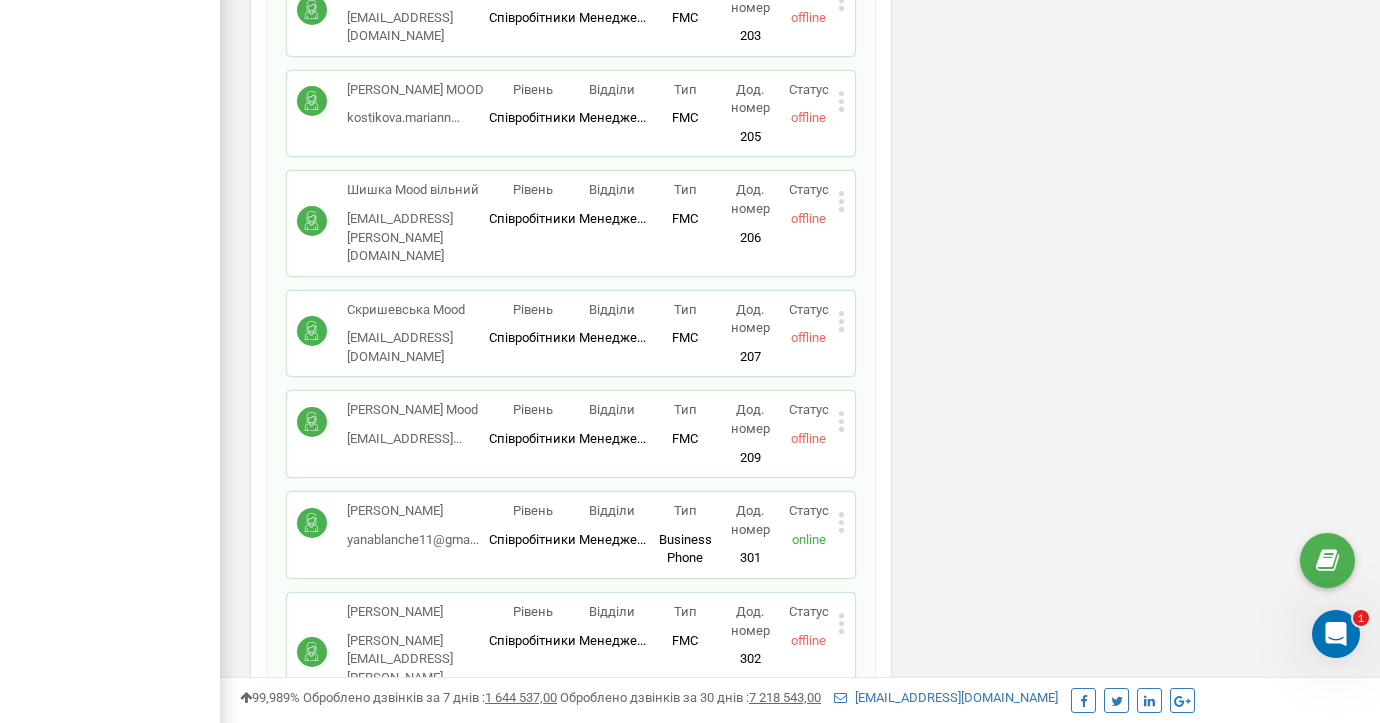 click 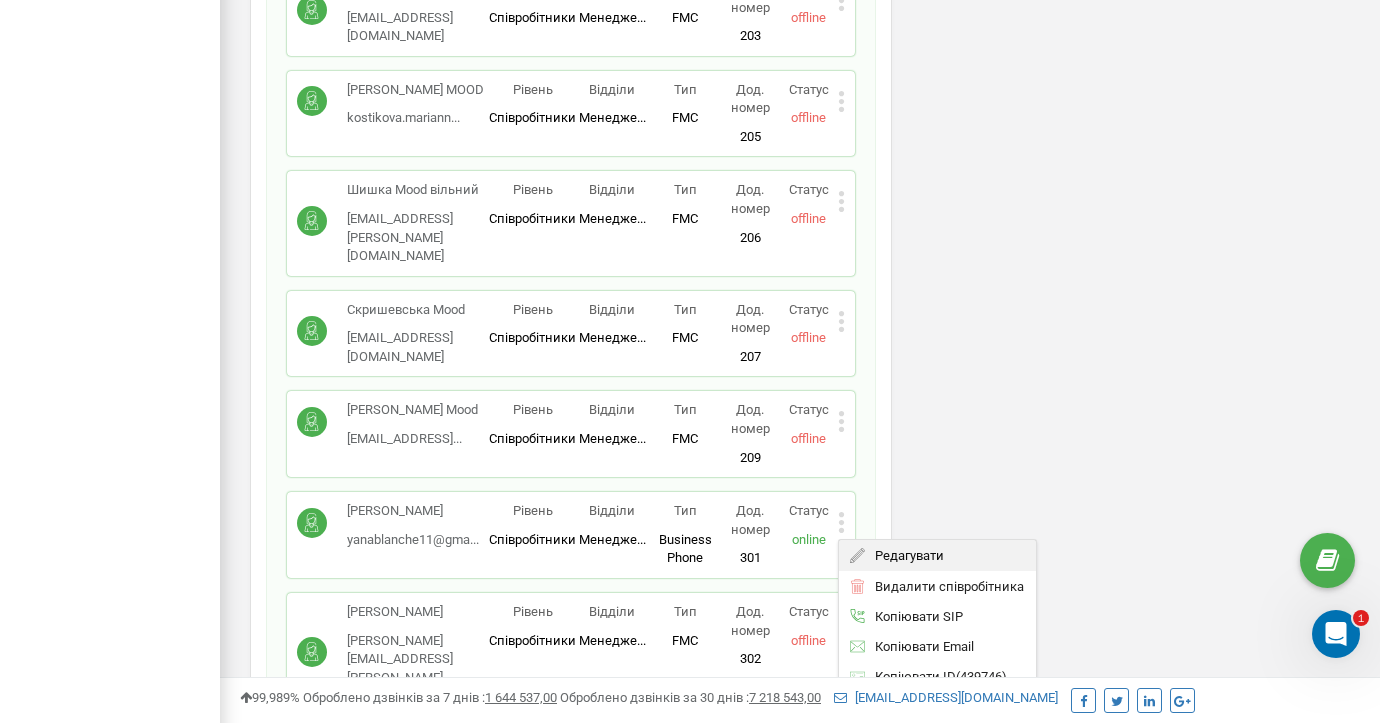 click on "Редагувати" at bounding box center [904, 555] 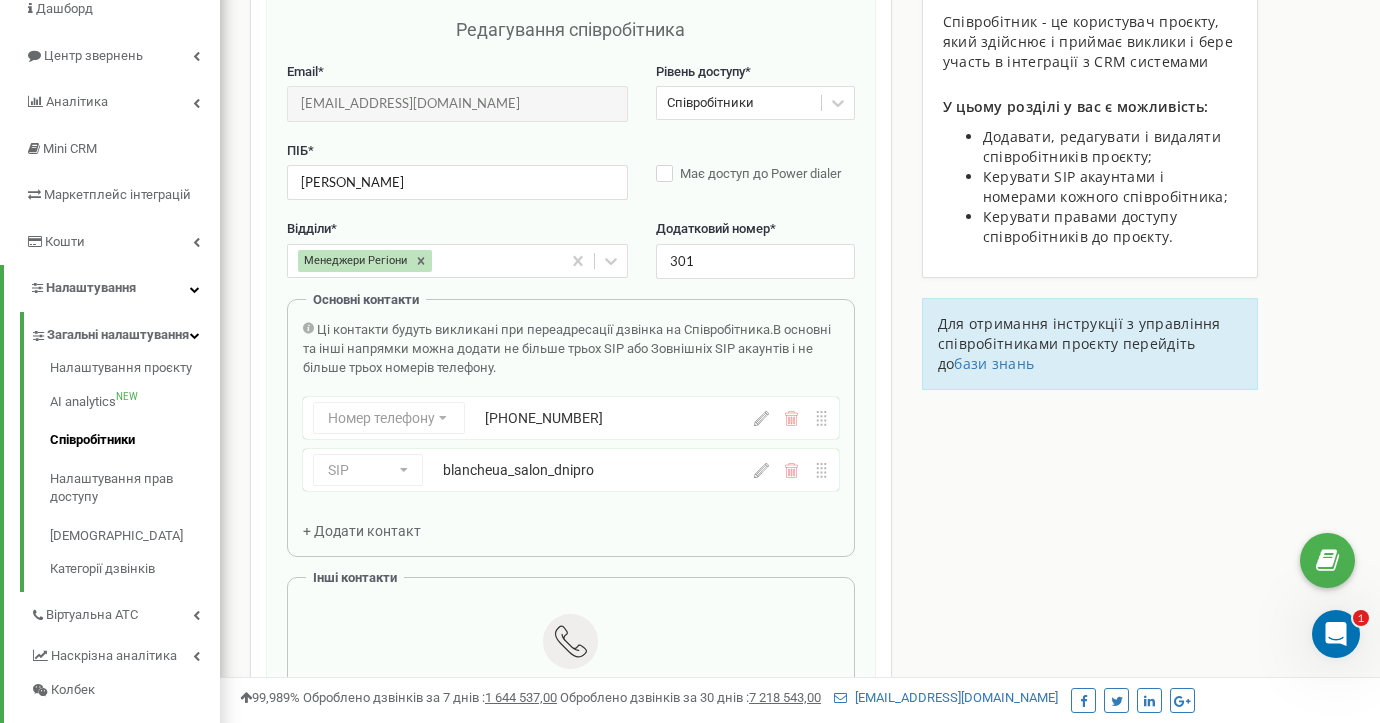 scroll, scrollTop: 200, scrollLeft: 0, axis: vertical 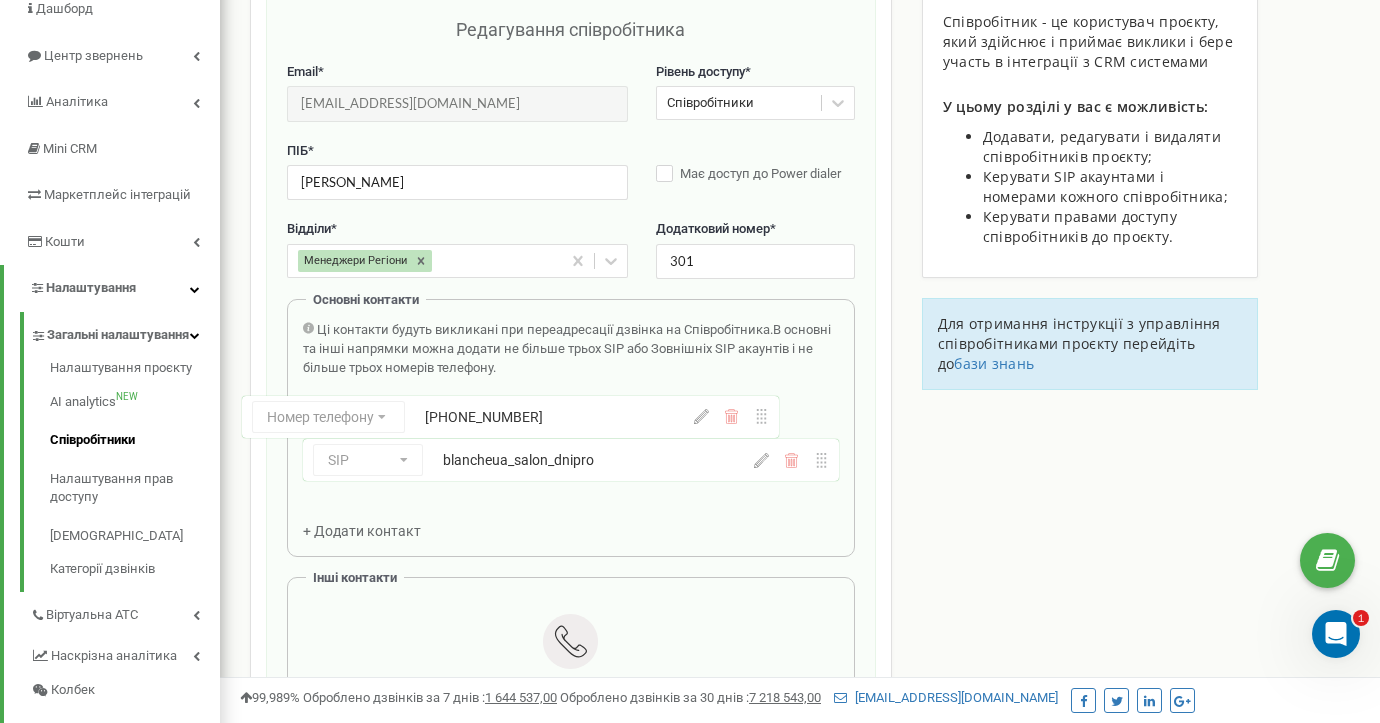 drag, startPoint x: 621, startPoint y: 422, endPoint x: 587, endPoint y: 424, distance: 34.058773 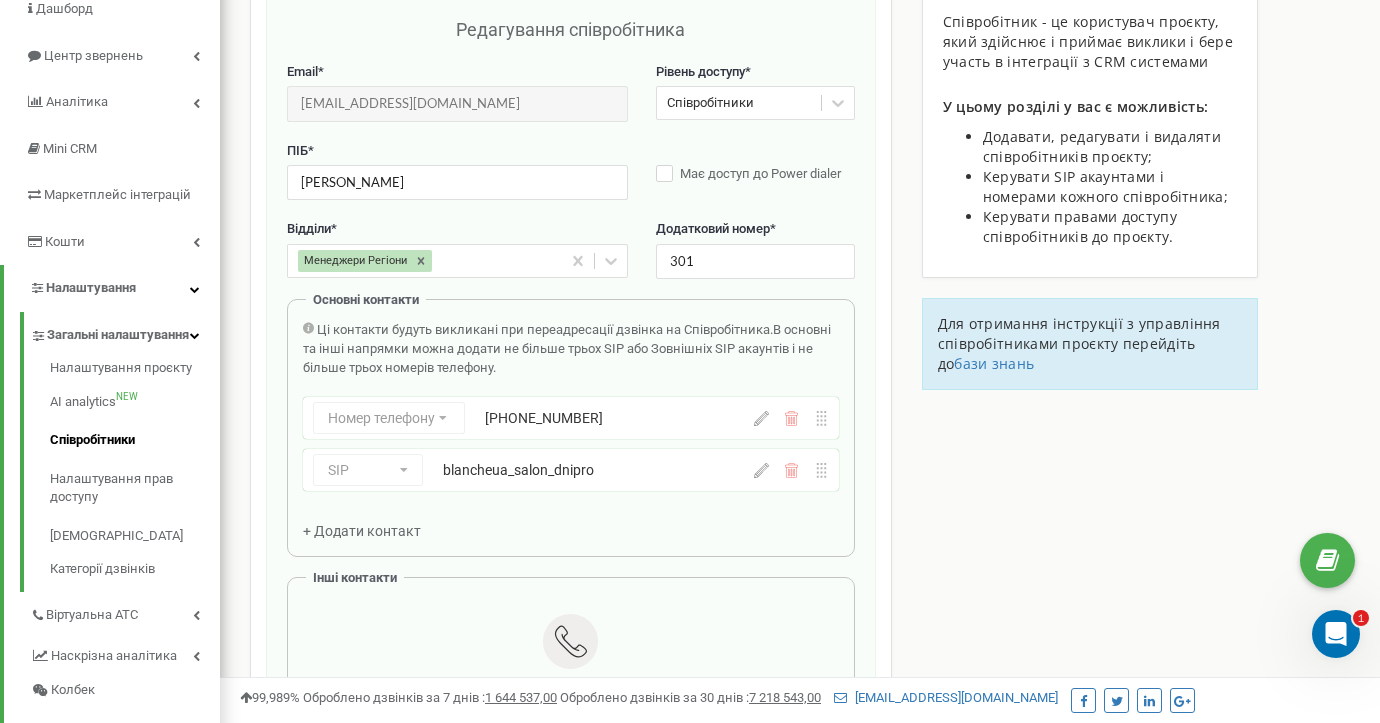 click 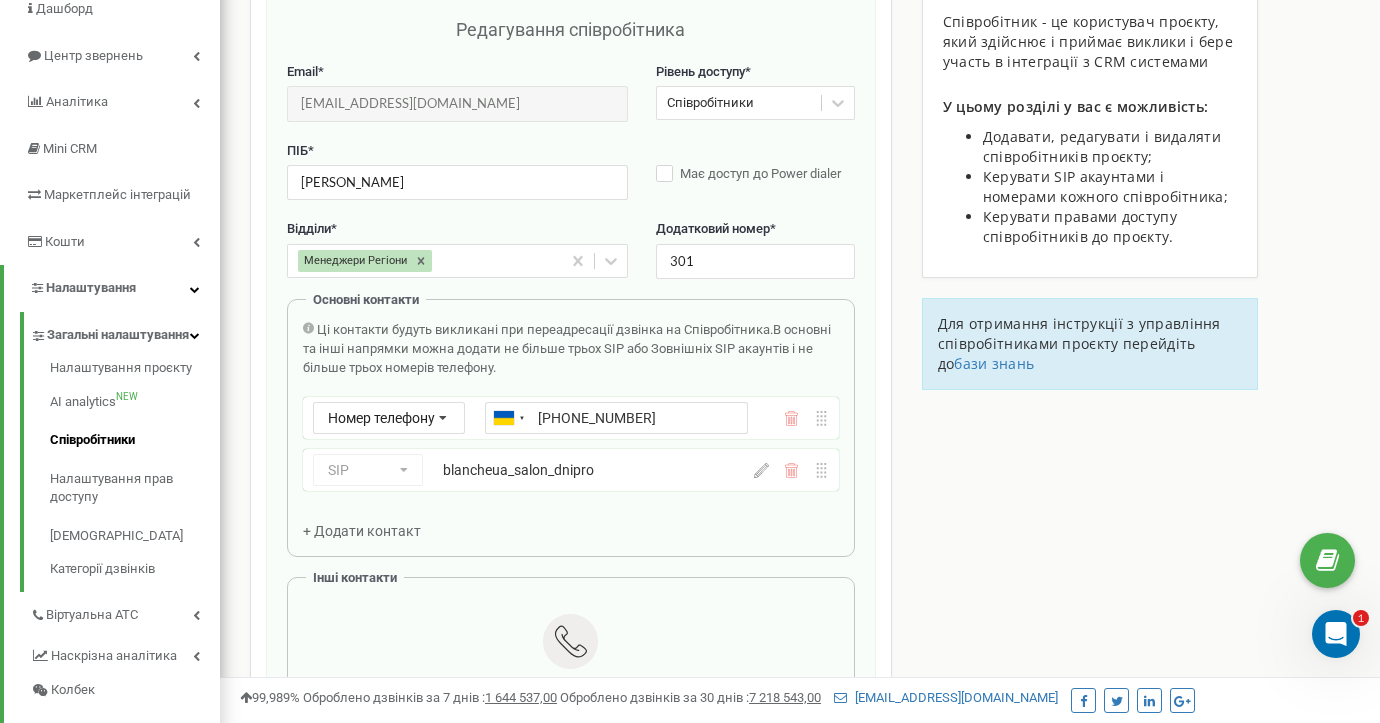 drag, startPoint x: 652, startPoint y: 416, endPoint x: 561, endPoint y: 416, distance: 91 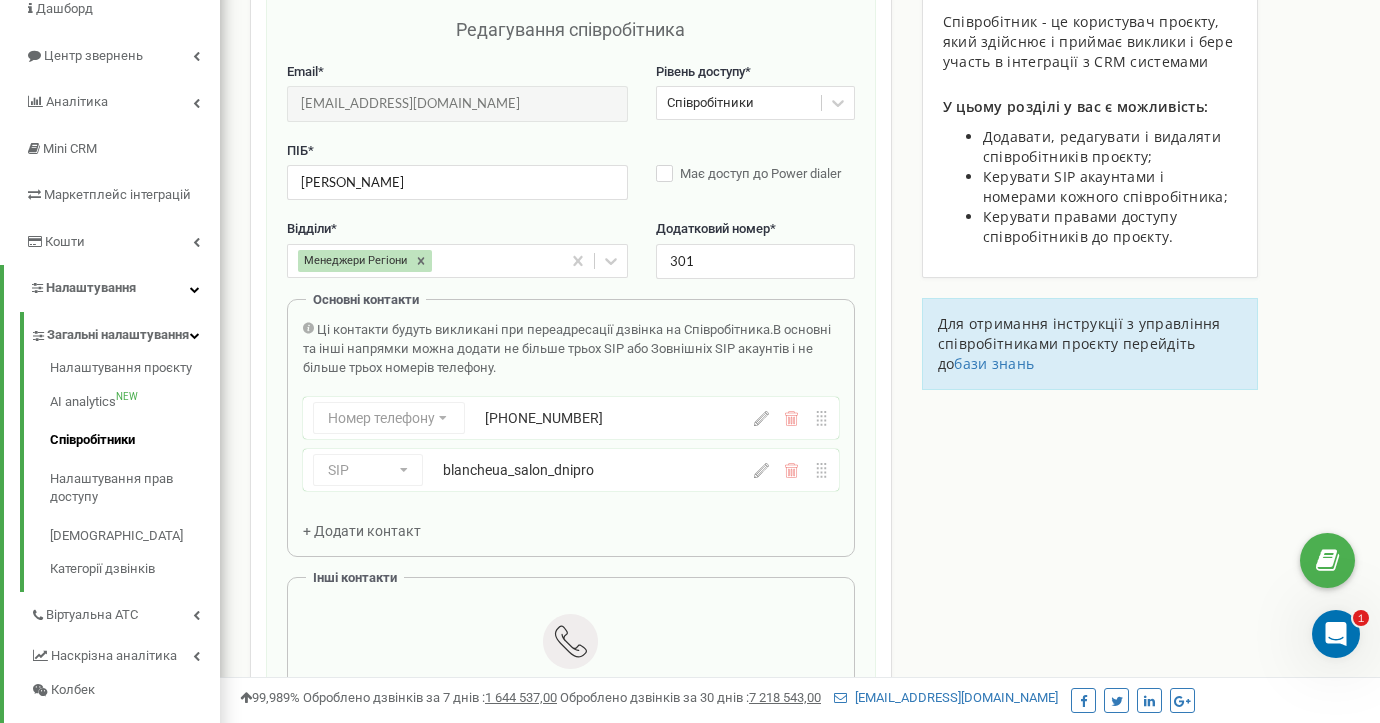 click 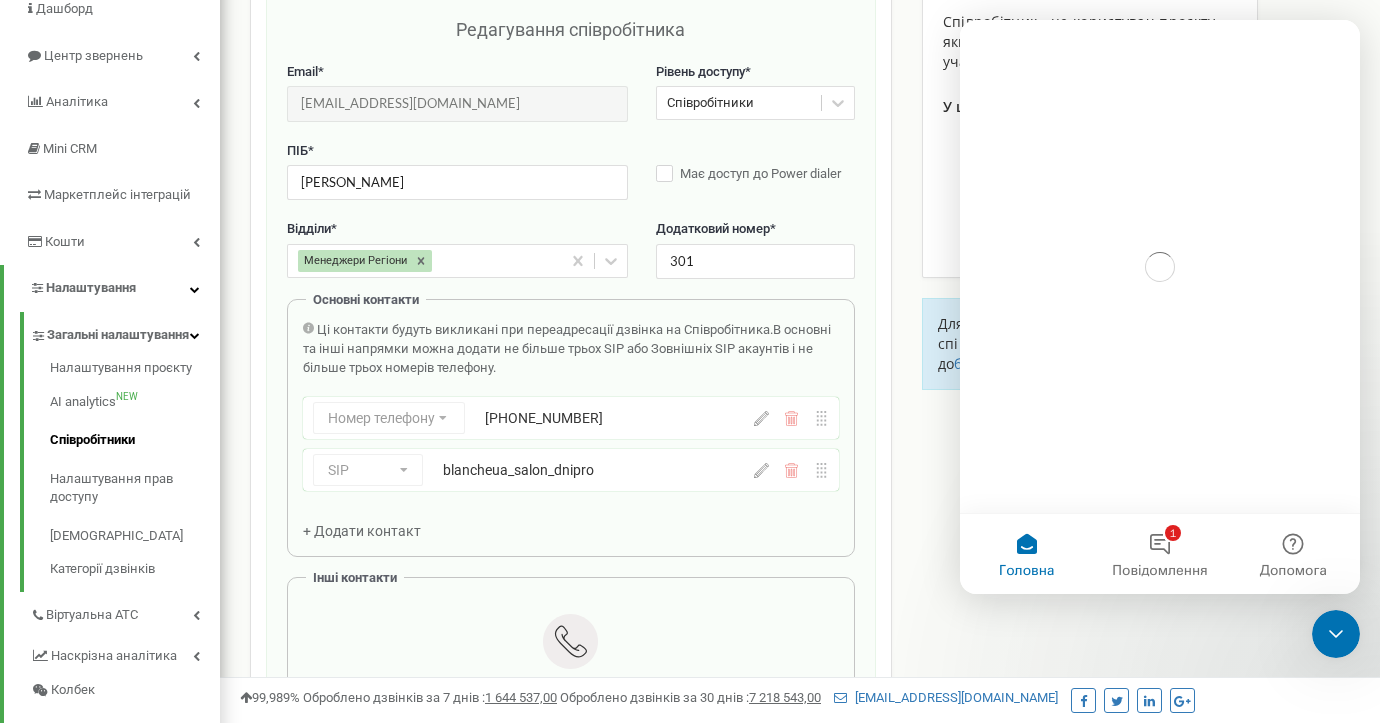 scroll, scrollTop: 0, scrollLeft: 0, axis: both 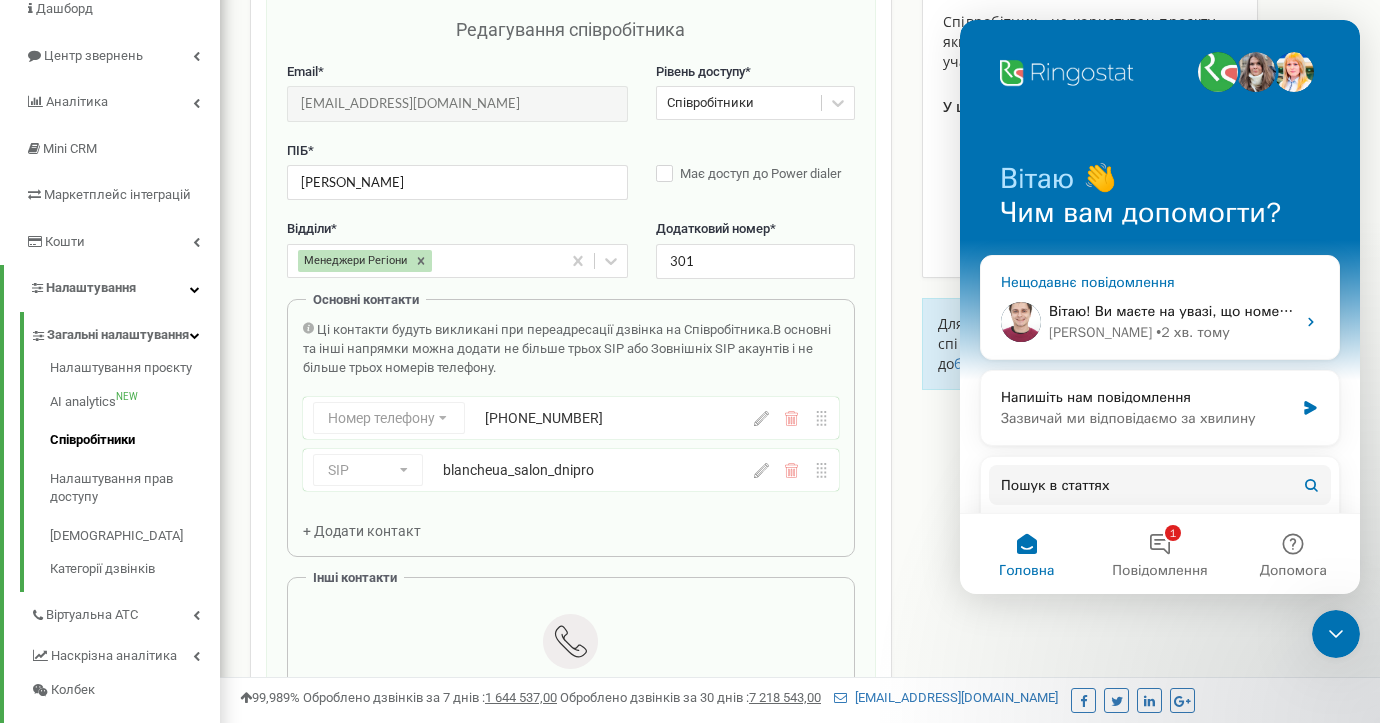 click on "Вітаю! Ви маєте на увазі, що номер 380732314354  не має бути у підміні?  Він має бути закріплений за якимось одинм конкретним салоном? ​" at bounding box center (1527, 311) 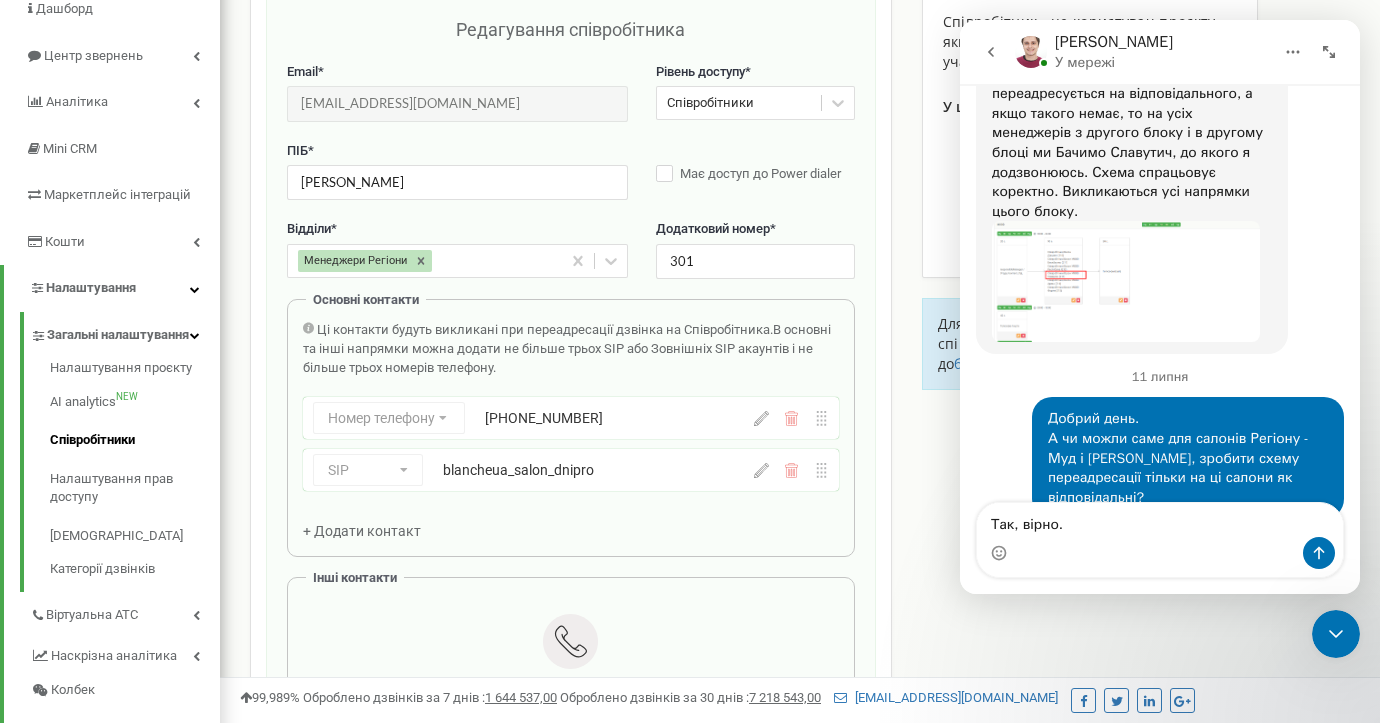 scroll, scrollTop: 7304, scrollLeft: 0, axis: vertical 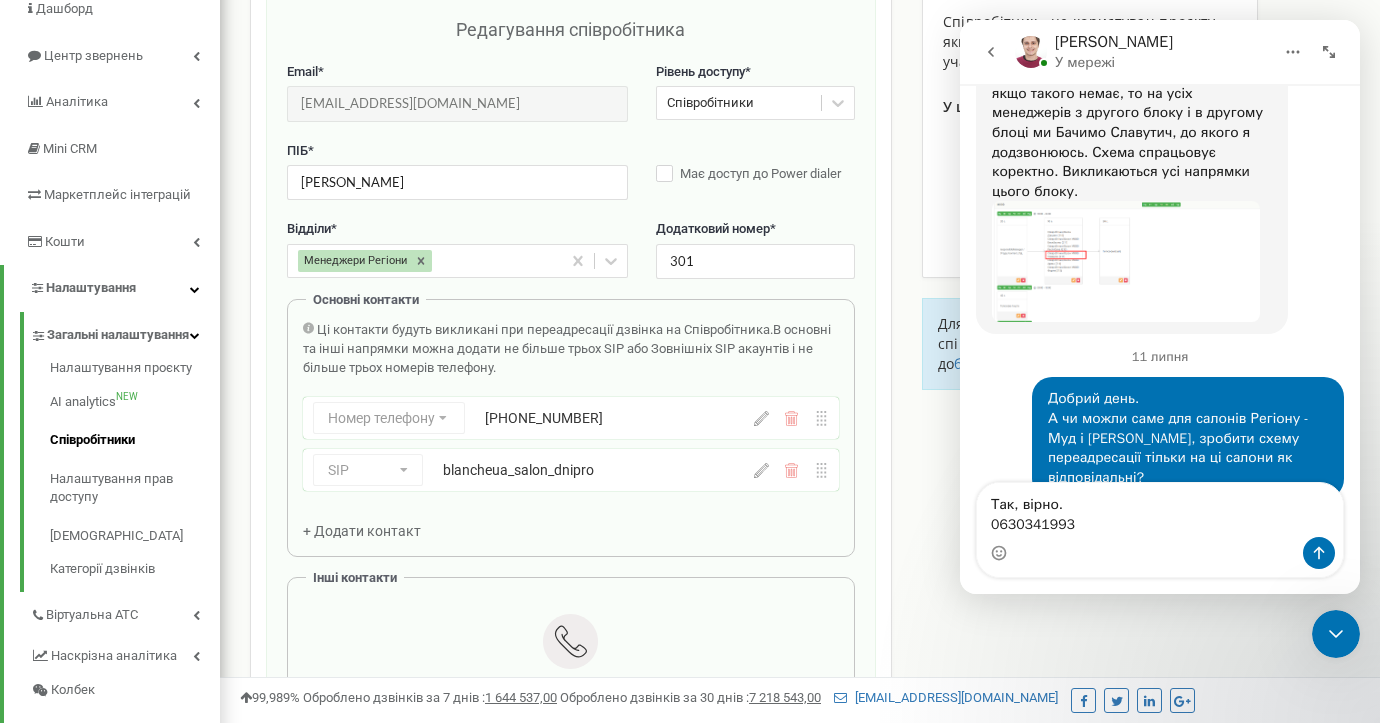 click on "Так, вірно.
0630341993" at bounding box center (1160, 510) 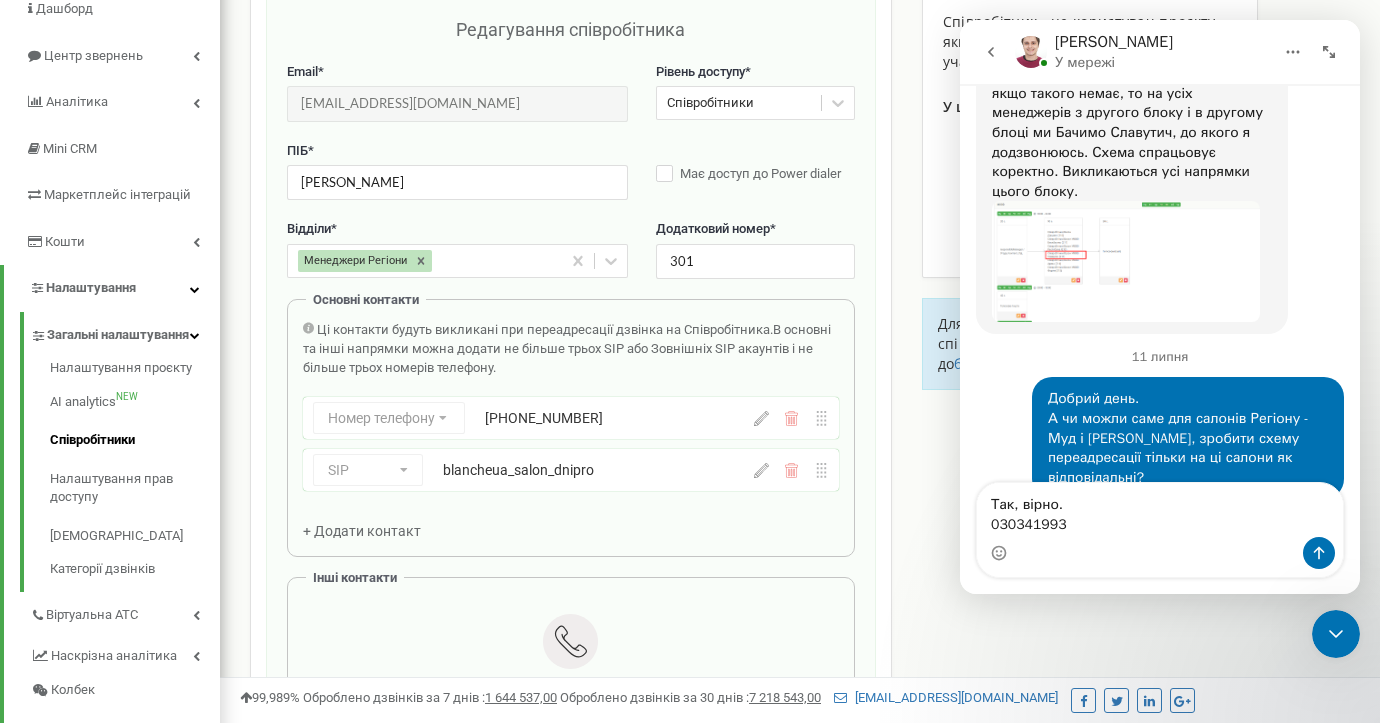 click on "Так, вірно.
030341993" at bounding box center [1160, 510] 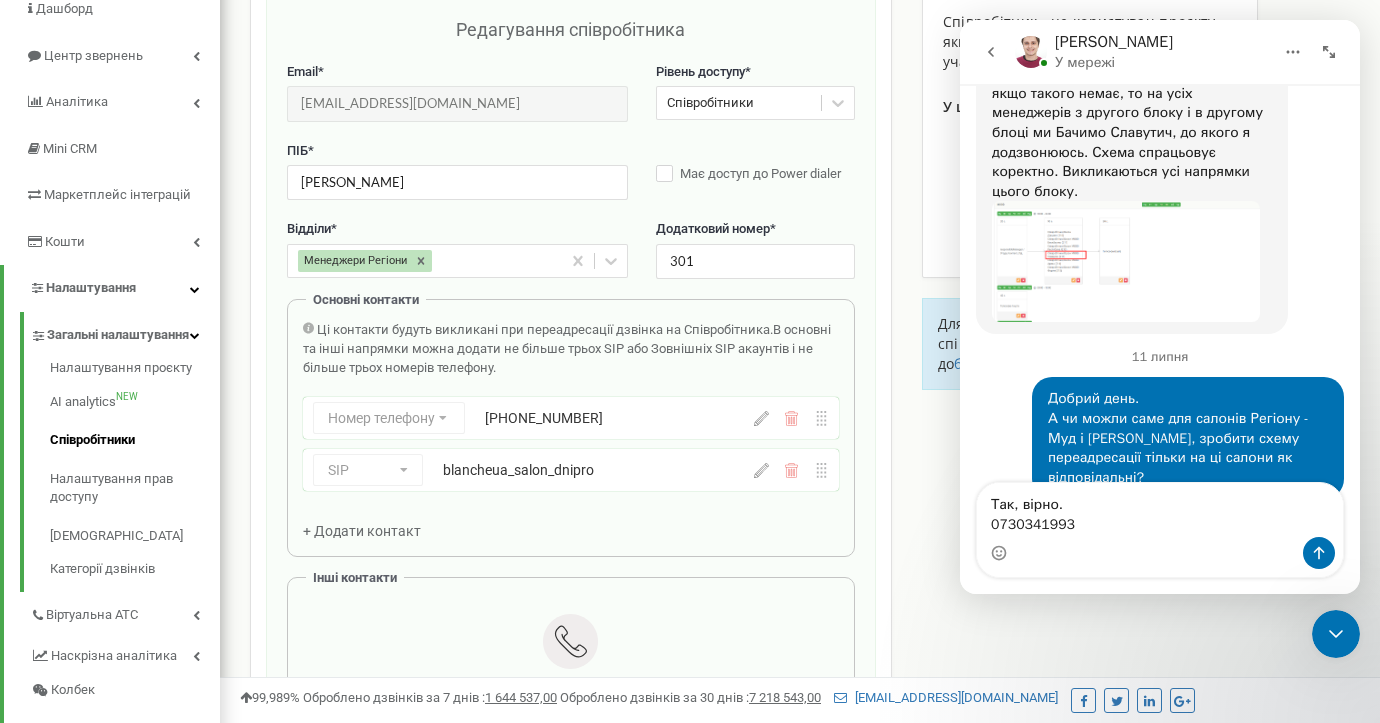 click on "Так, вірно.
0730341993" at bounding box center [1160, 510] 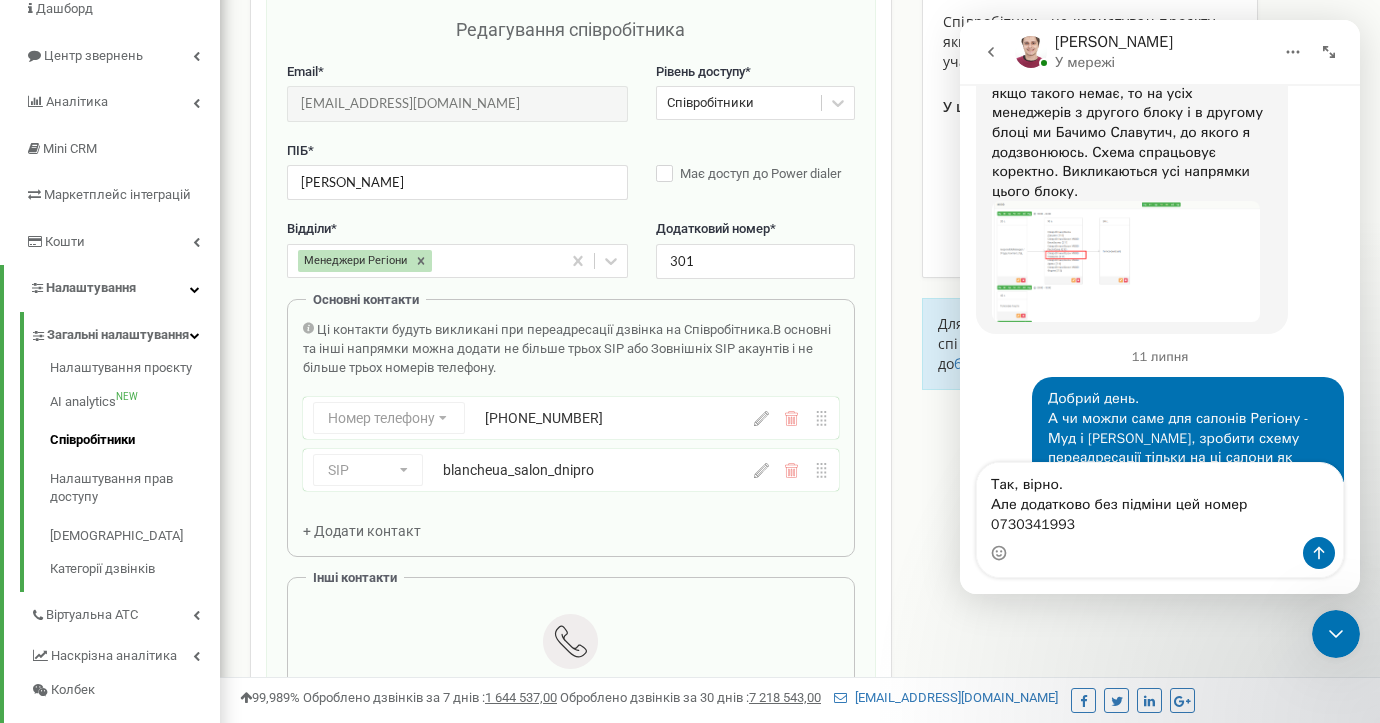 click on "Так, вірно.
Але додатково без підміни цей номер 0730341993" at bounding box center (1160, 500) 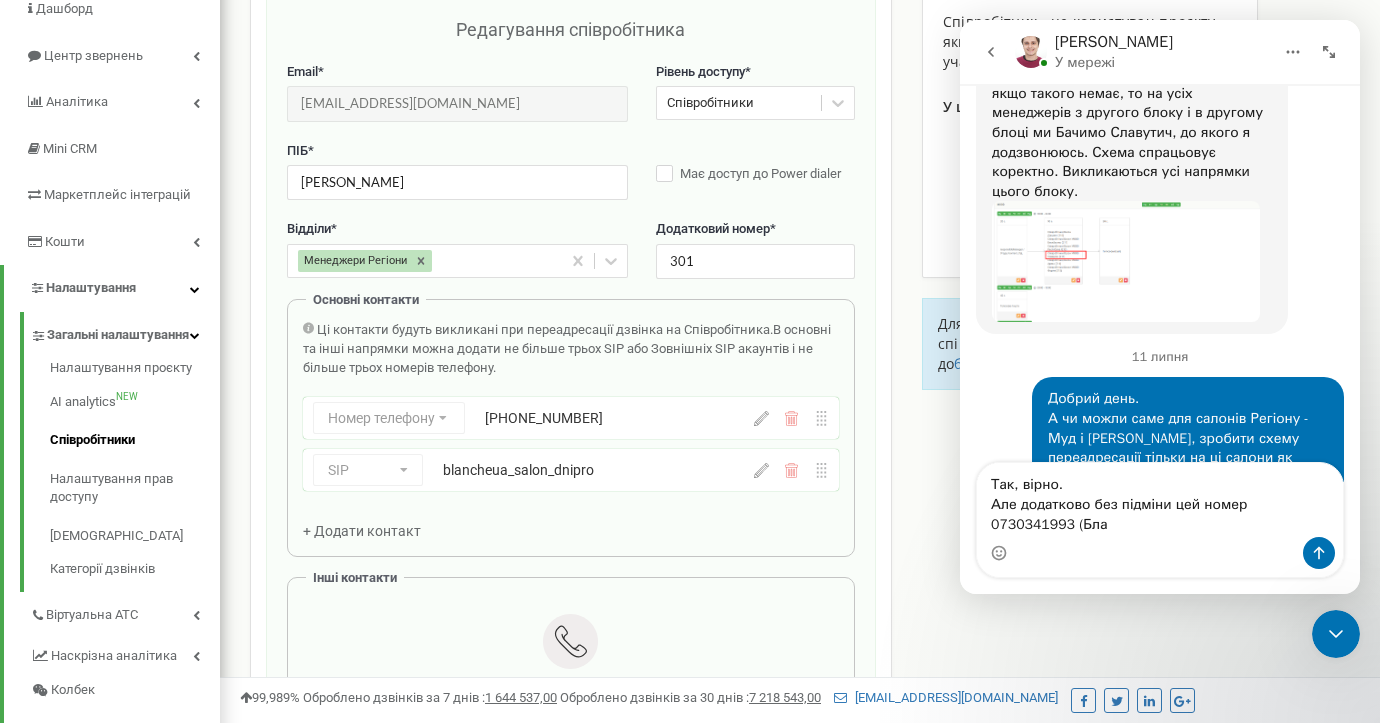 scroll, scrollTop: 7324, scrollLeft: 0, axis: vertical 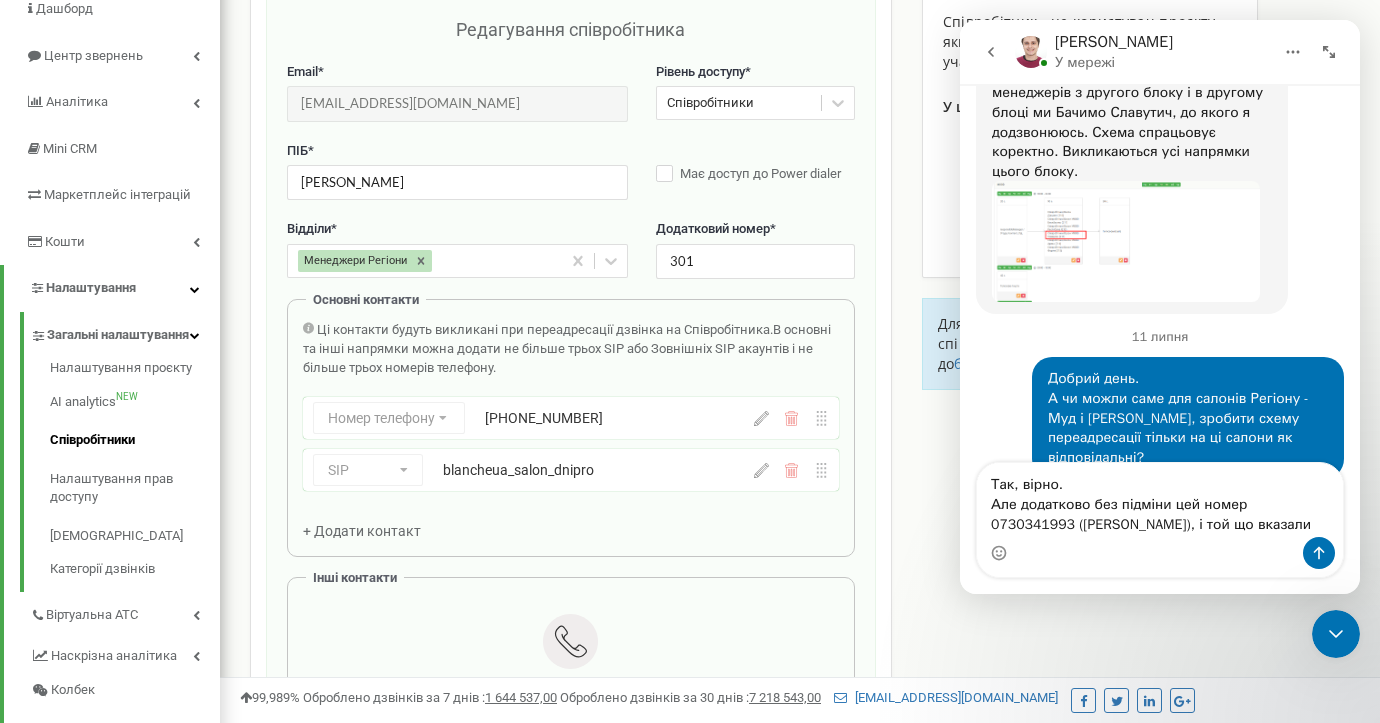 drag, startPoint x: 1181, startPoint y: 321, endPoint x: 1268, endPoint y: 321, distance: 87 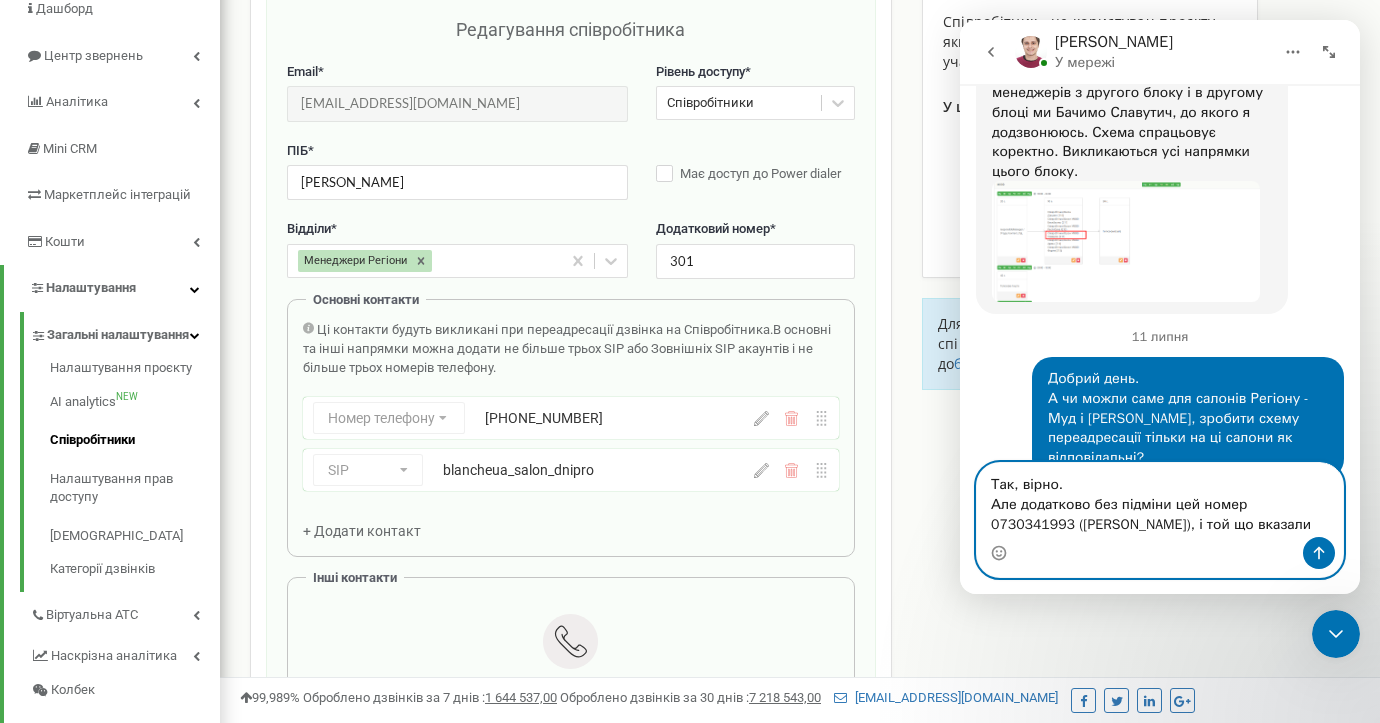 click on "Так, вірно.
Але додатково без підміни цей номер 0730341993 ([PERSON_NAME]), і той що вказали" at bounding box center [1160, 500] 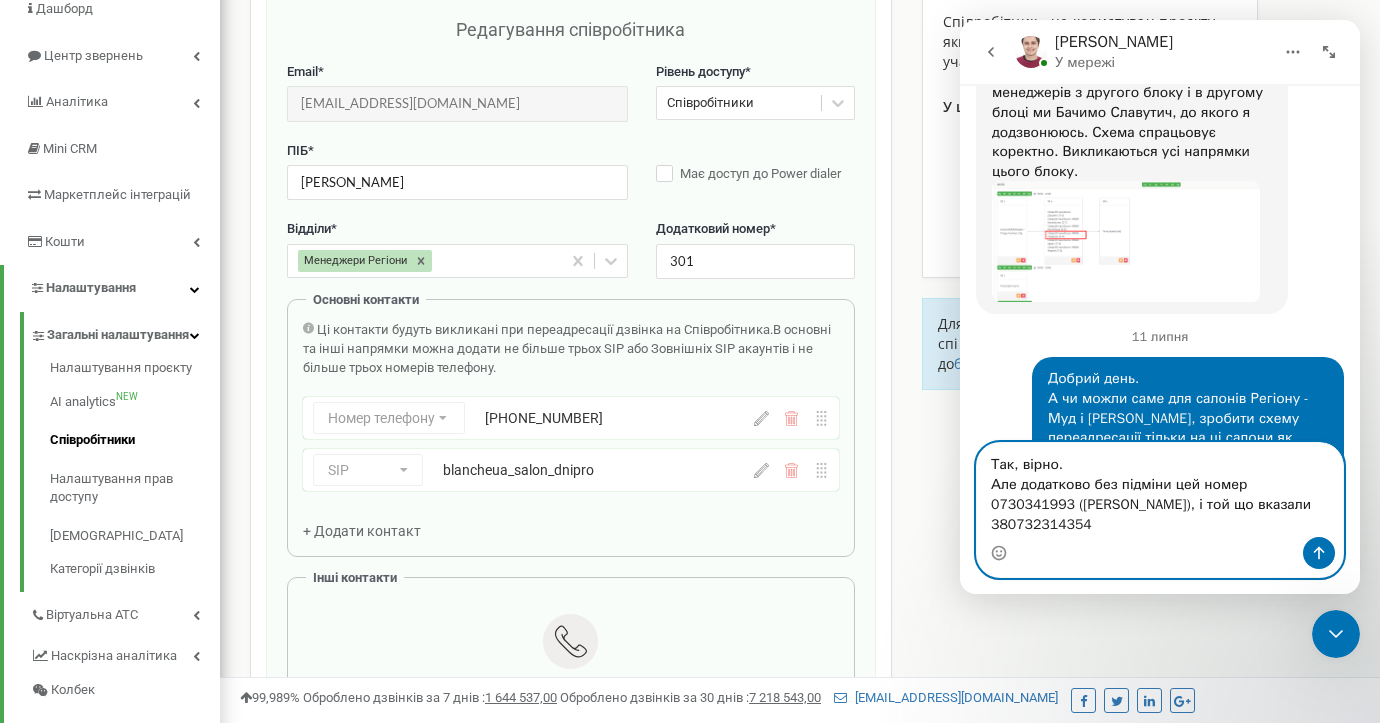 type on "Так, вірно.
Але додатково без підміни цей номер 0730341993 ([PERSON_NAME]), і той що вказали 380732314354" 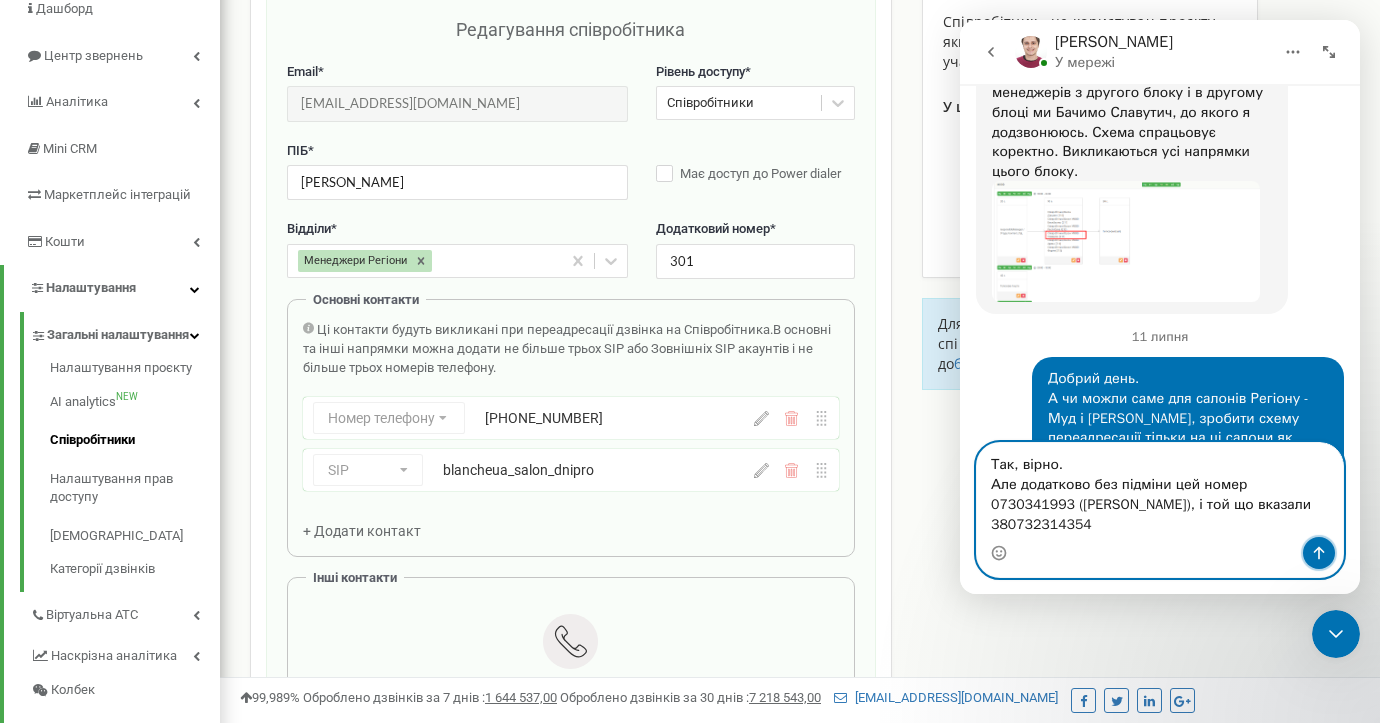 click at bounding box center [1319, 553] 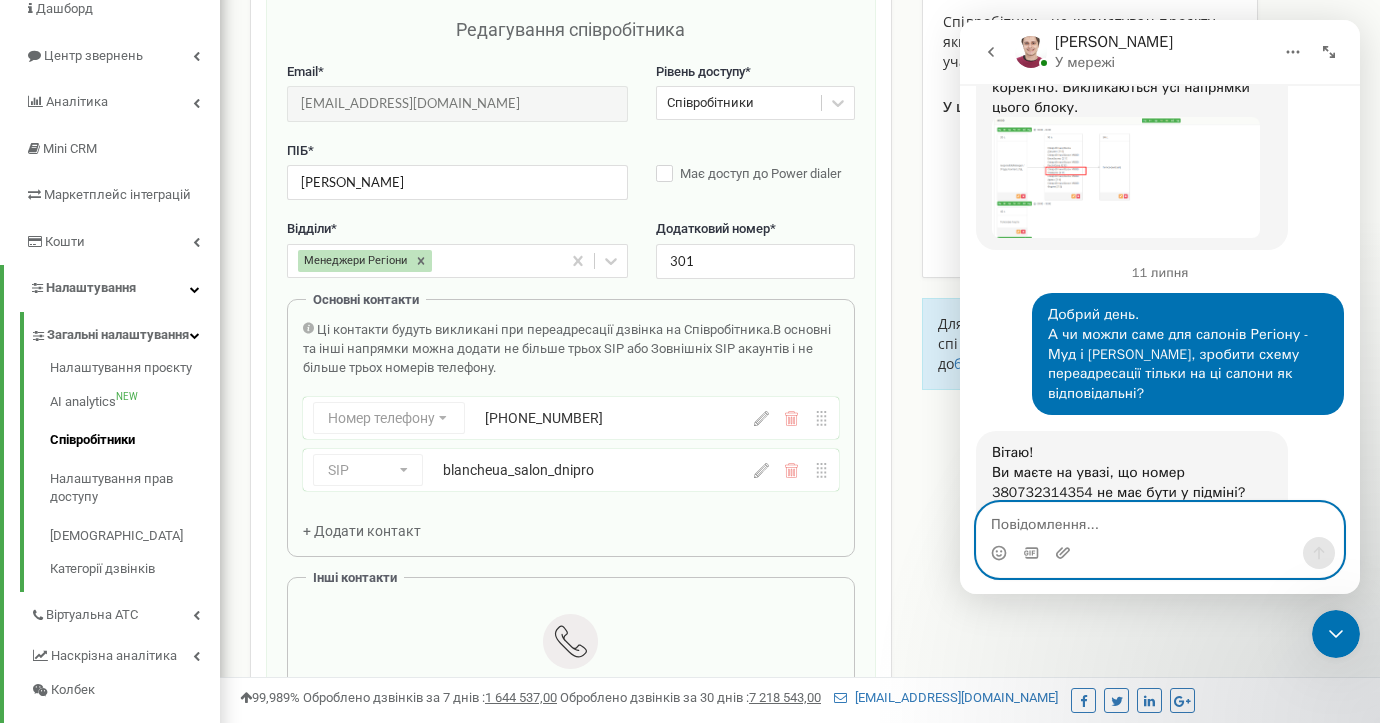 scroll, scrollTop: 7402, scrollLeft: 0, axis: vertical 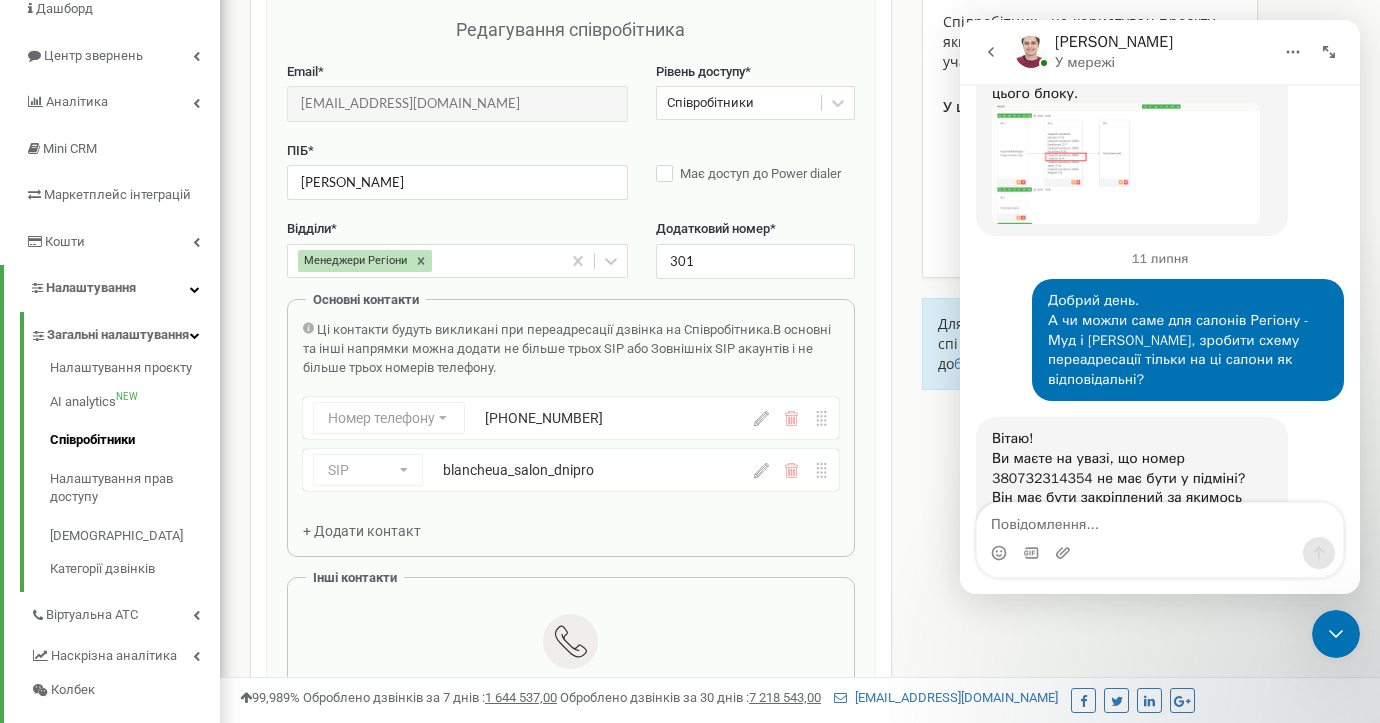 click at bounding box center (1160, 553) 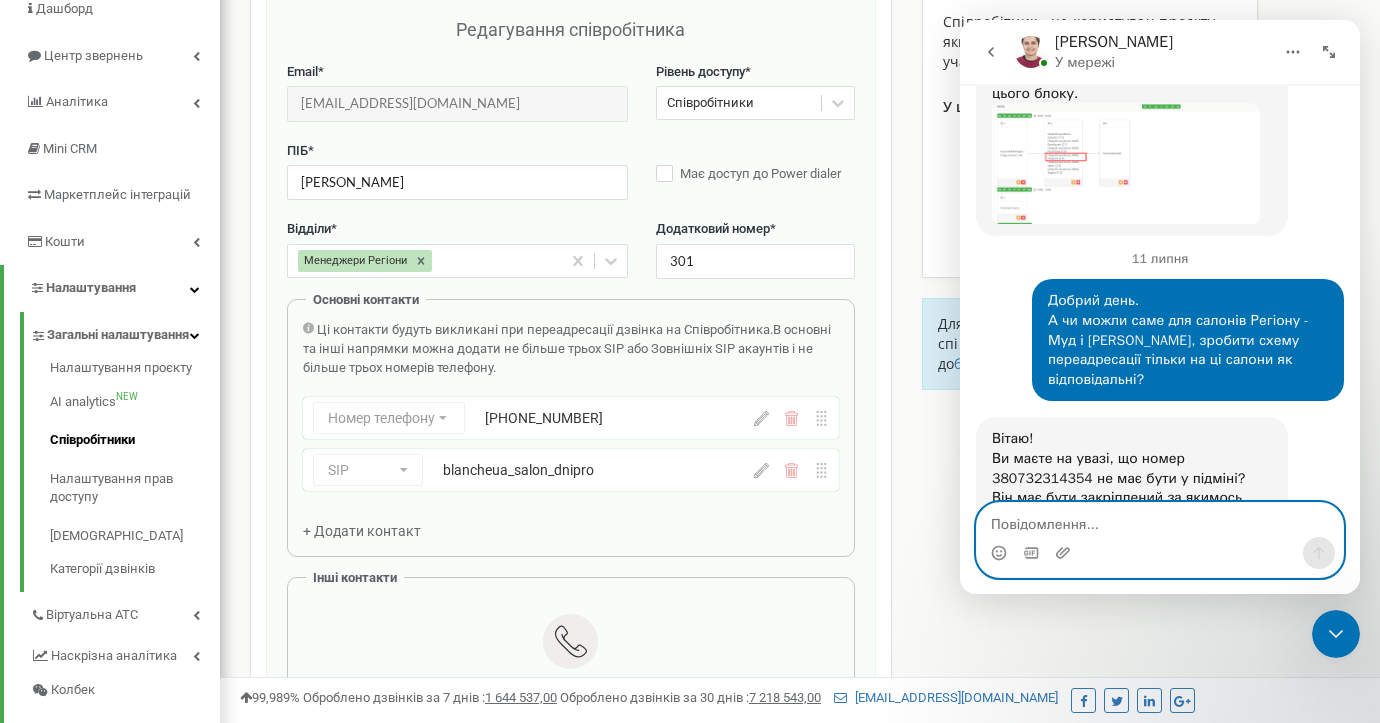 click at bounding box center [1160, 520] 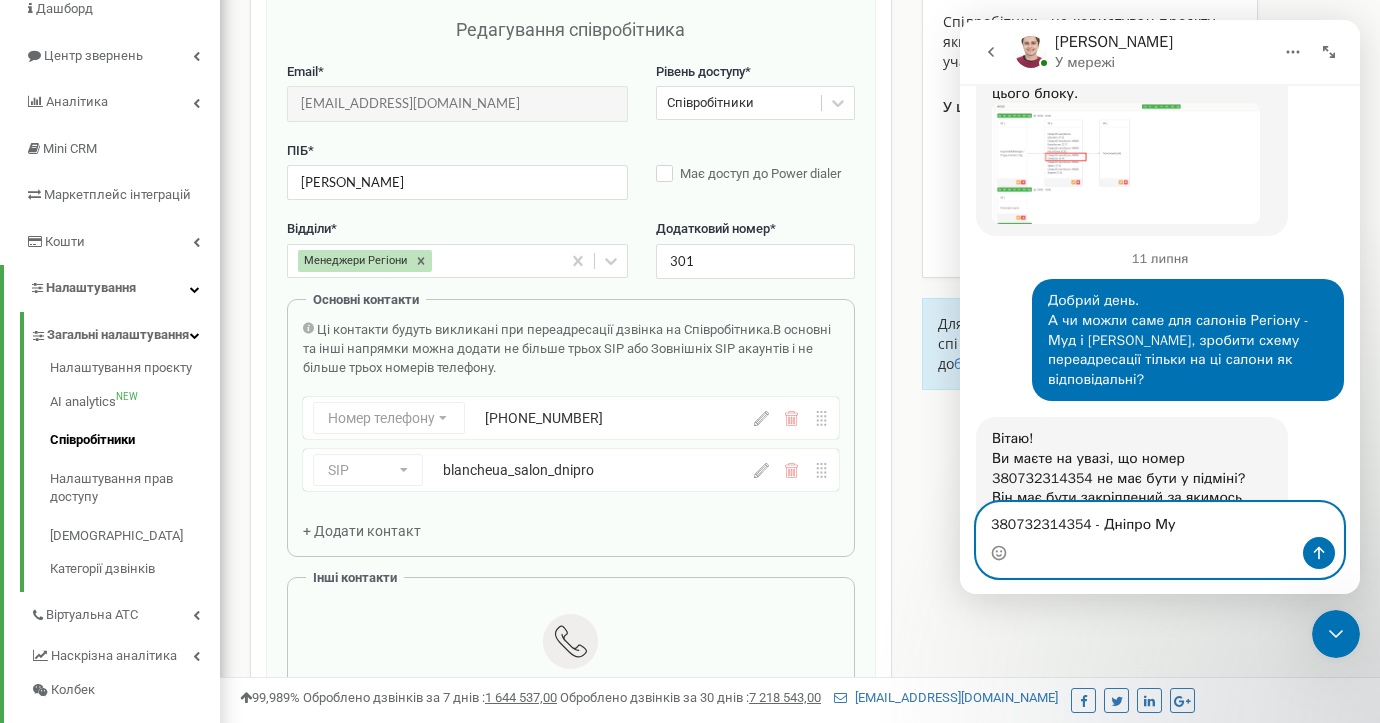 type on "380732314354 - Дніпро Муд" 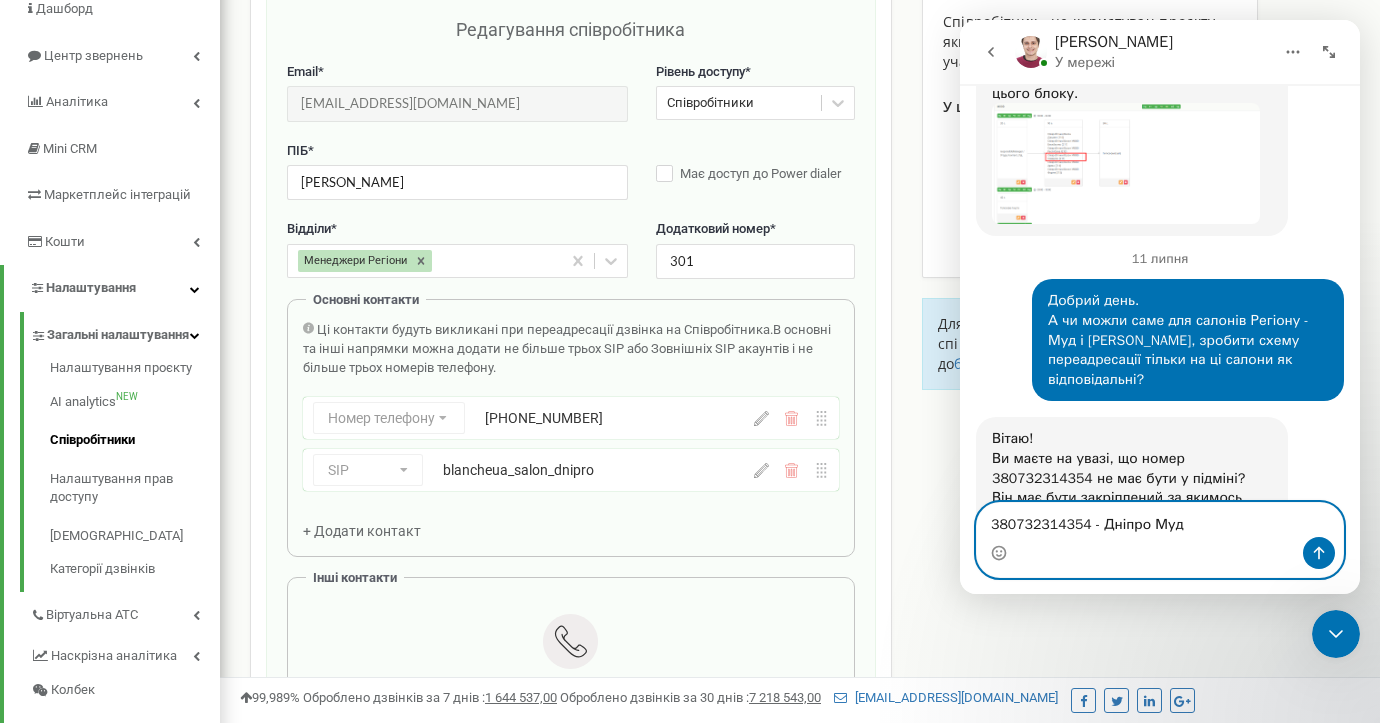 type 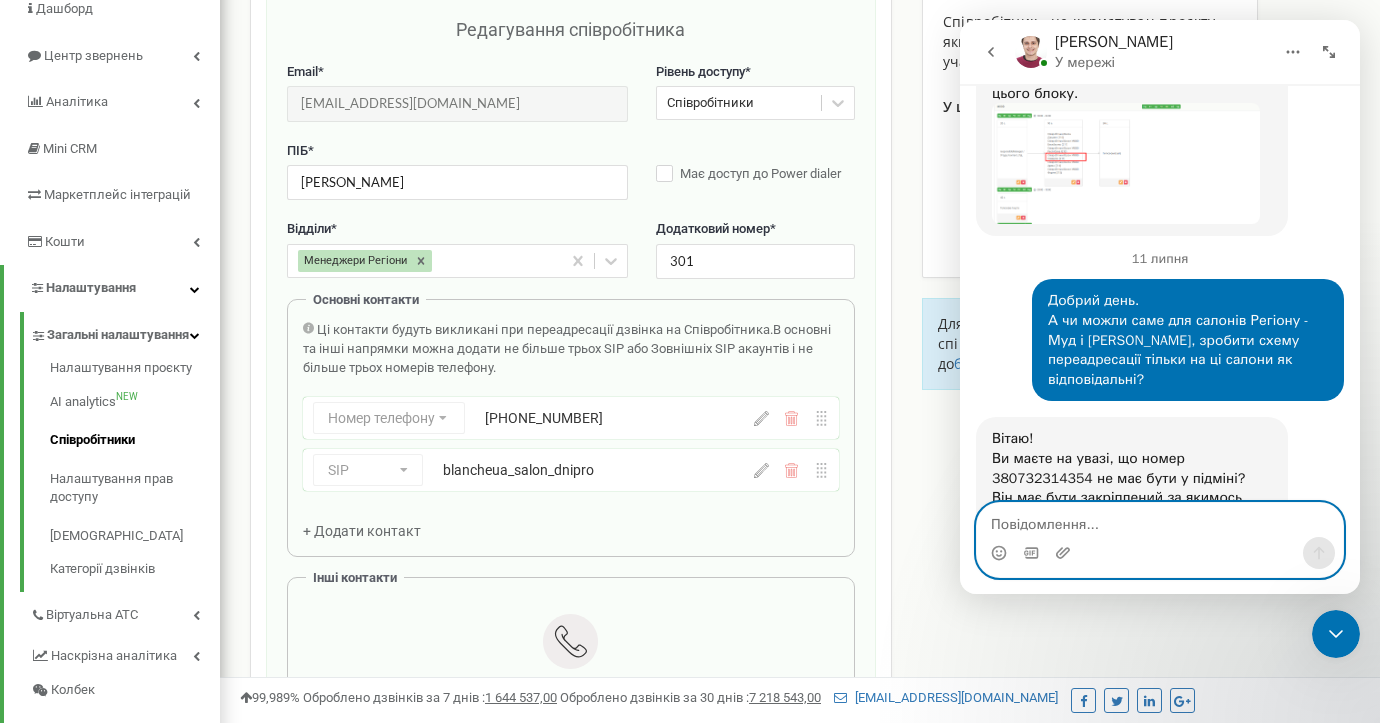 scroll, scrollTop: 7448, scrollLeft: 0, axis: vertical 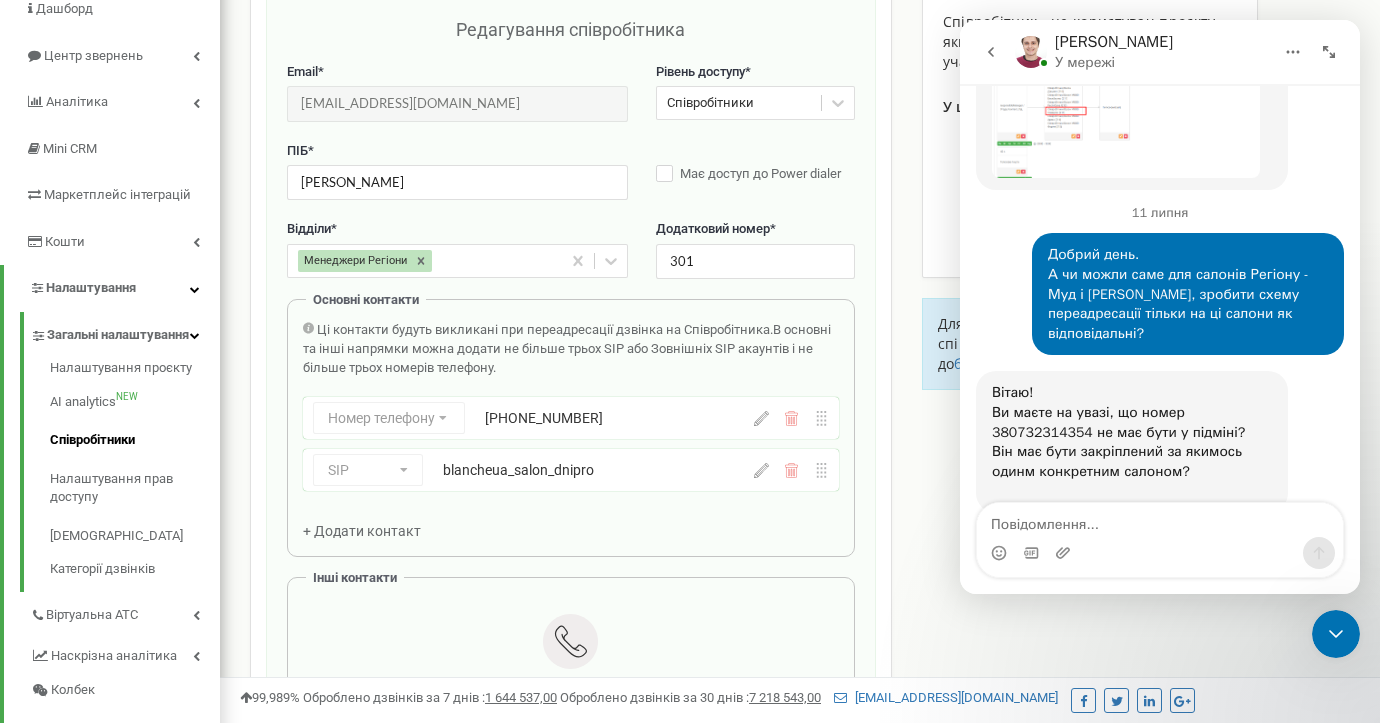 click 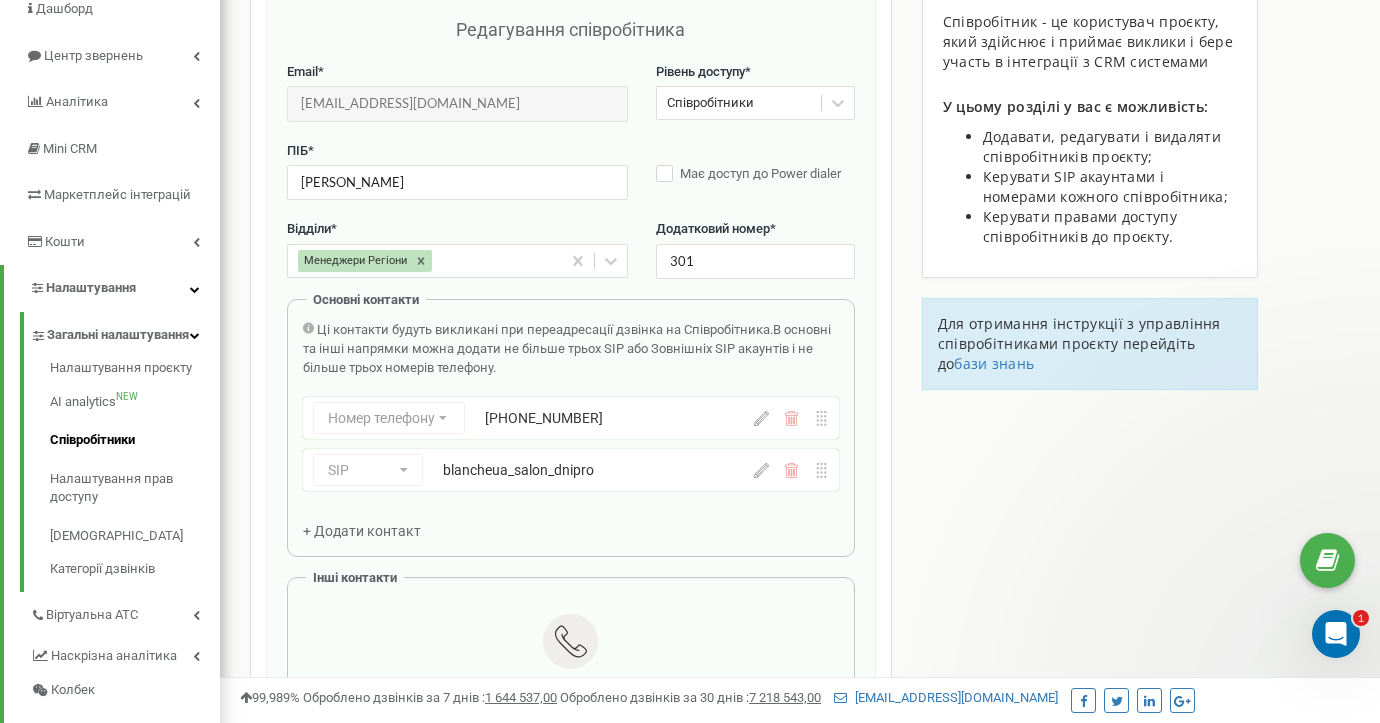 scroll, scrollTop: 0, scrollLeft: 0, axis: both 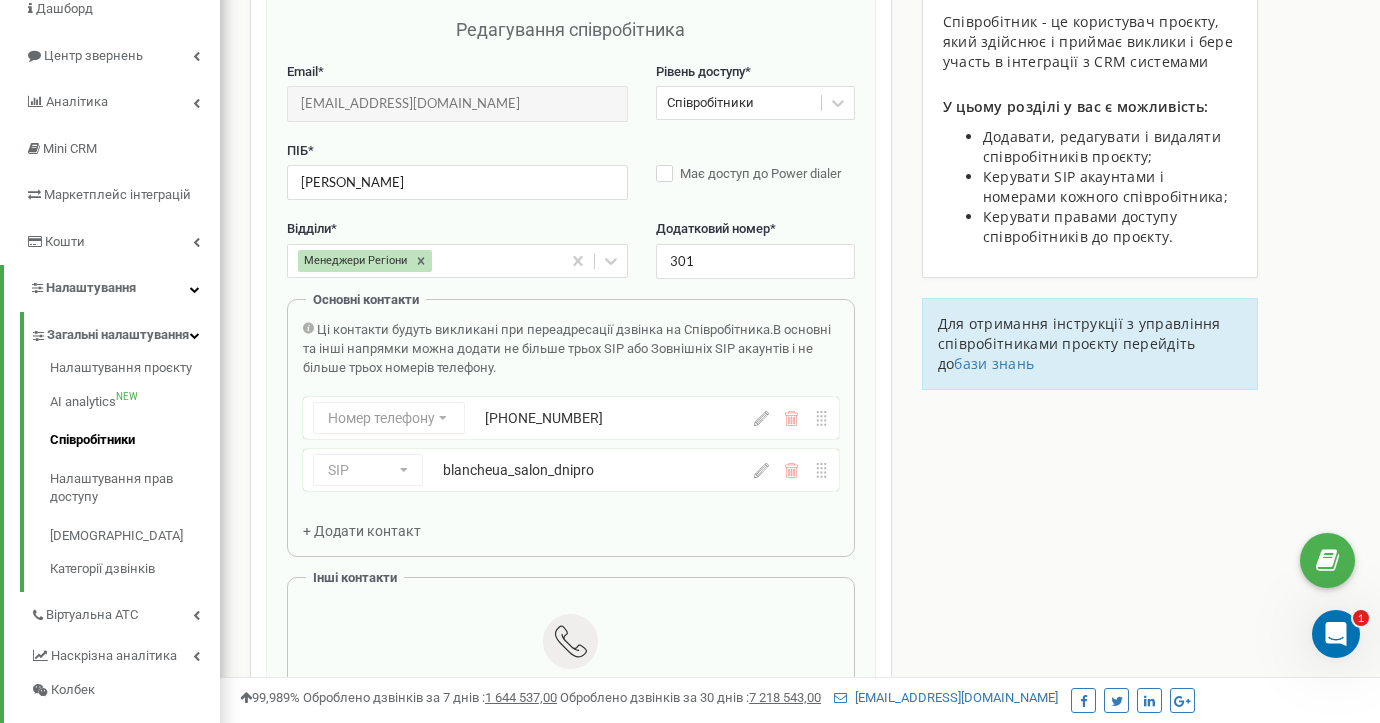 click at bounding box center [1336, 634] 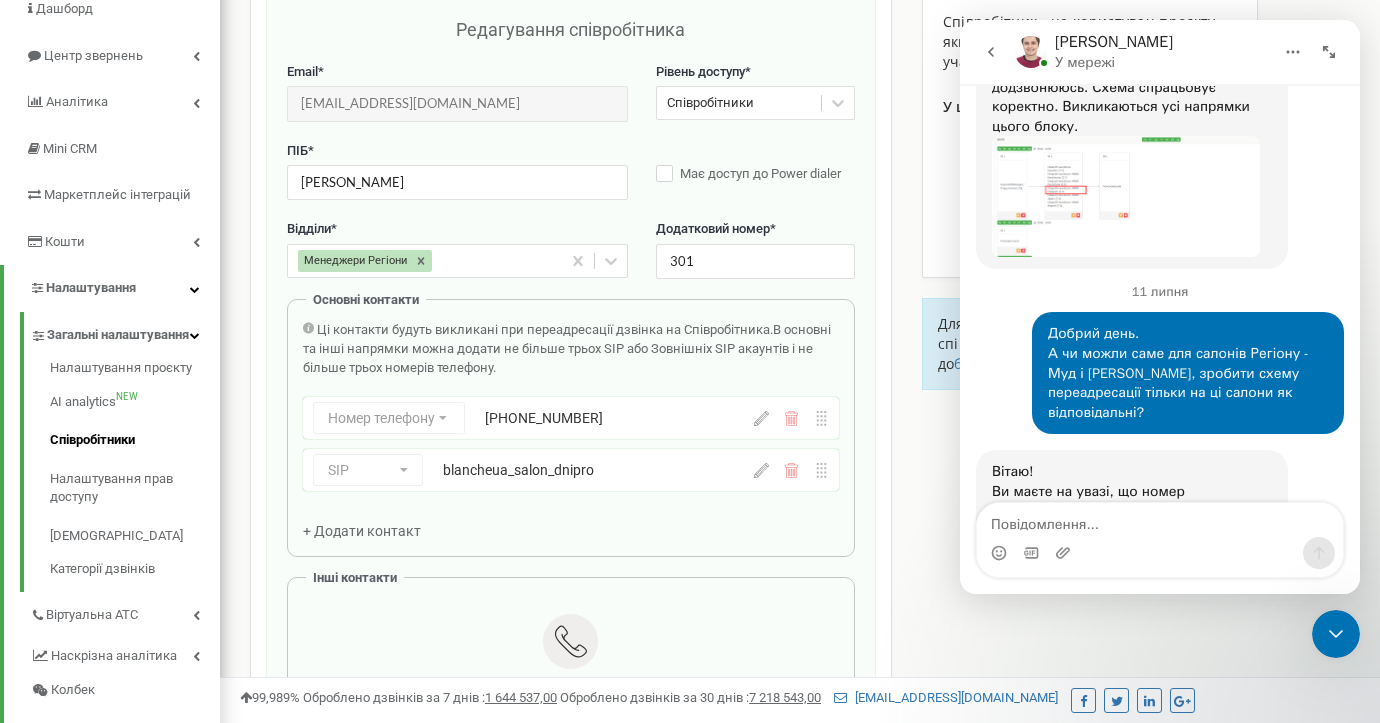 scroll, scrollTop: 7507, scrollLeft: 0, axis: vertical 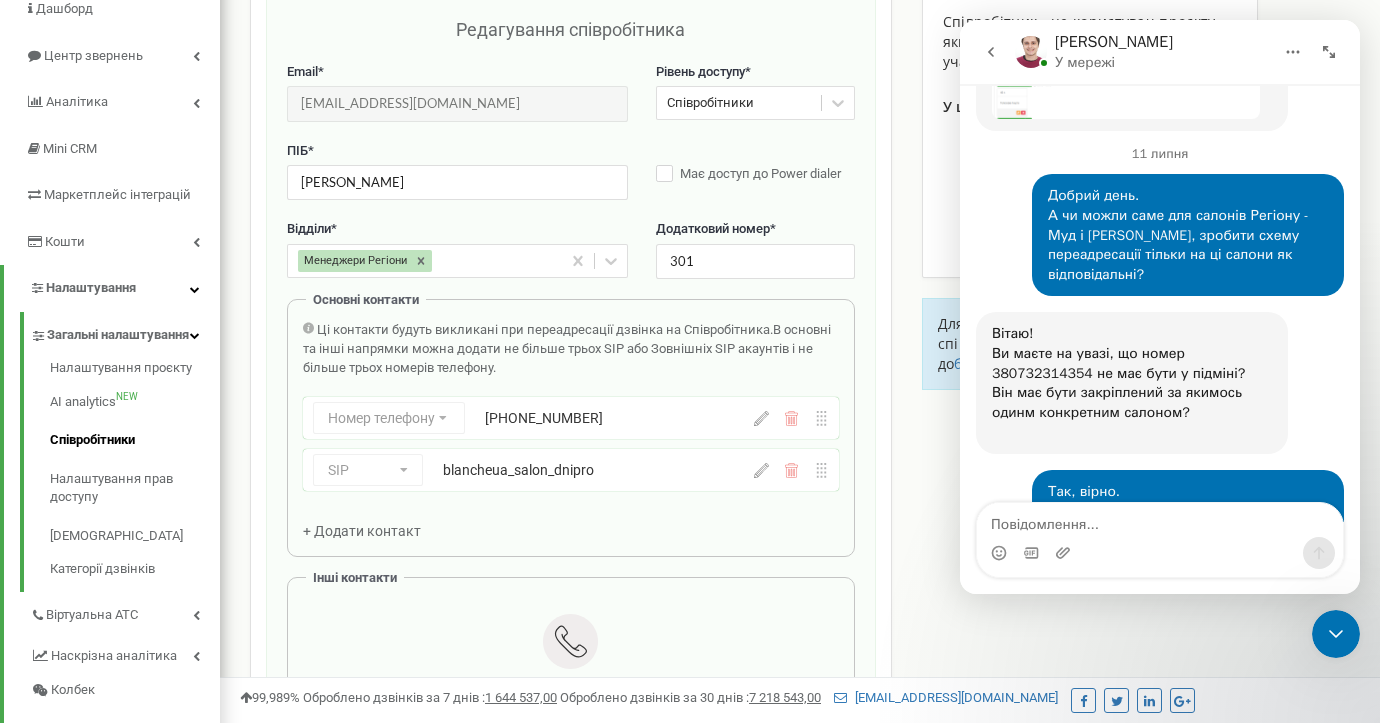 click at bounding box center [1160, 520] 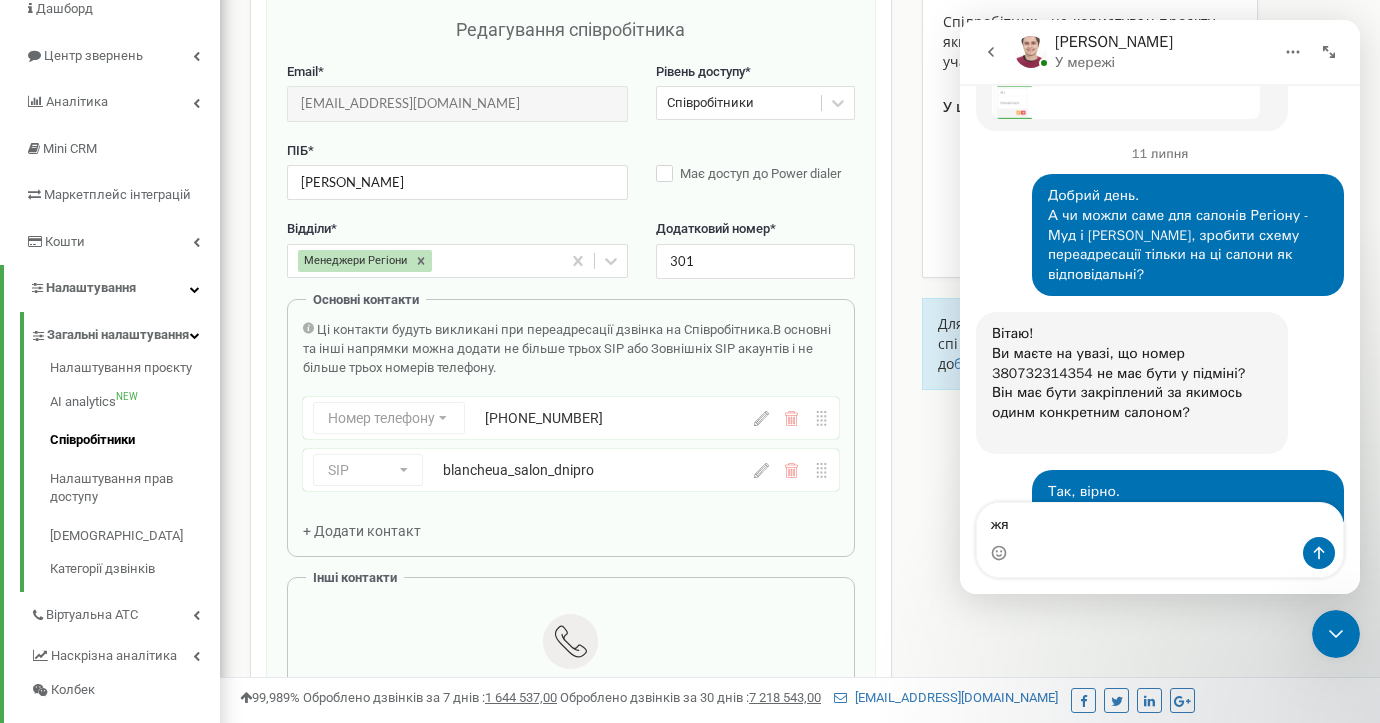 type on "ж" 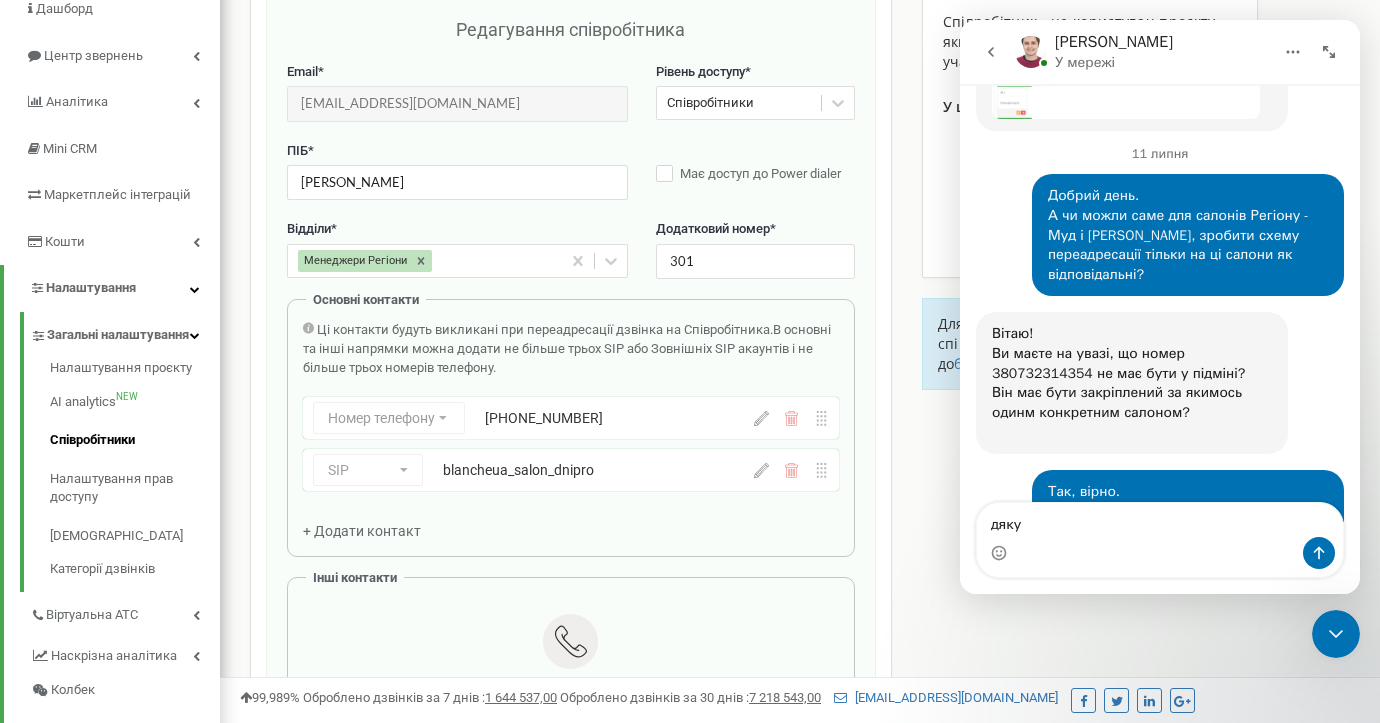 type on "дякую" 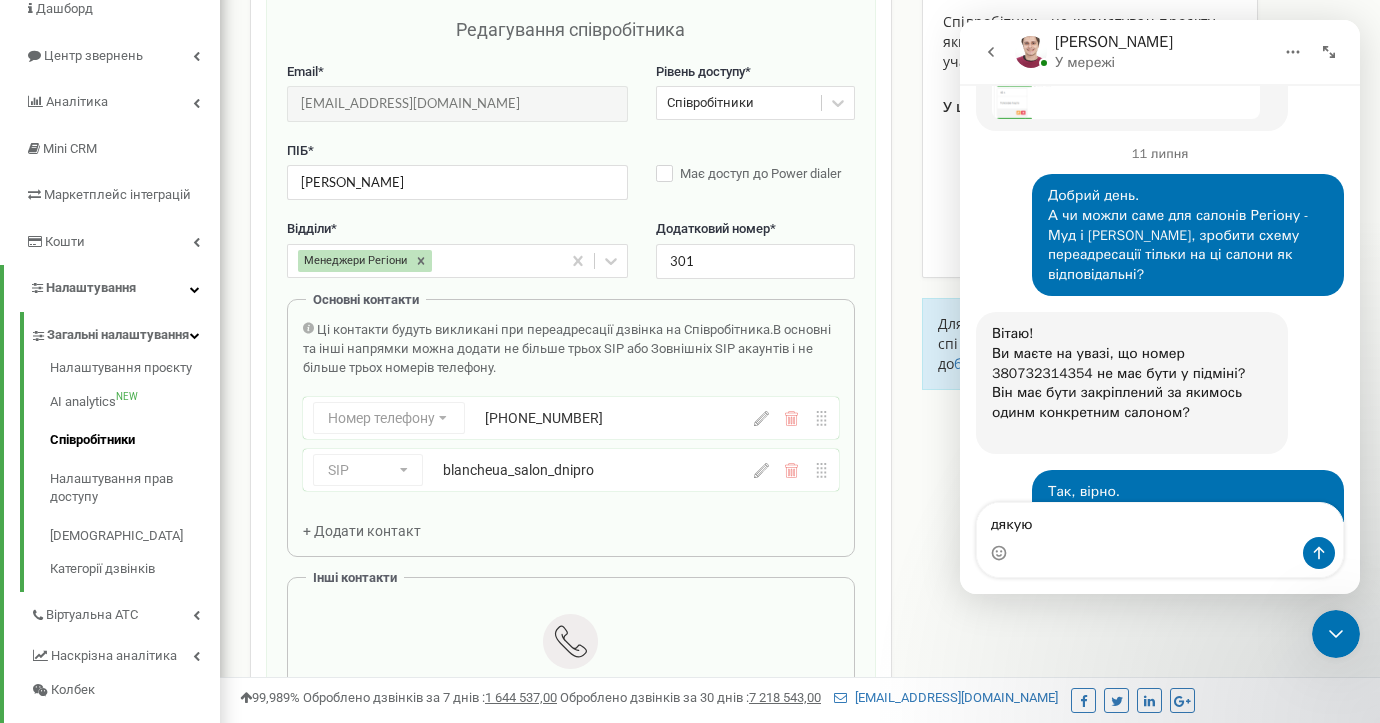 type 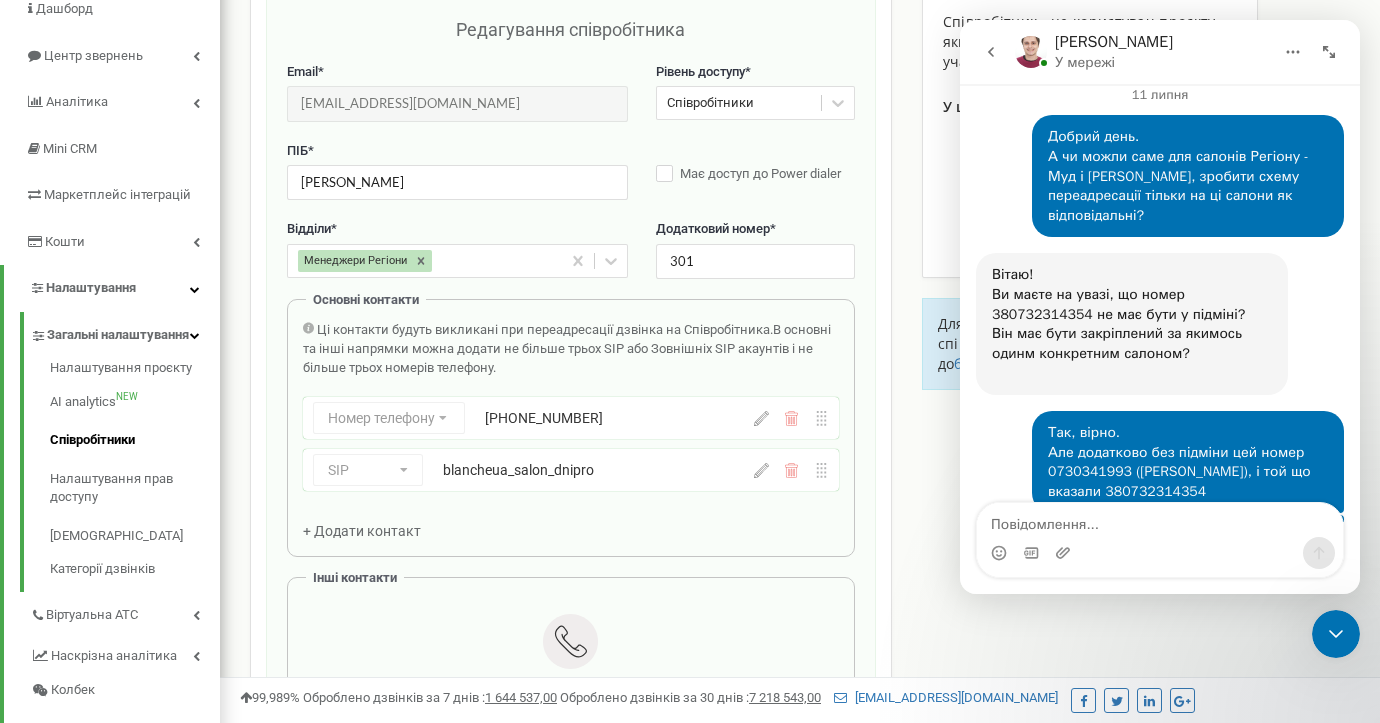 scroll, scrollTop: 7567, scrollLeft: 0, axis: vertical 